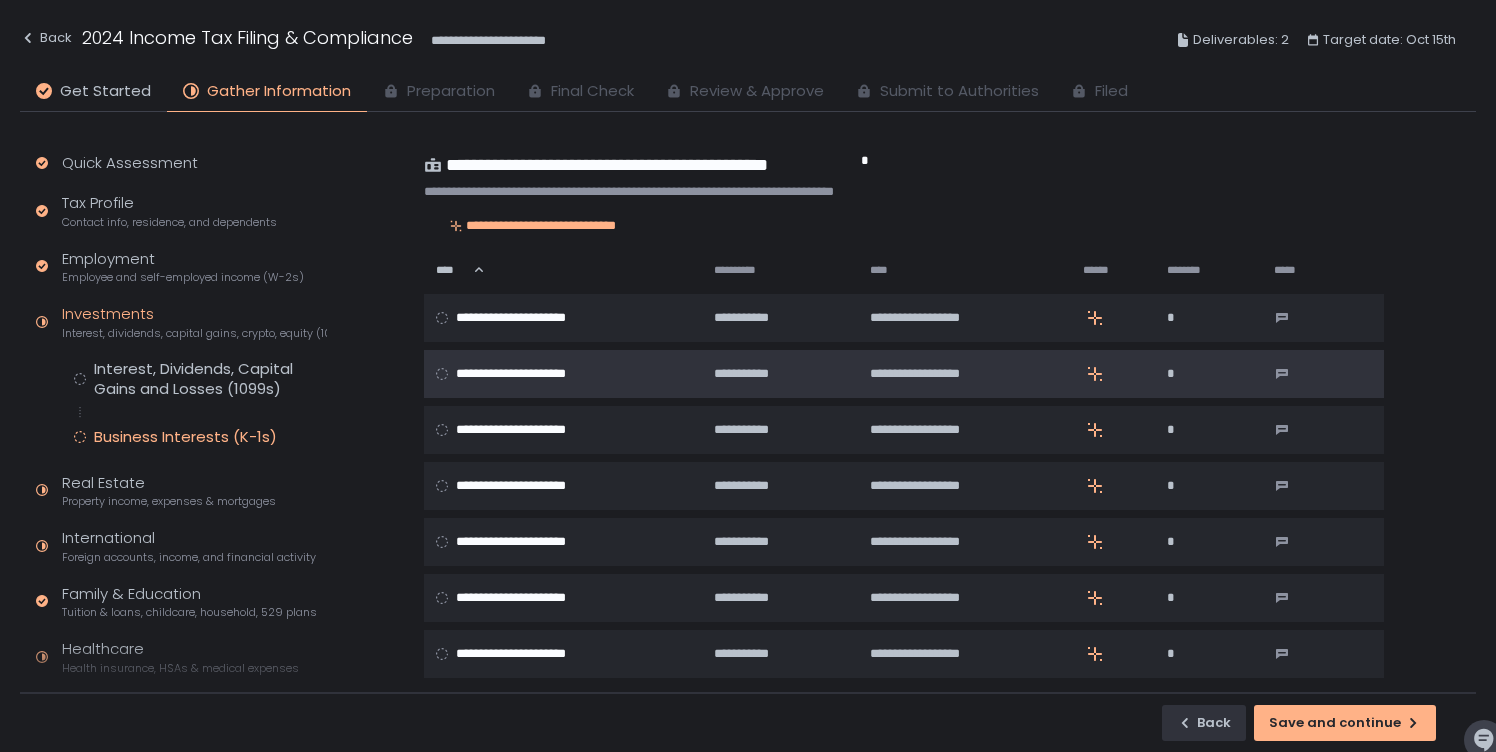 scroll, scrollTop: 0, scrollLeft: 0, axis: both 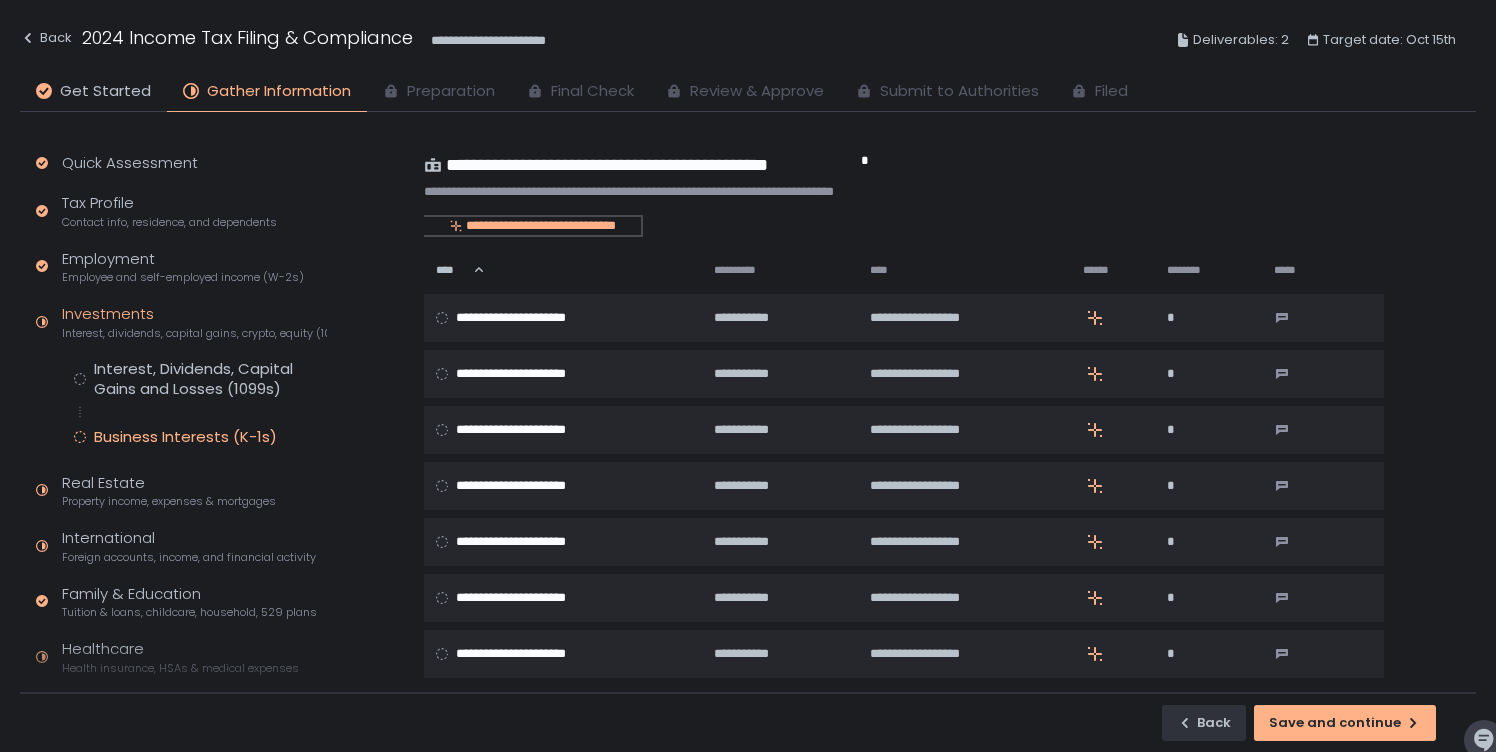 click on "**********" 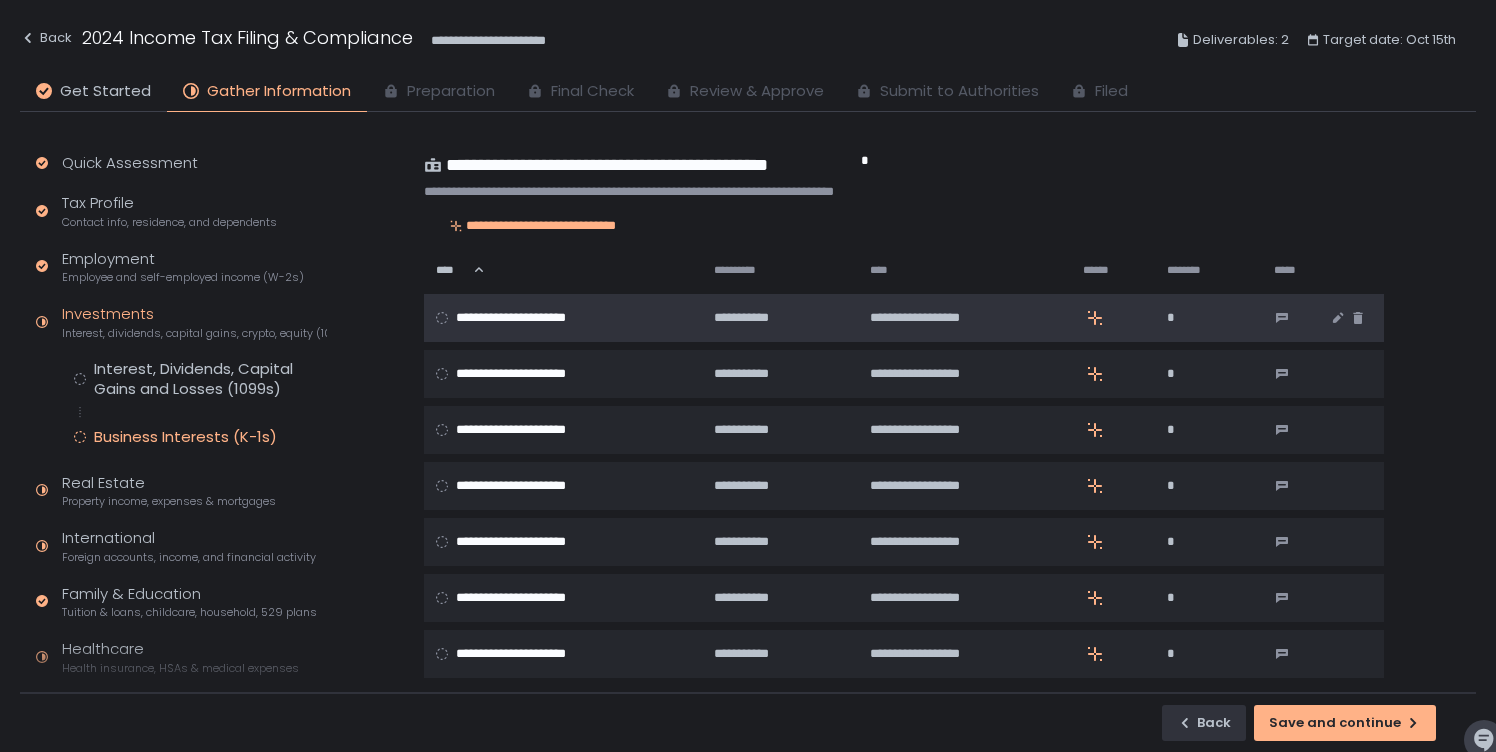 click on "**********" at bounding box center [563, 318] 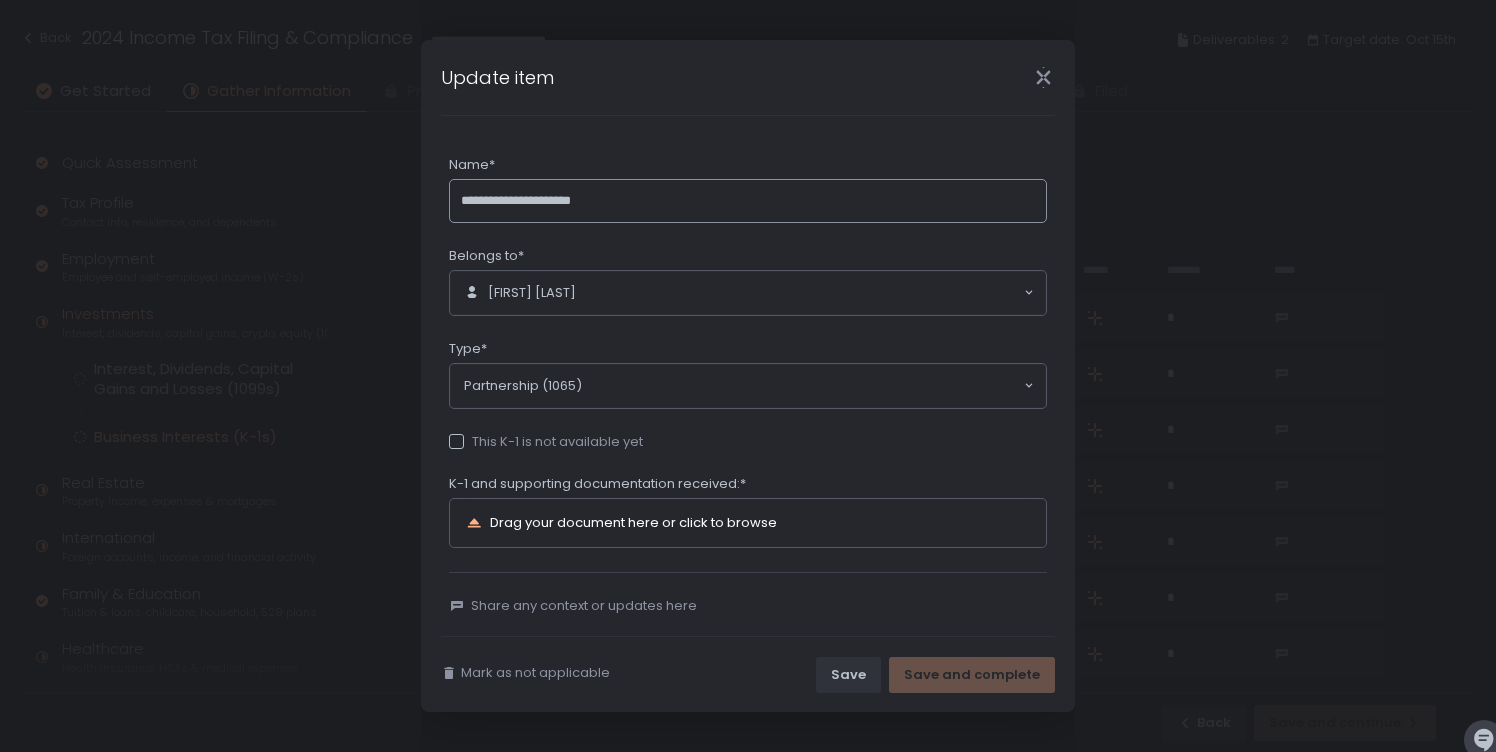 scroll, scrollTop: 18, scrollLeft: 0, axis: vertical 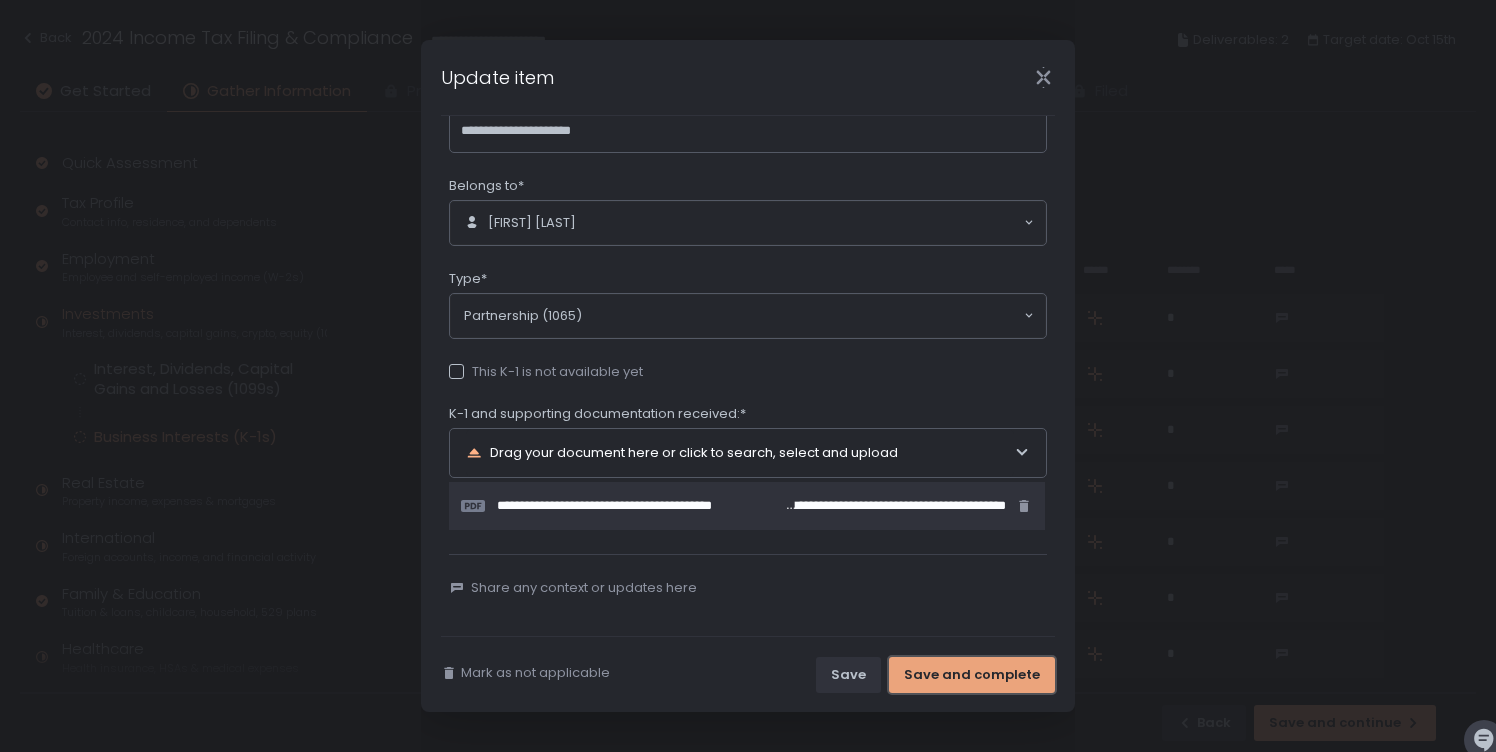 click on "Save and complete" at bounding box center [972, 675] 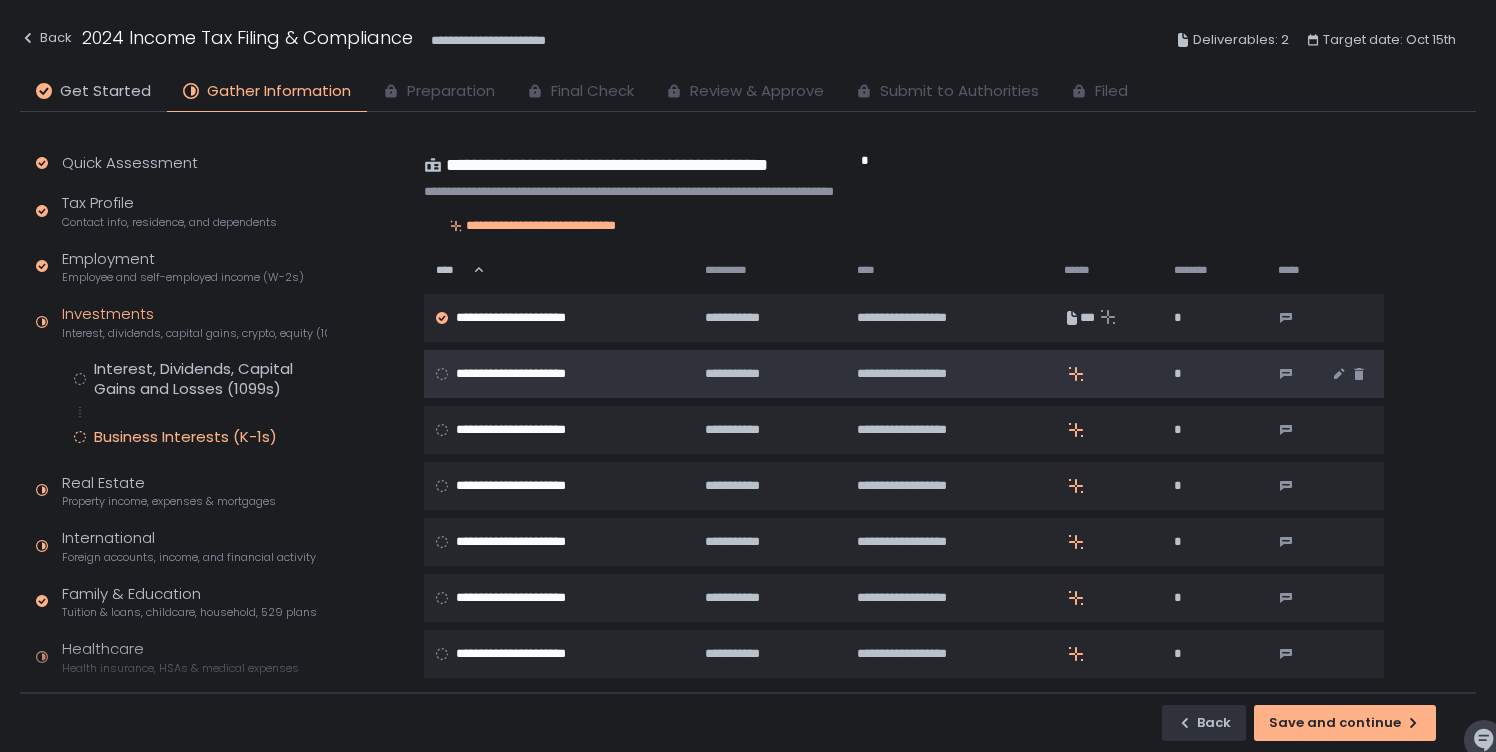 click on "**********" 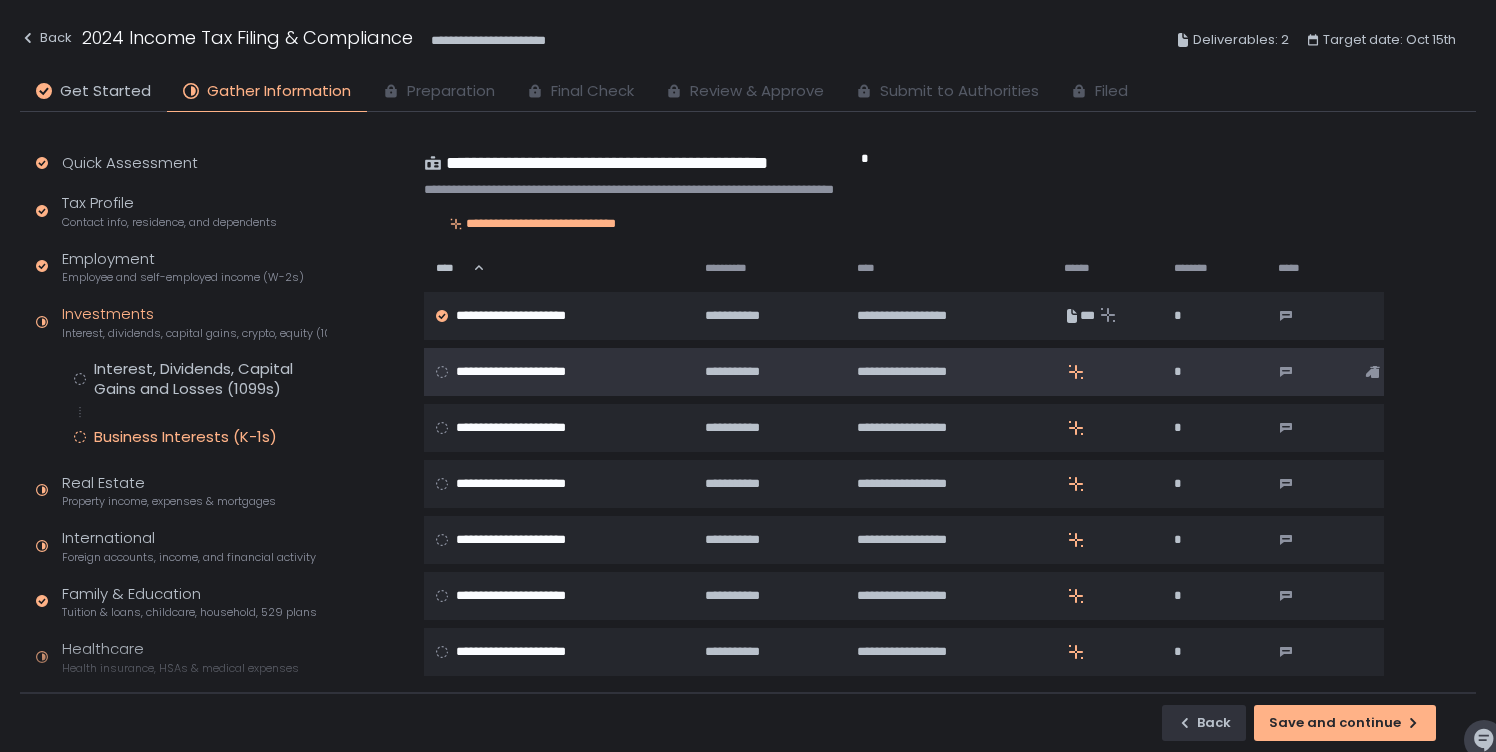 scroll, scrollTop: 0, scrollLeft: 0, axis: both 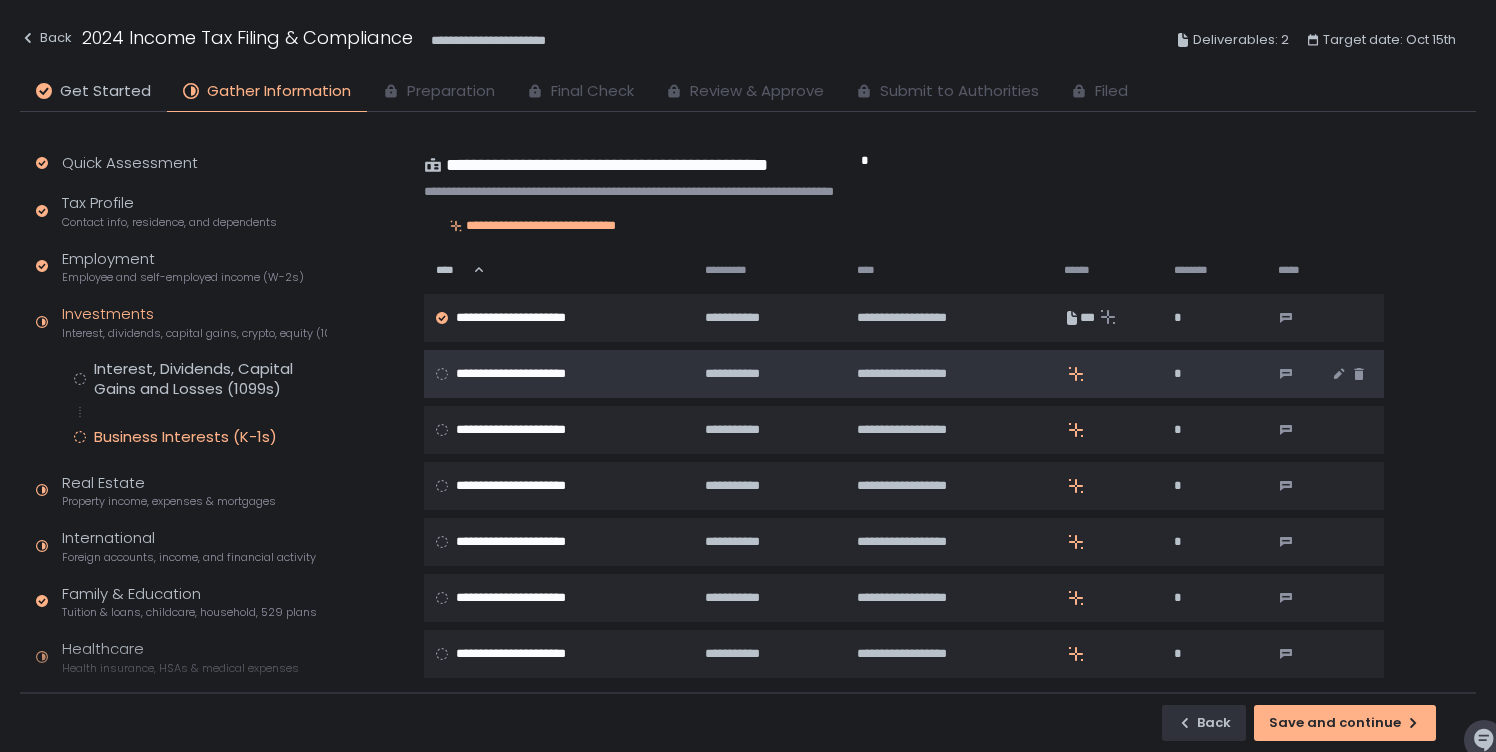 click on "**********" 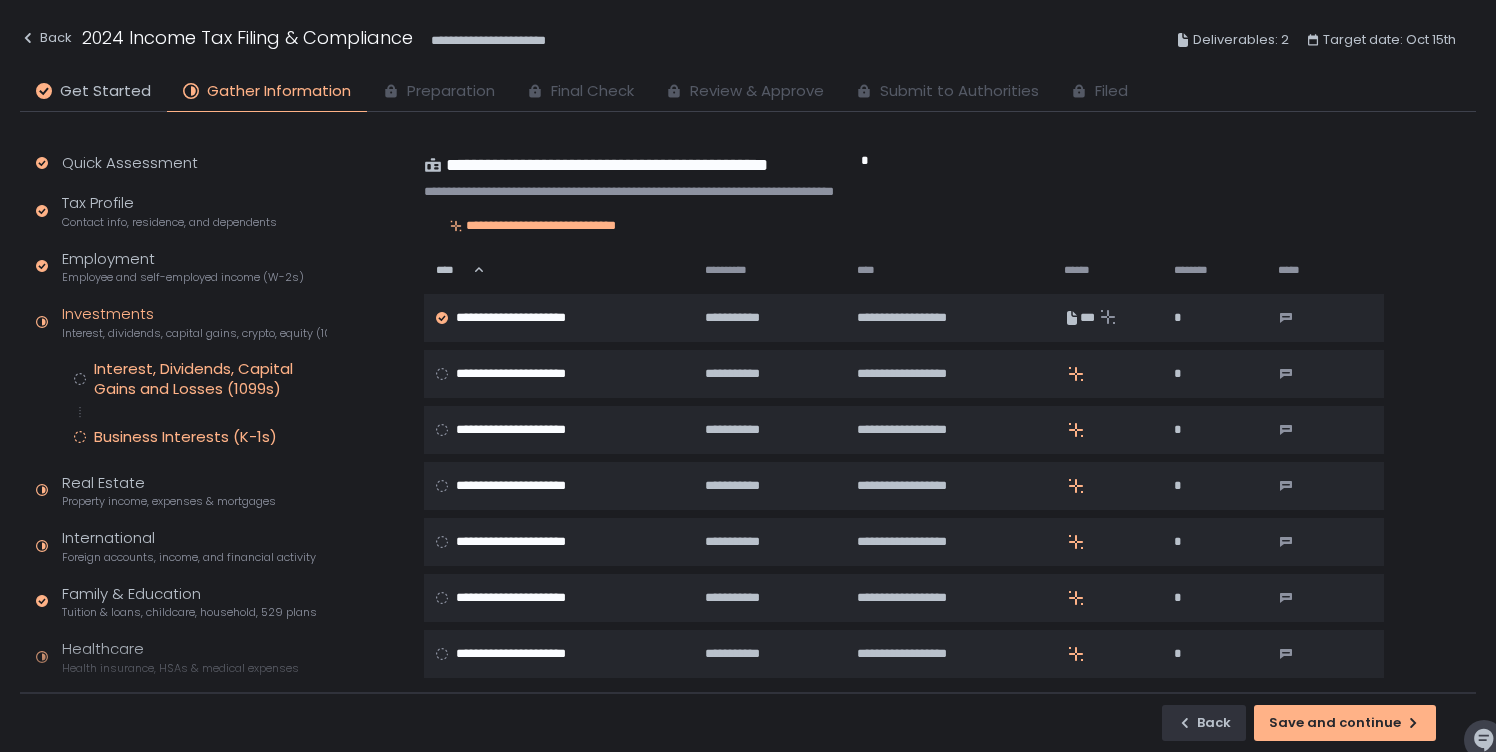 click on "Interest, Dividends, Capital Gains and Losses (1099s)" 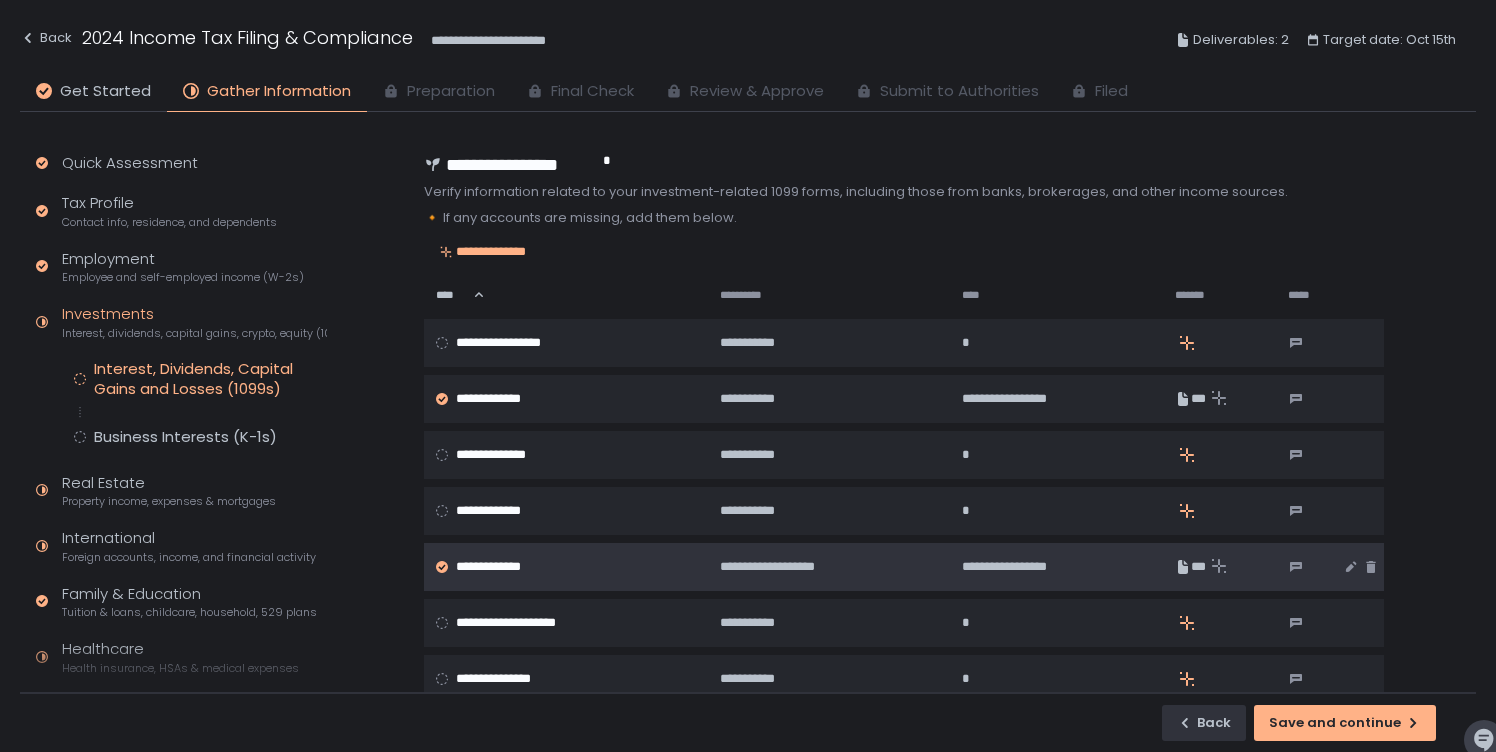 scroll, scrollTop: 34, scrollLeft: 0, axis: vertical 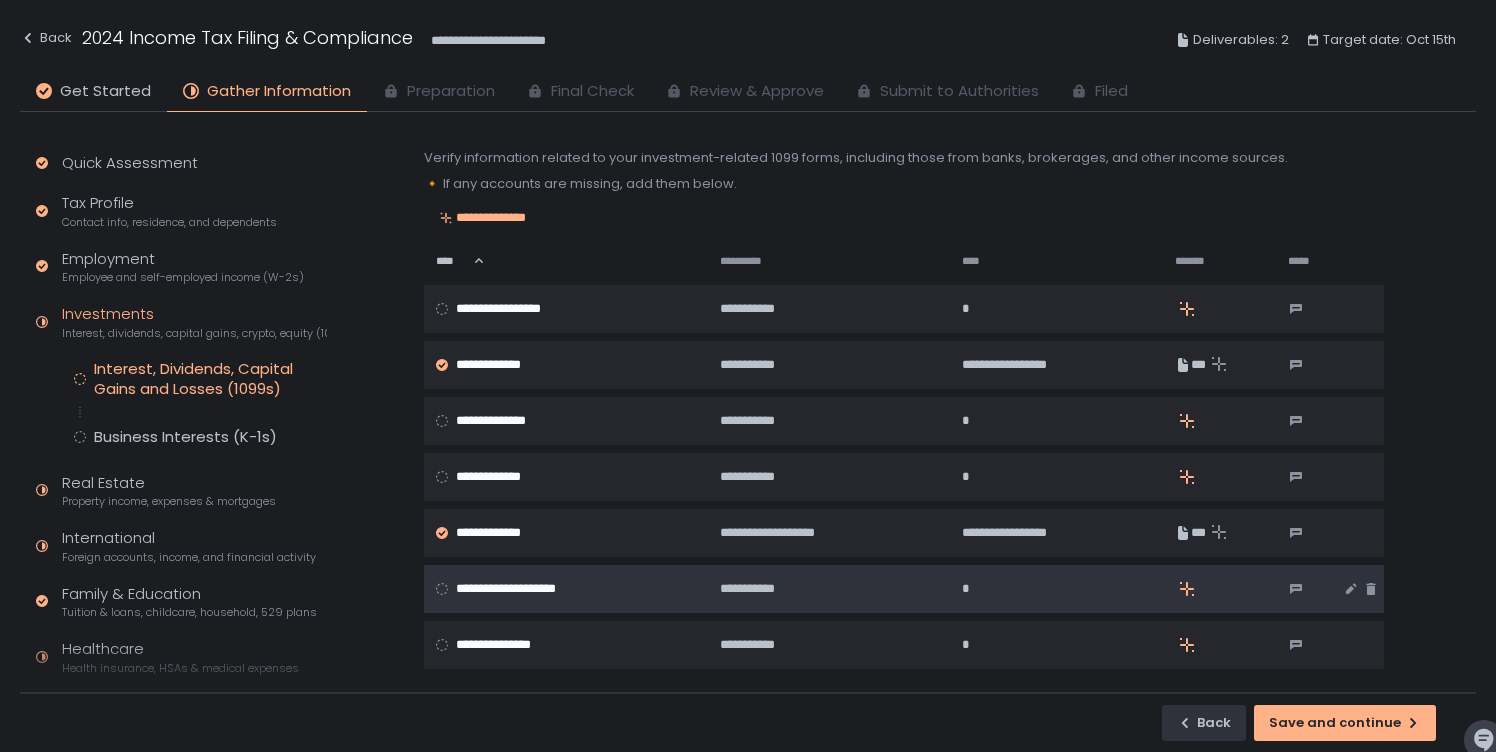click on "**********" at bounding box center [564, 589] 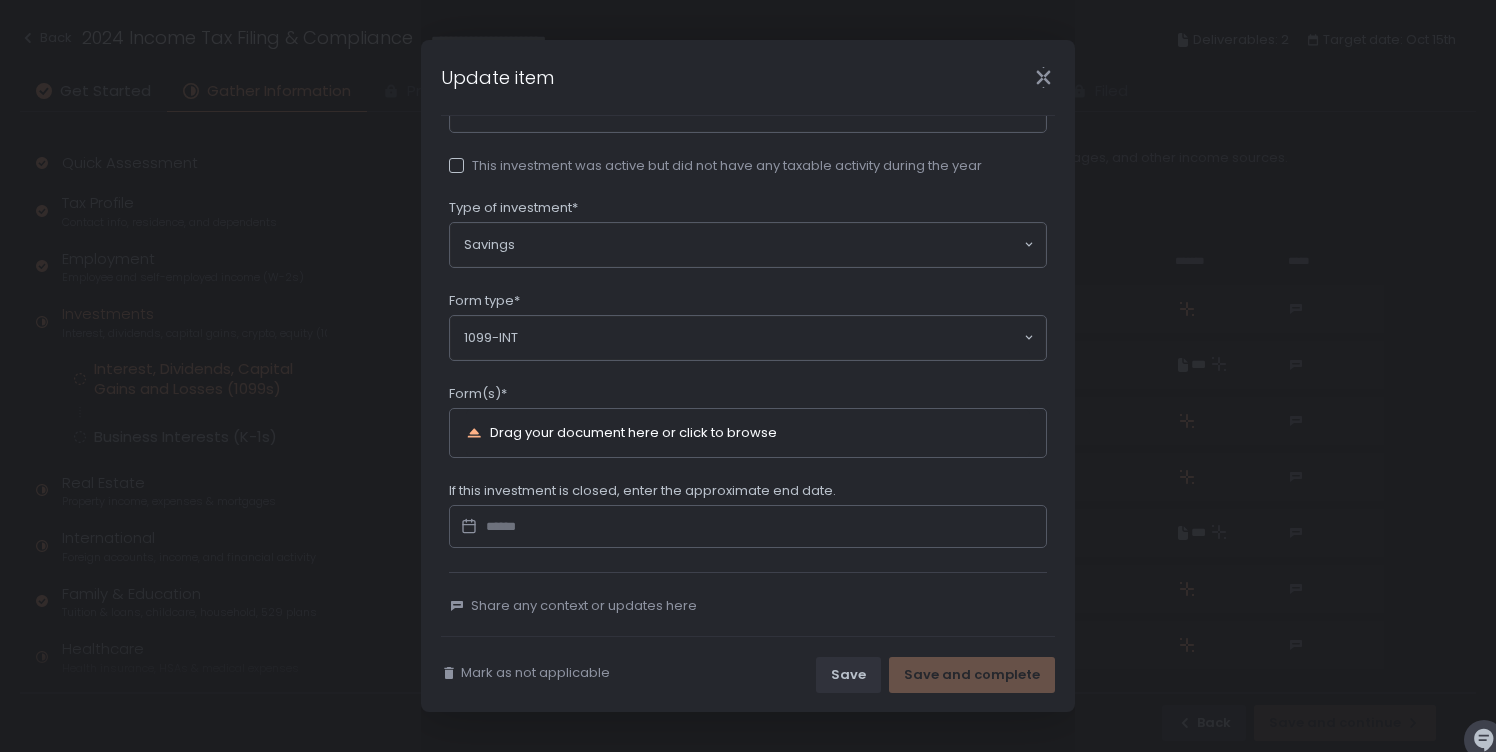 scroll, scrollTop: 202, scrollLeft: 0, axis: vertical 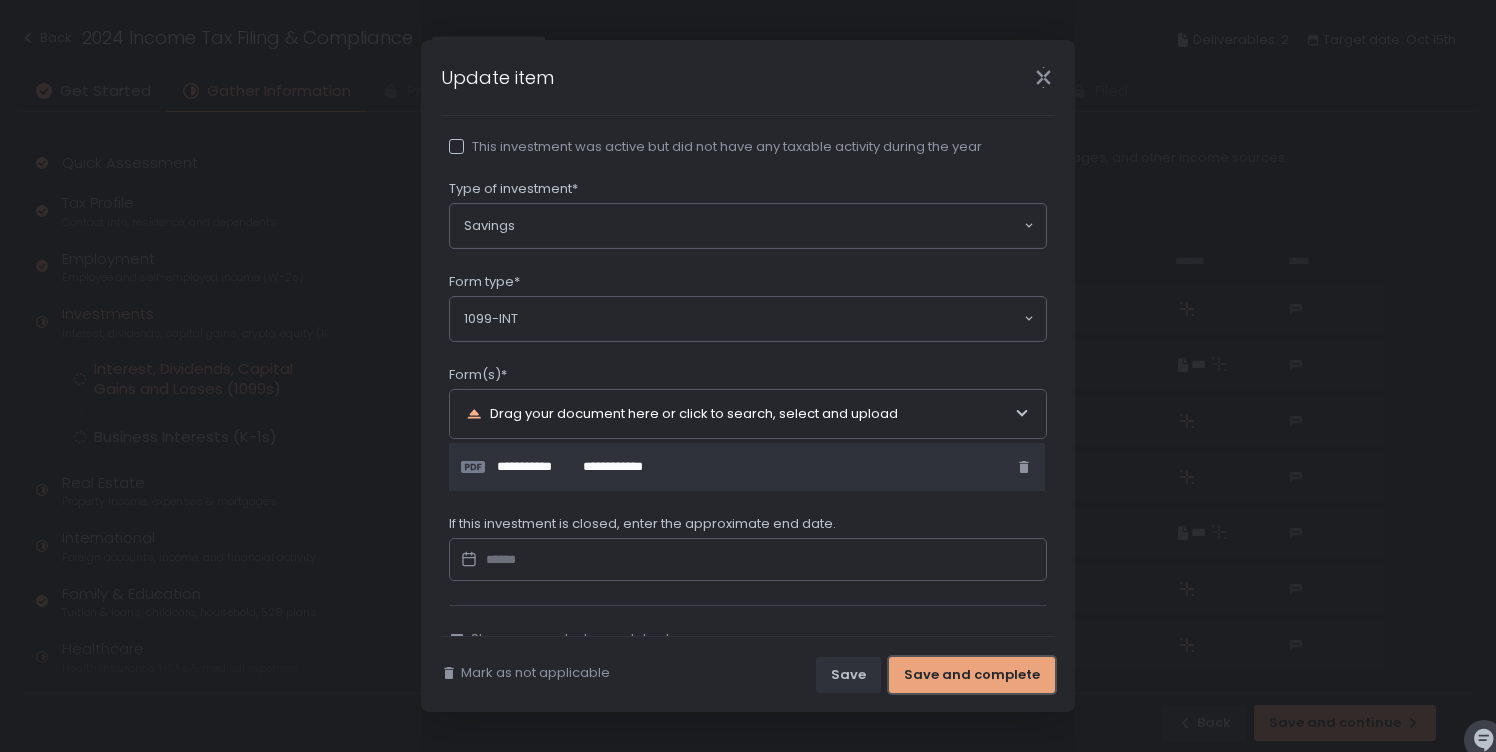click on "Save and complete" at bounding box center (972, 675) 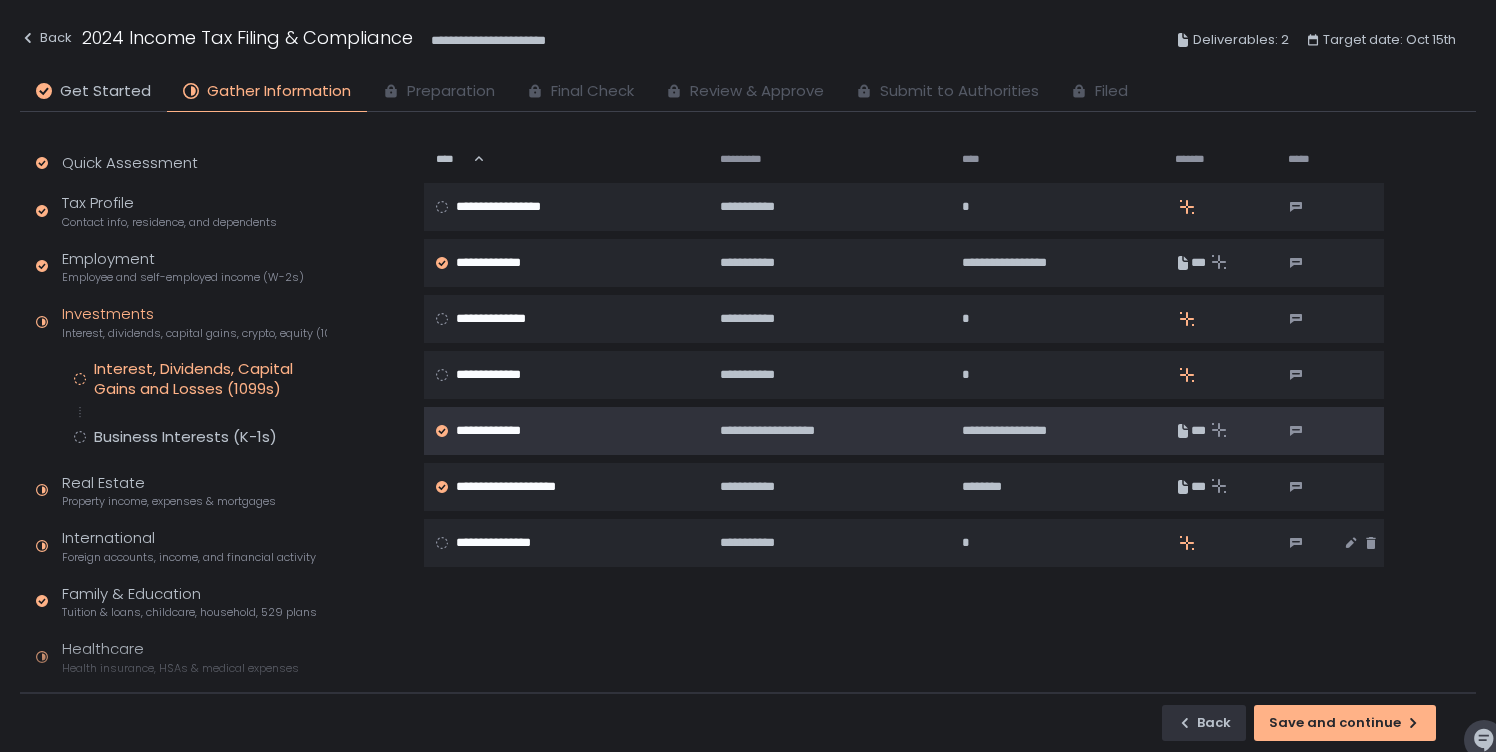 scroll, scrollTop: 109, scrollLeft: 0, axis: vertical 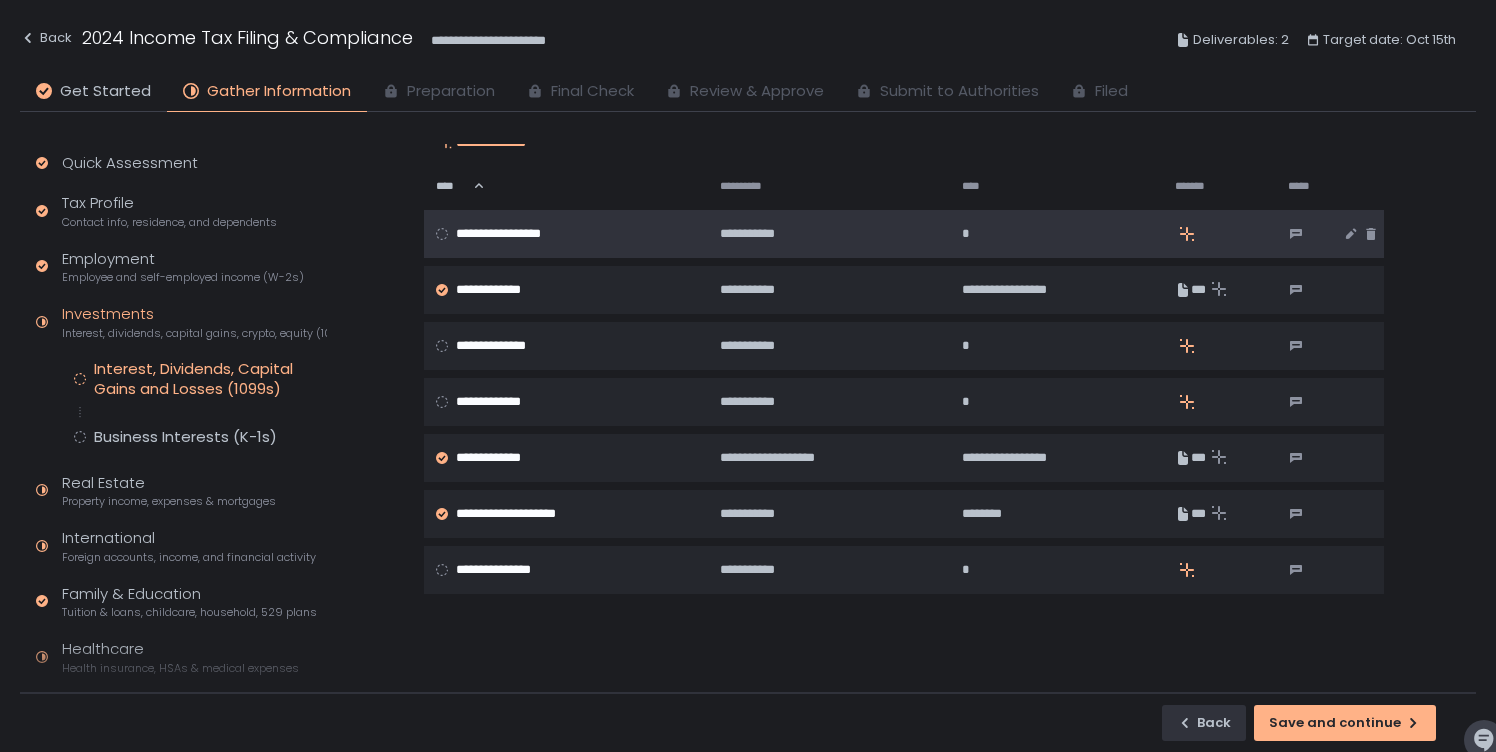 click on "**********" at bounding box center (520, 234) 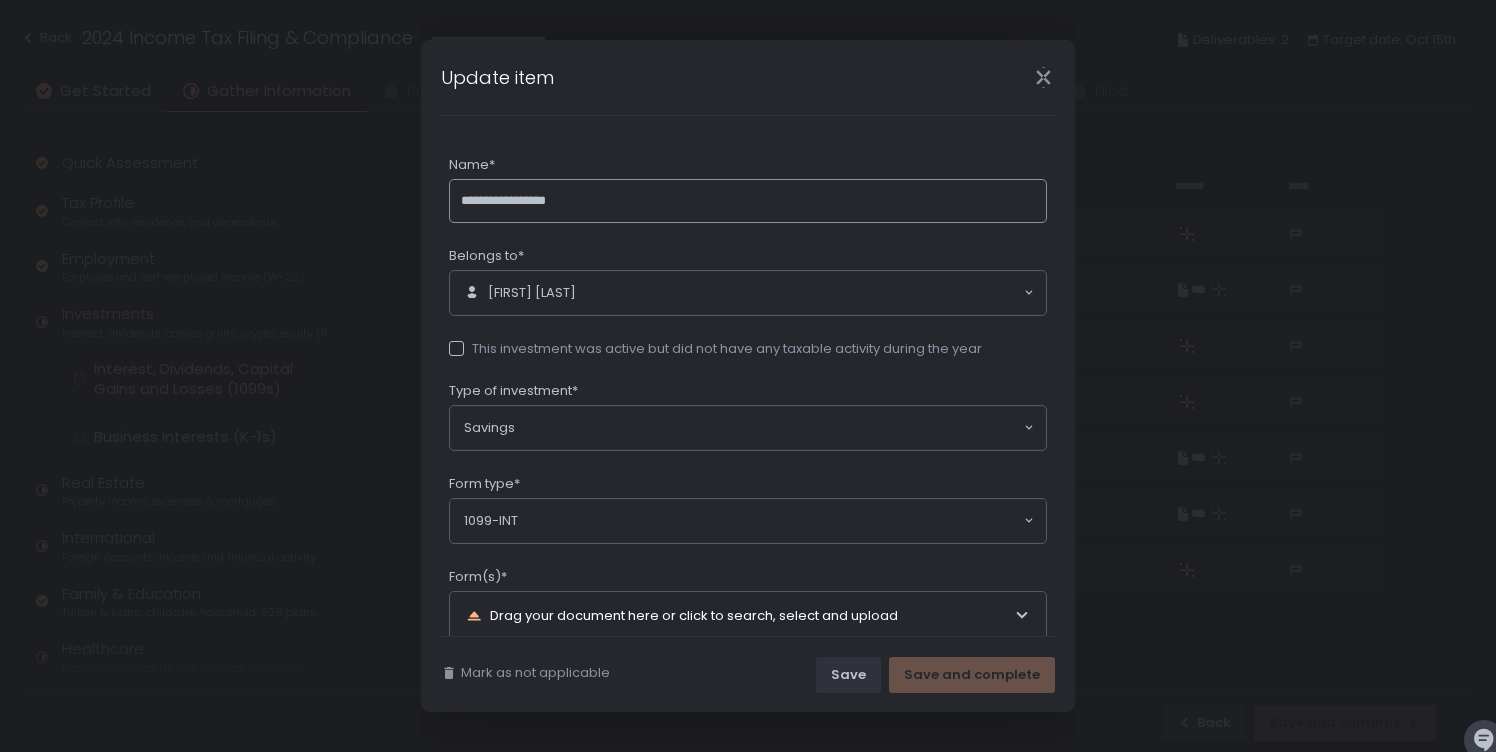 scroll, scrollTop: 202, scrollLeft: 0, axis: vertical 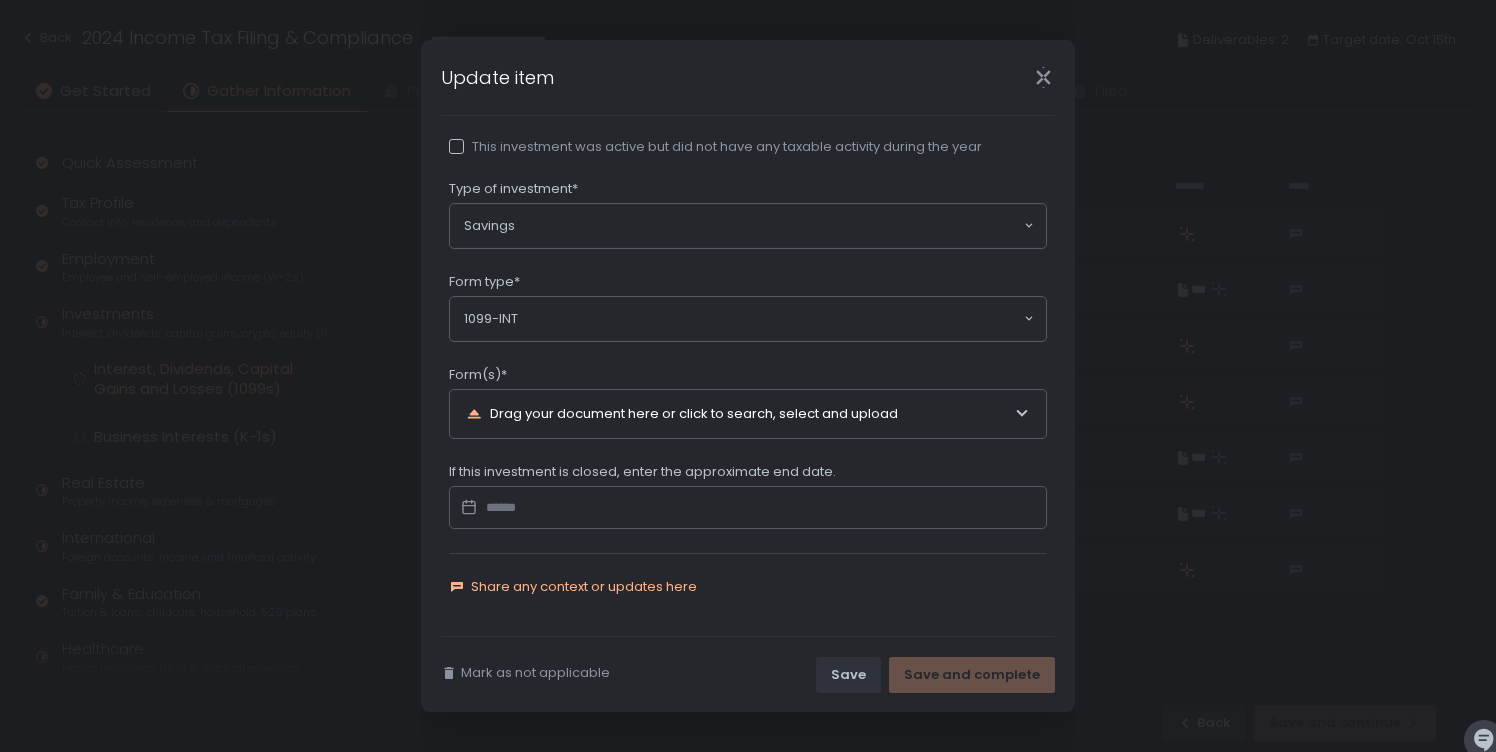 click on "Share any context or updates here" 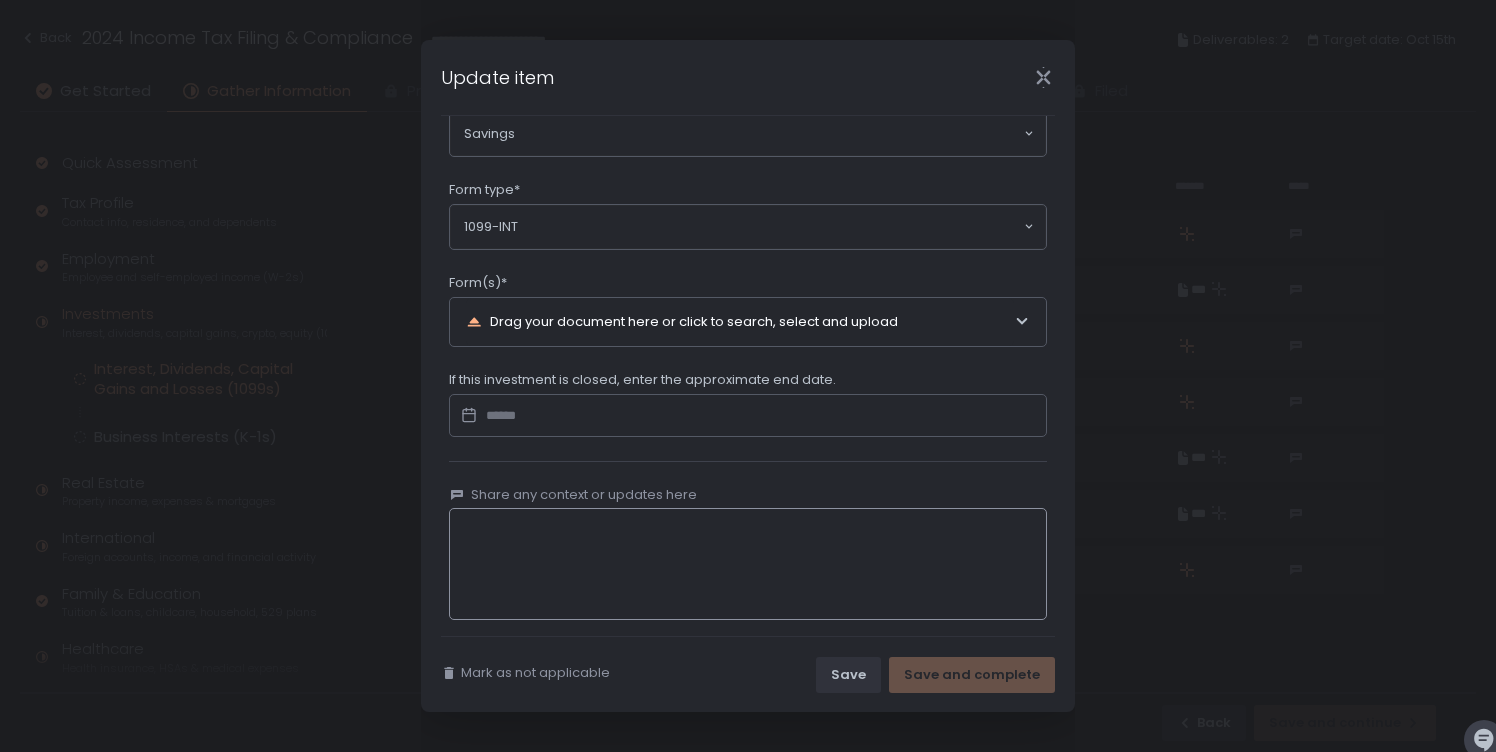 scroll, scrollTop: 318, scrollLeft: 0, axis: vertical 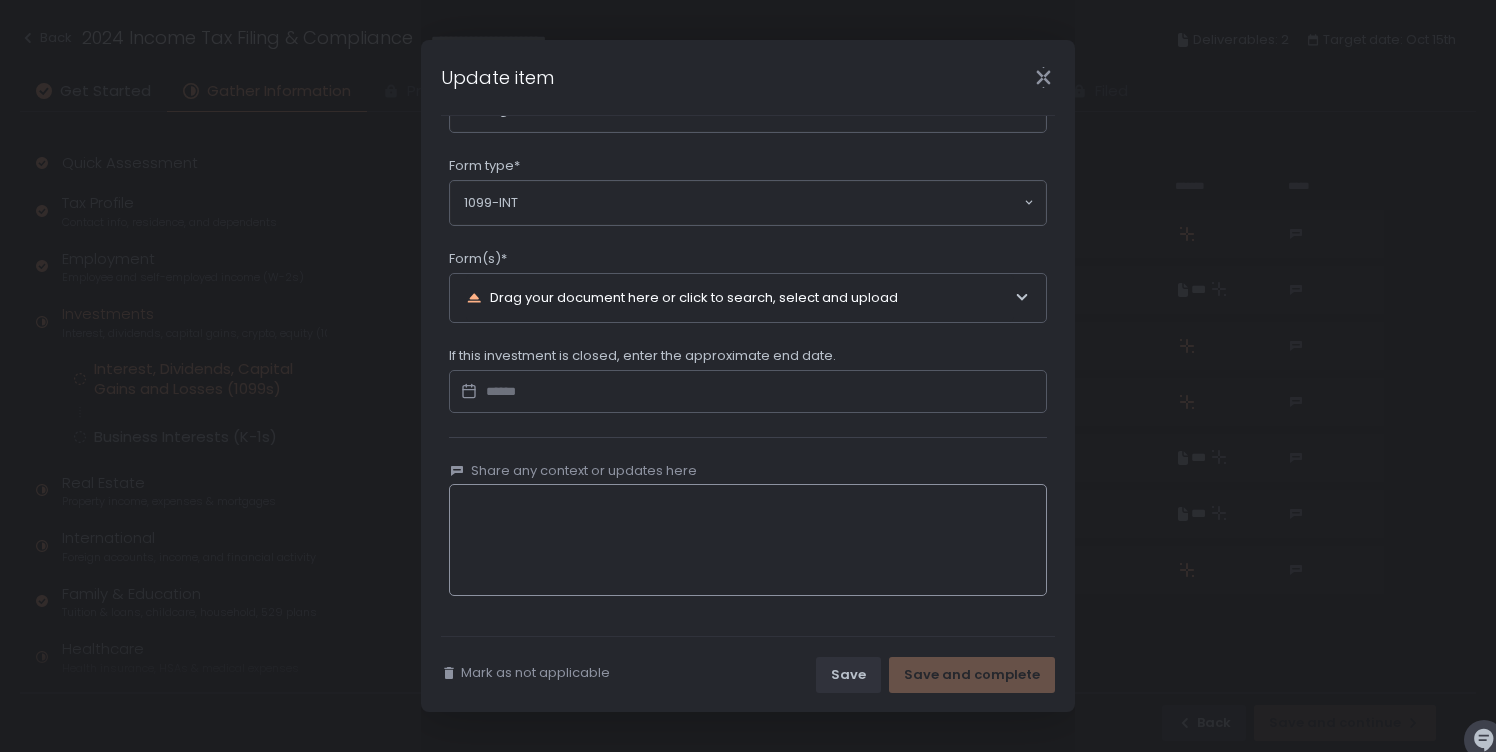 paste on "*********" 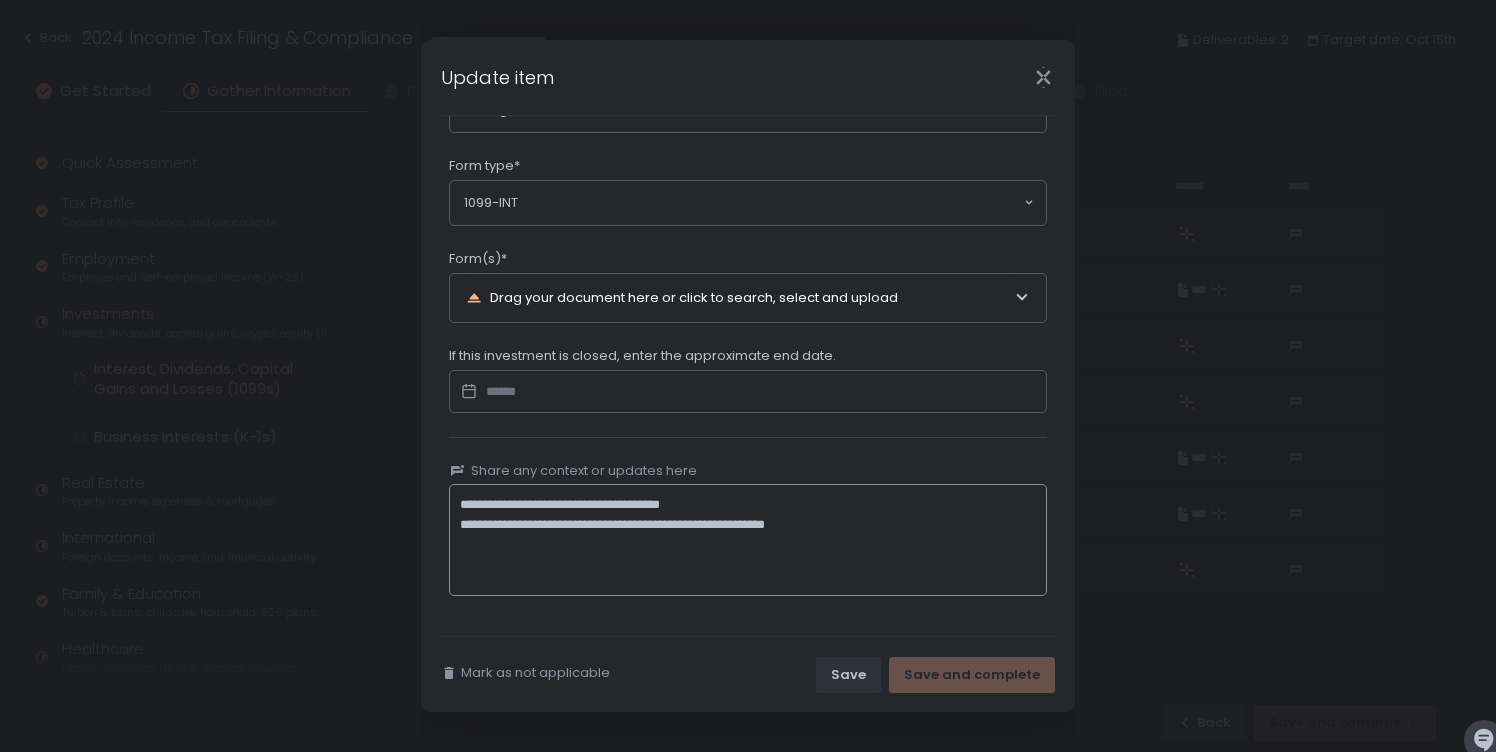 type on "**********" 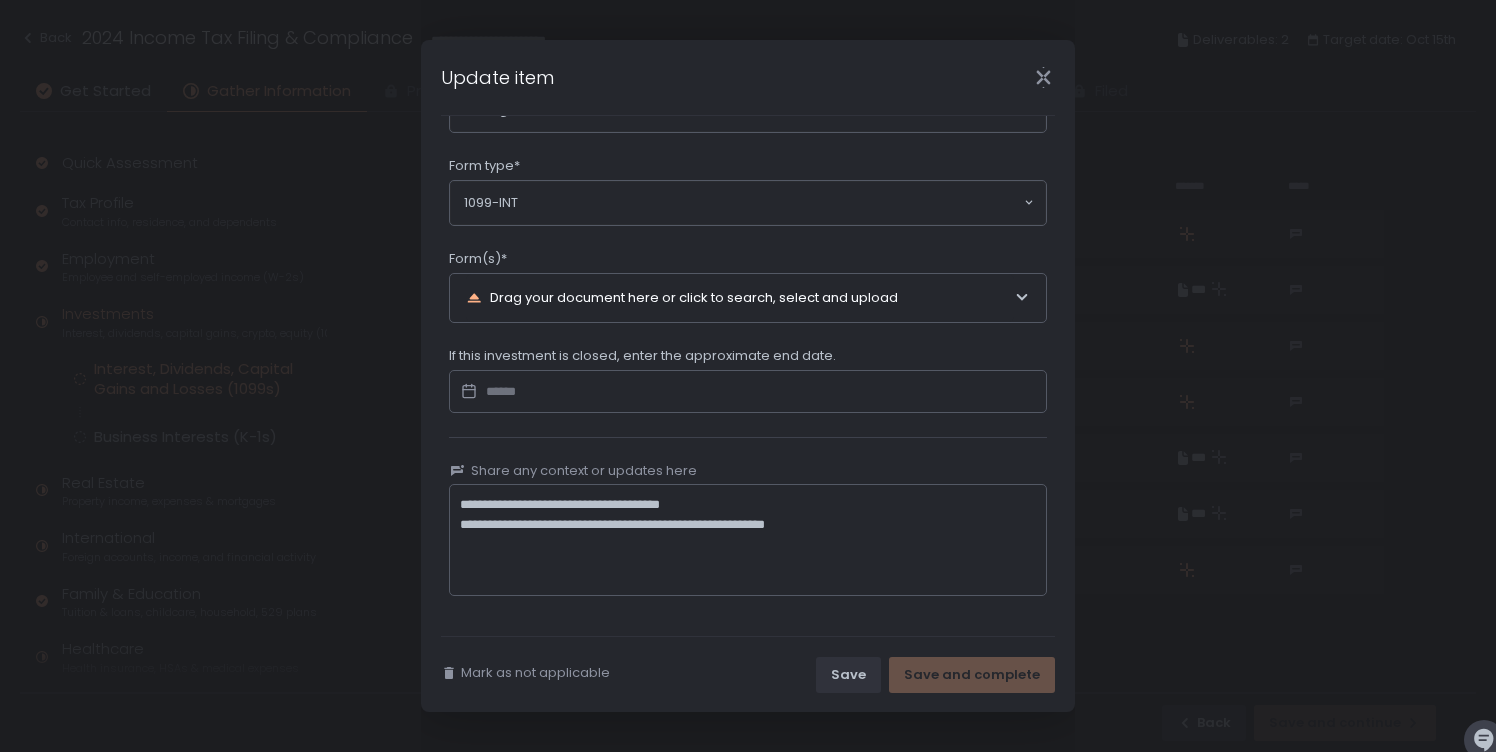 click on "Save Save and complete" 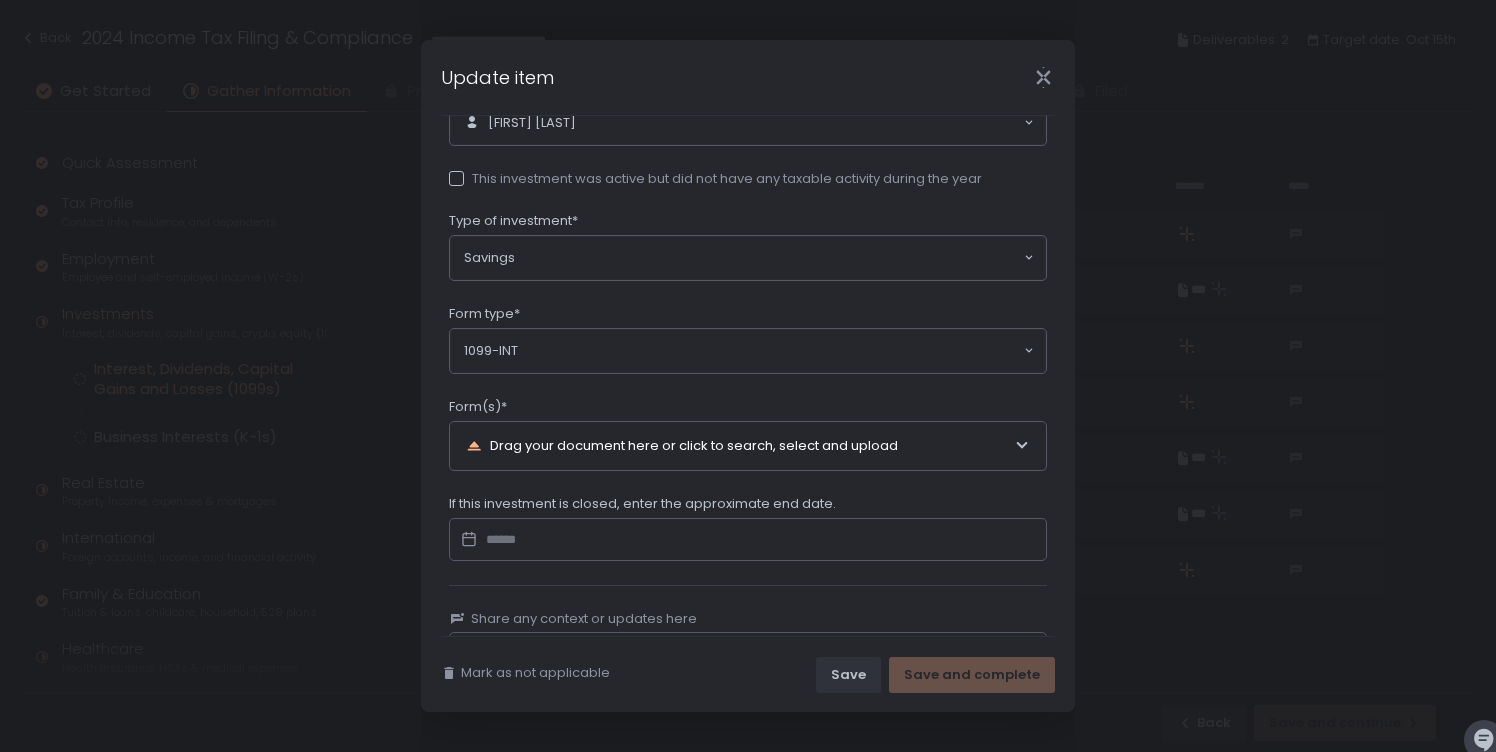 scroll, scrollTop: 0, scrollLeft: 0, axis: both 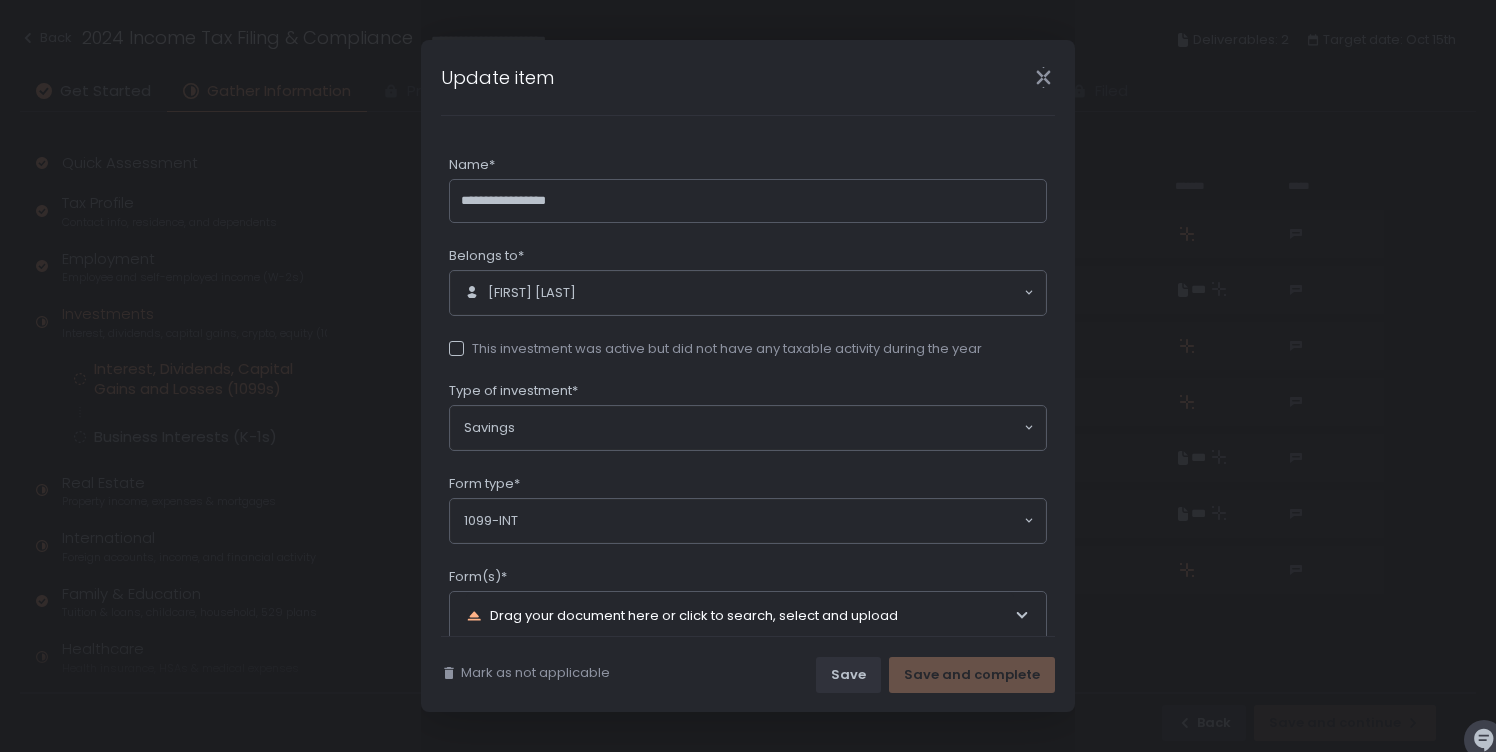 click on "This investment was active but did not have any taxable activity during the year" at bounding box center (715, 349) 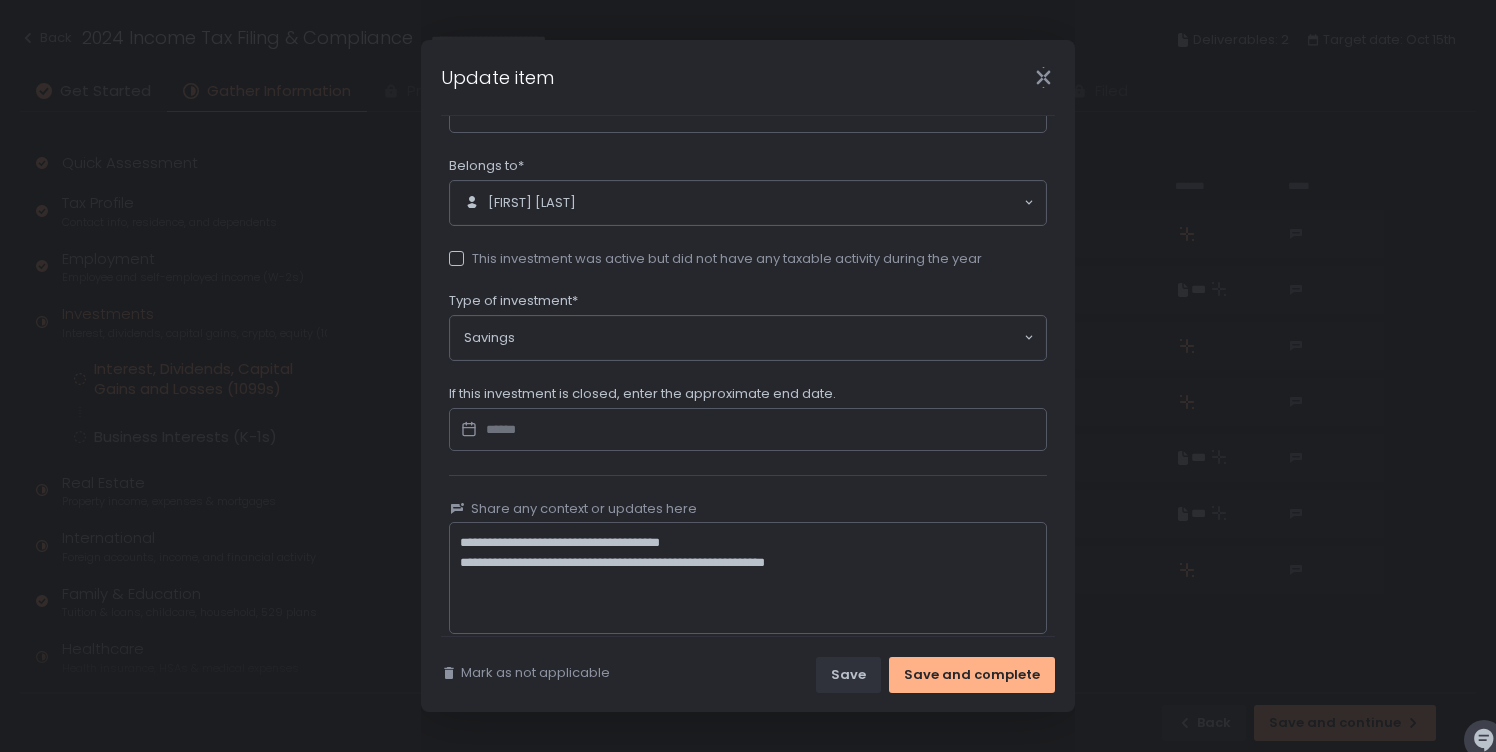 scroll, scrollTop: 128, scrollLeft: 0, axis: vertical 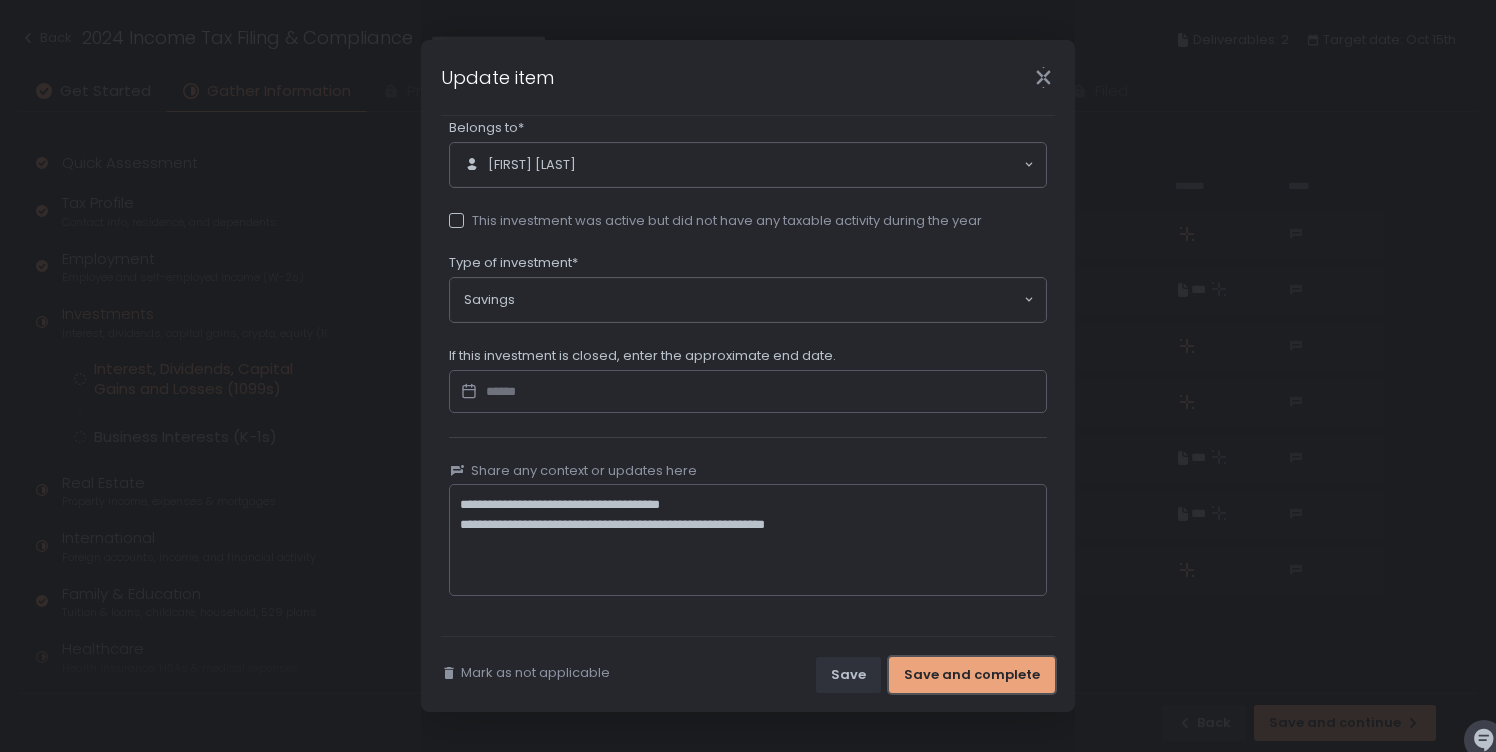 click on "Save and complete" at bounding box center (972, 675) 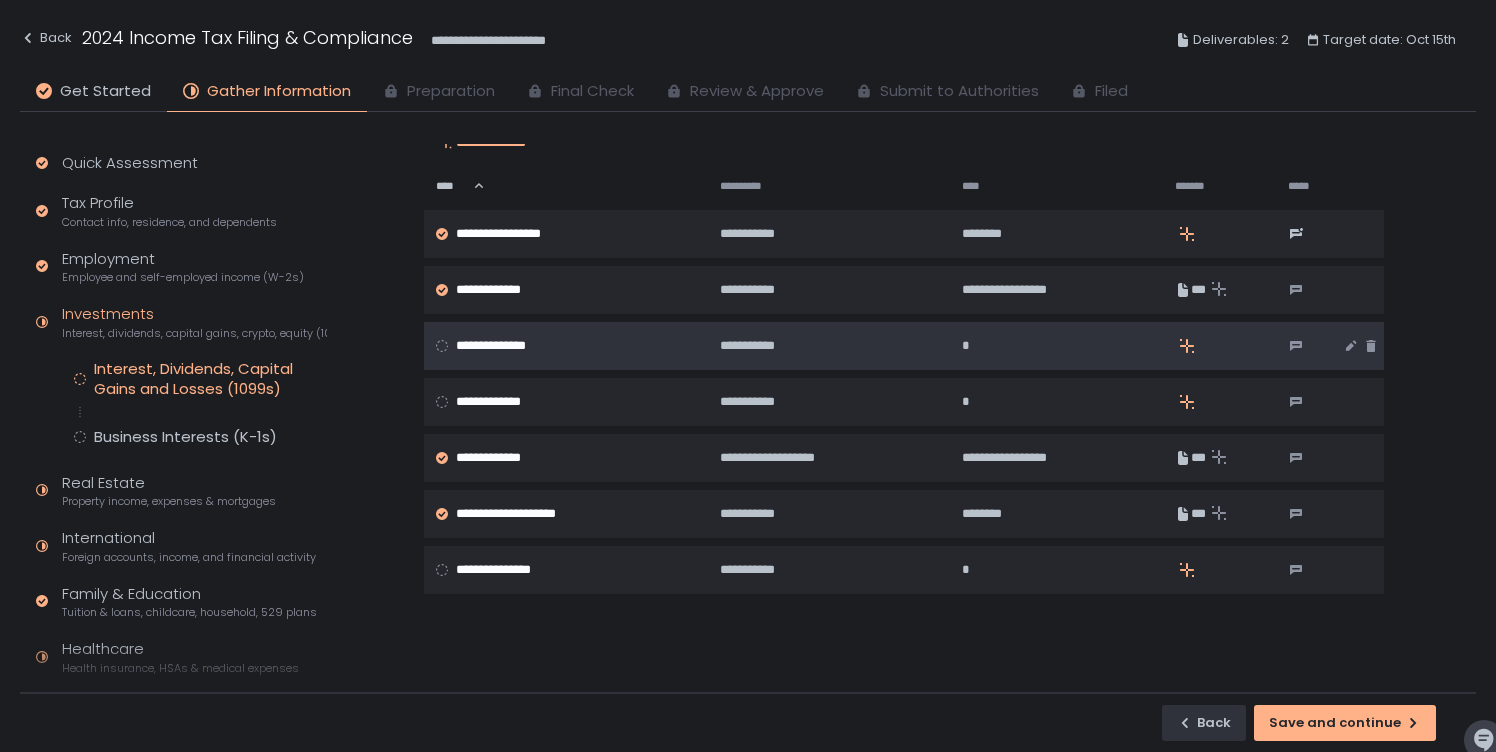 click on "**********" at bounding box center (503, 346) 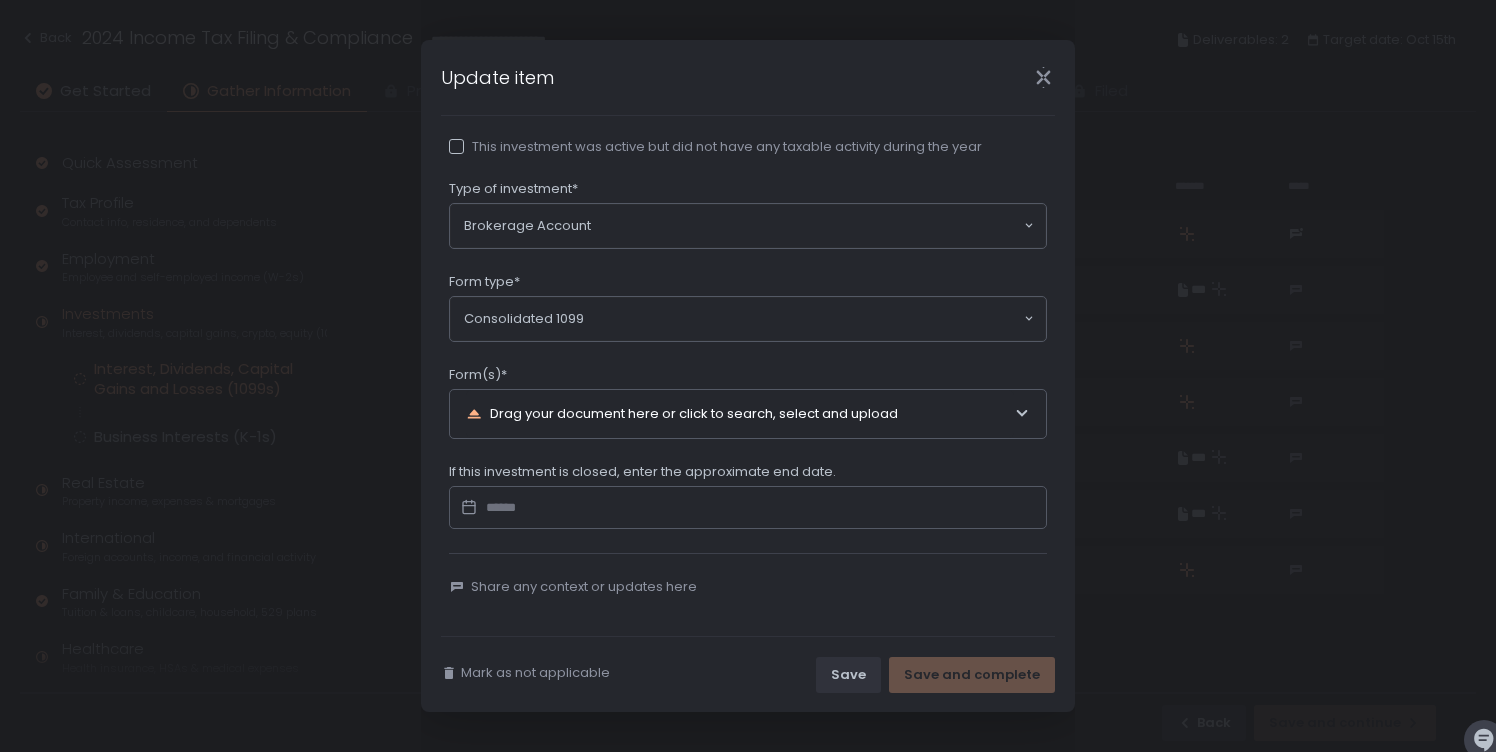 scroll, scrollTop: 196, scrollLeft: 0, axis: vertical 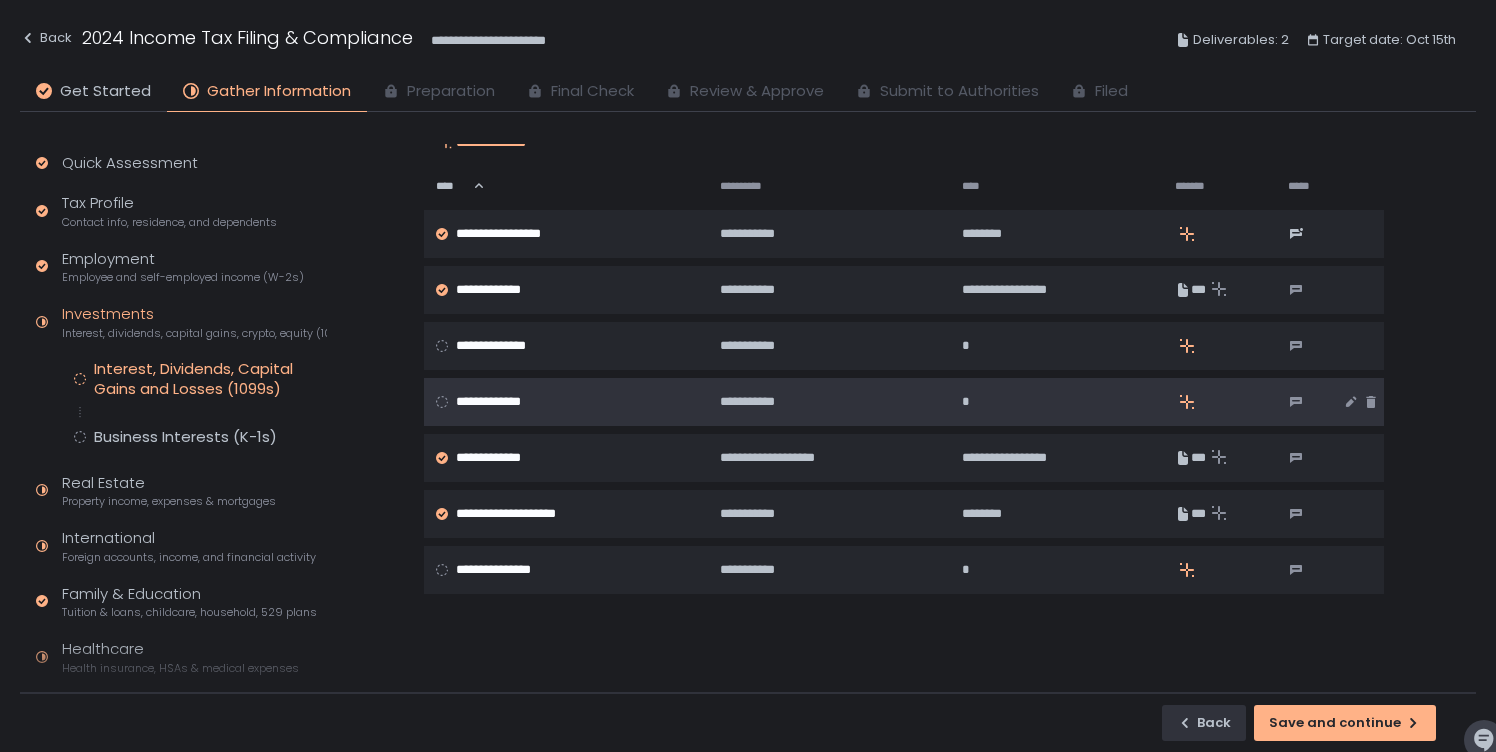 click on "**********" at bounding box center [503, 402] 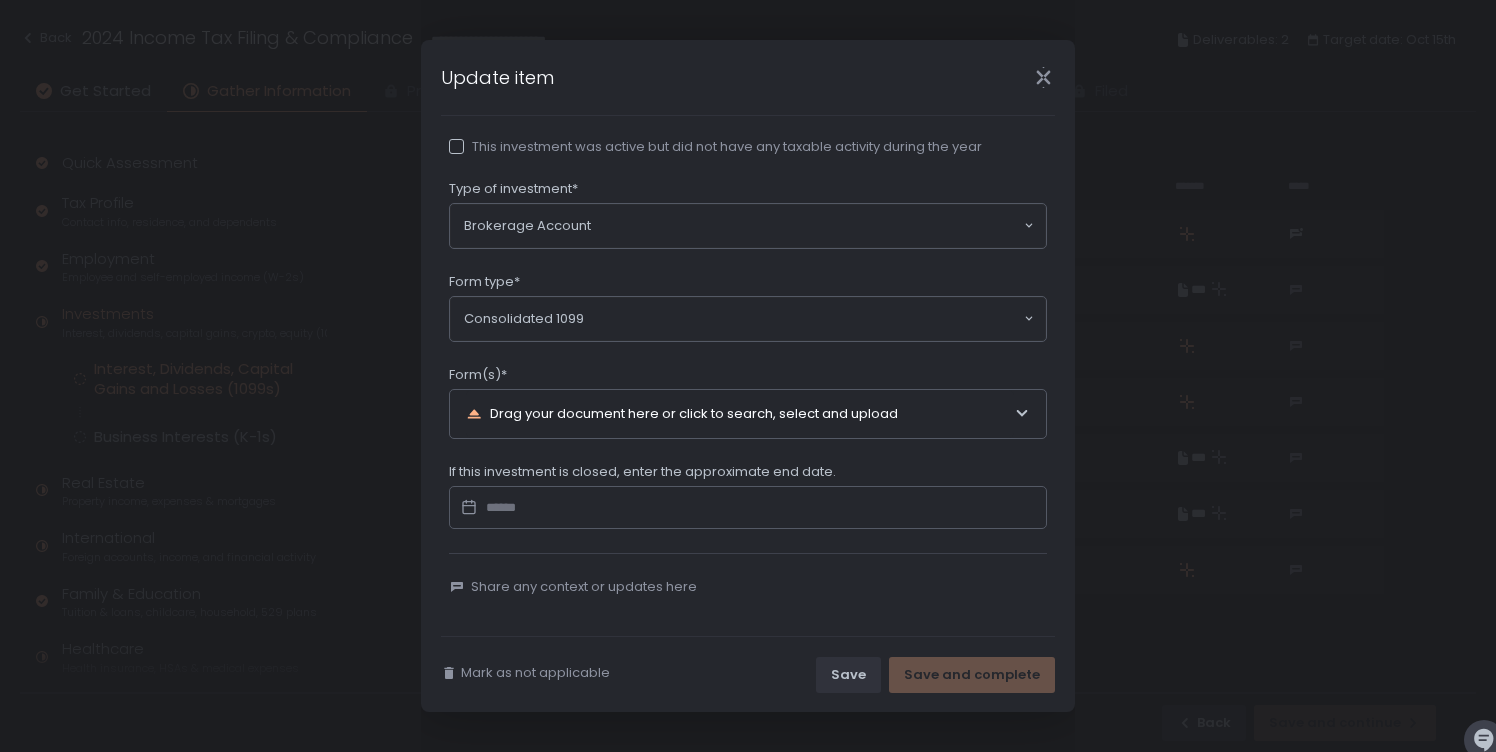 scroll, scrollTop: 0, scrollLeft: 0, axis: both 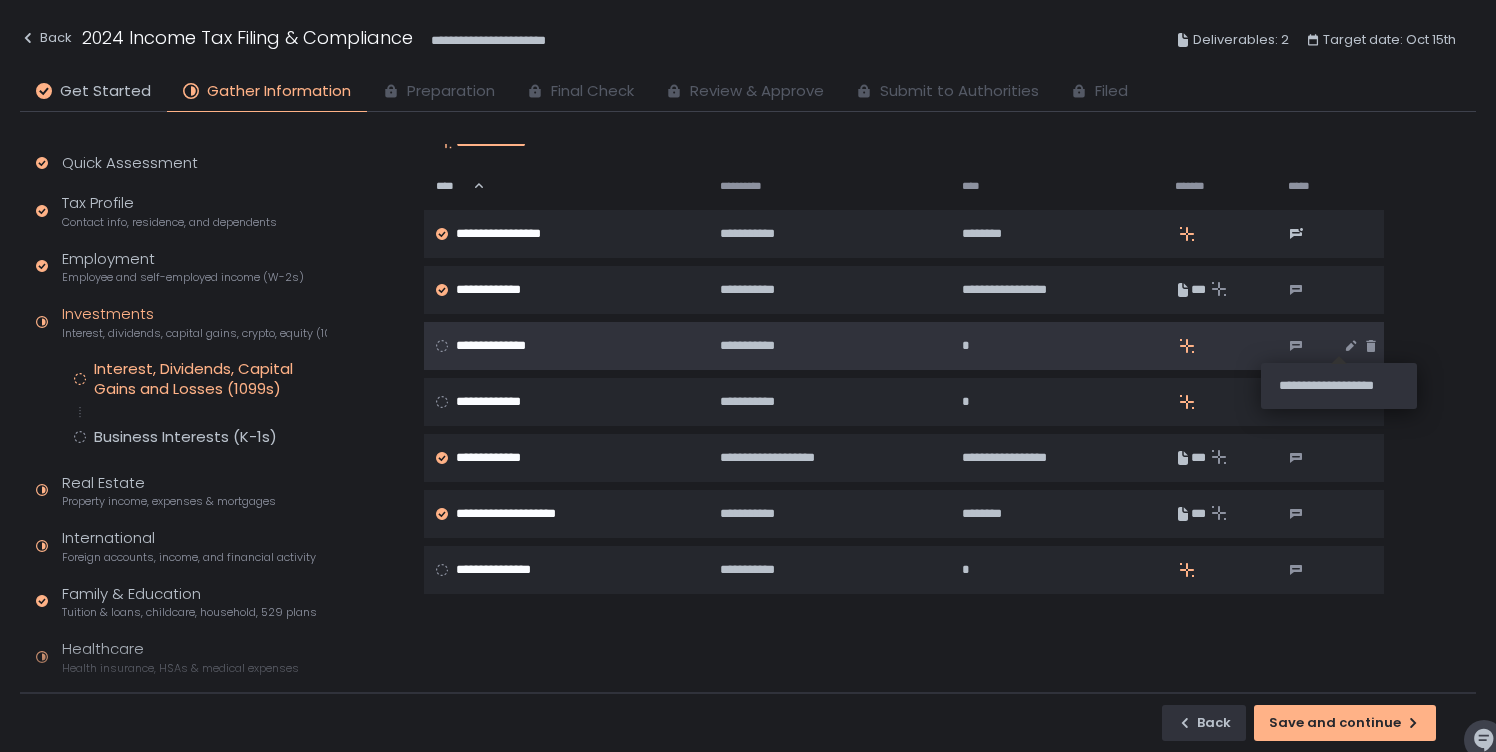 click 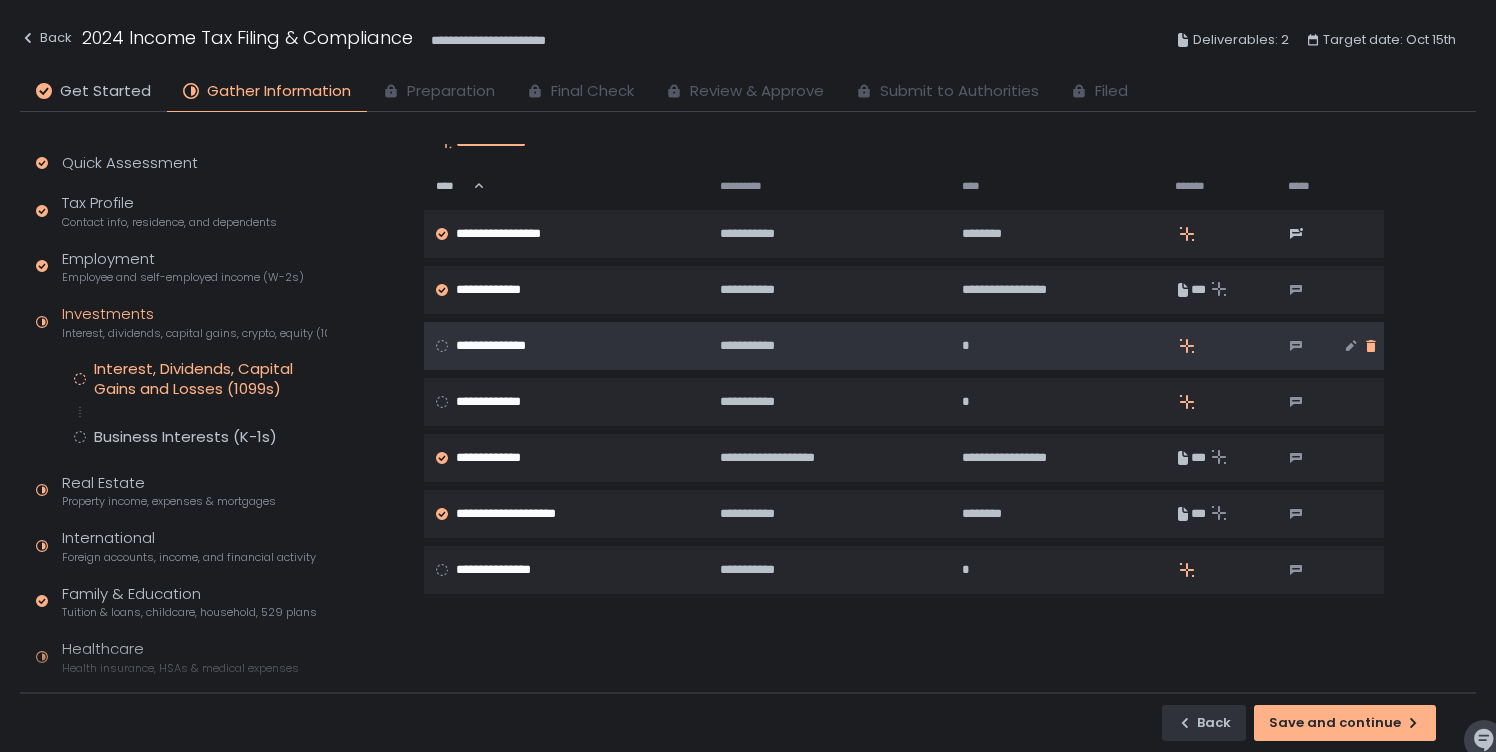 click 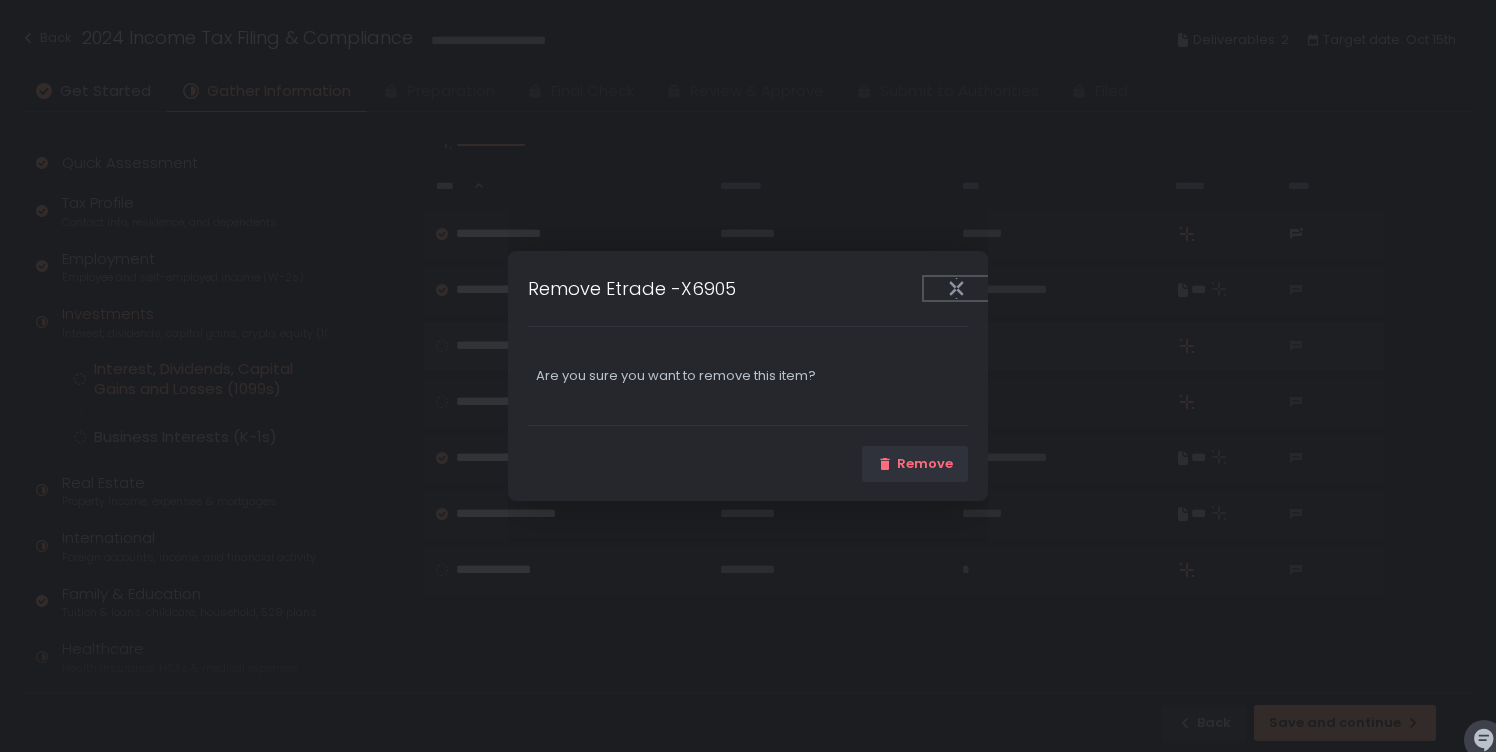 click 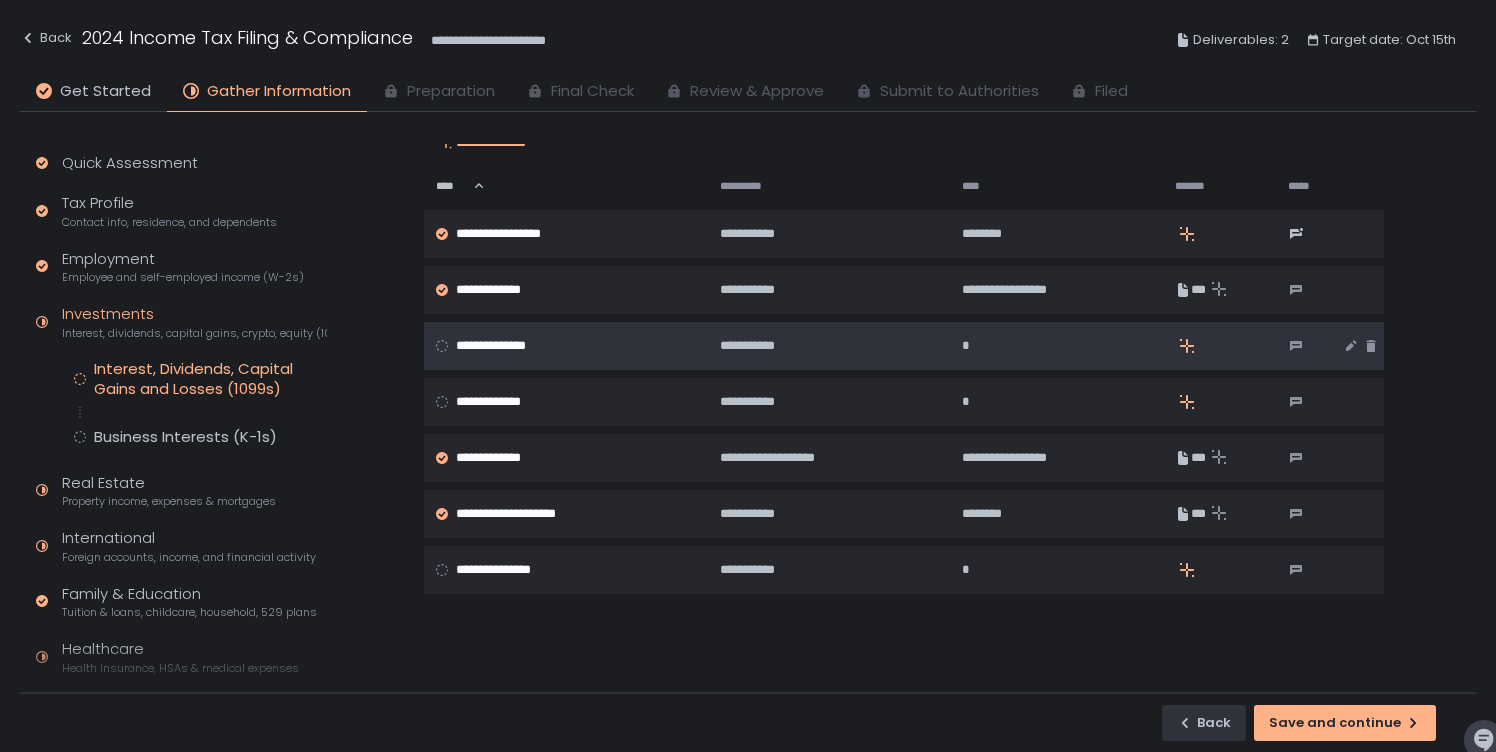 click on "**********" at bounding box center [503, 346] 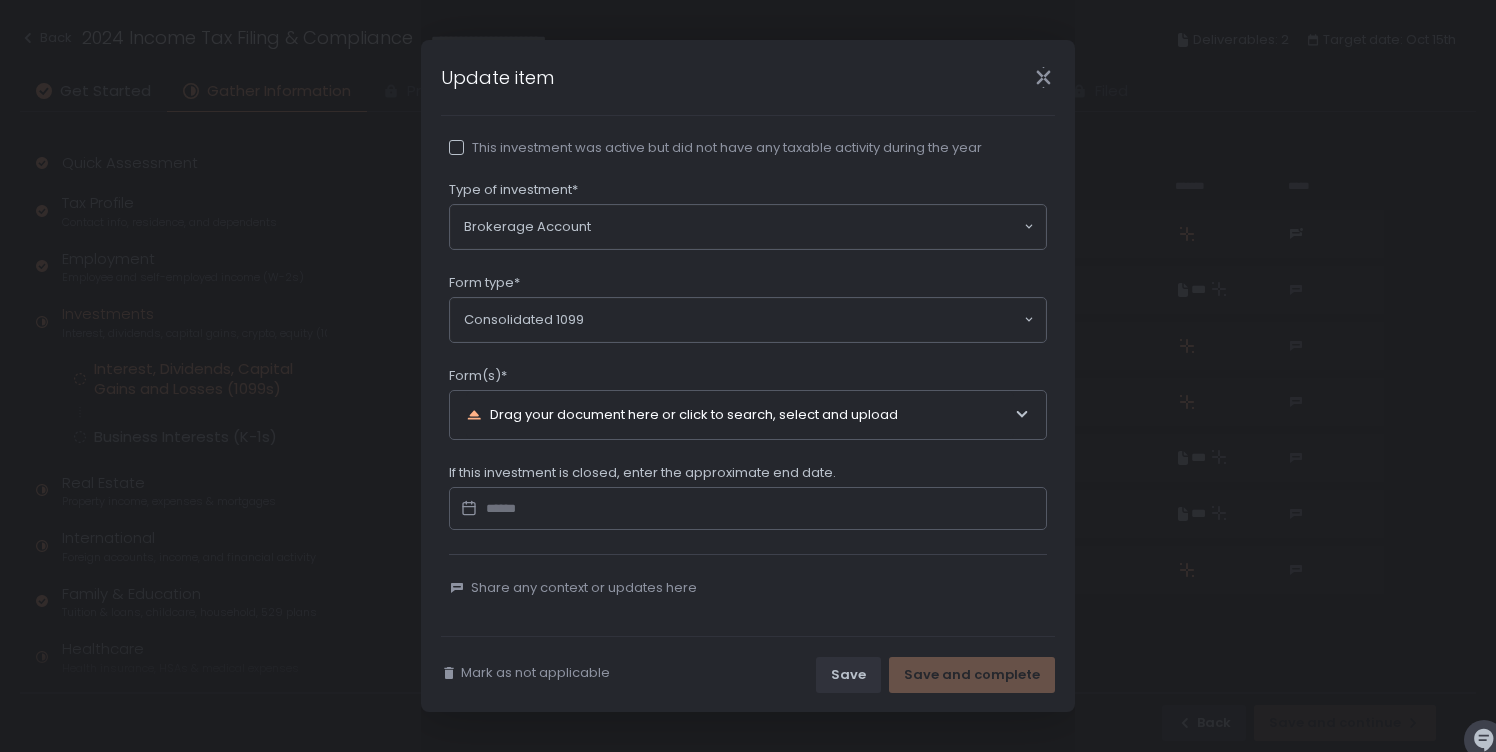 scroll, scrollTop: 202, scrollLeft: 0, axis: vertical 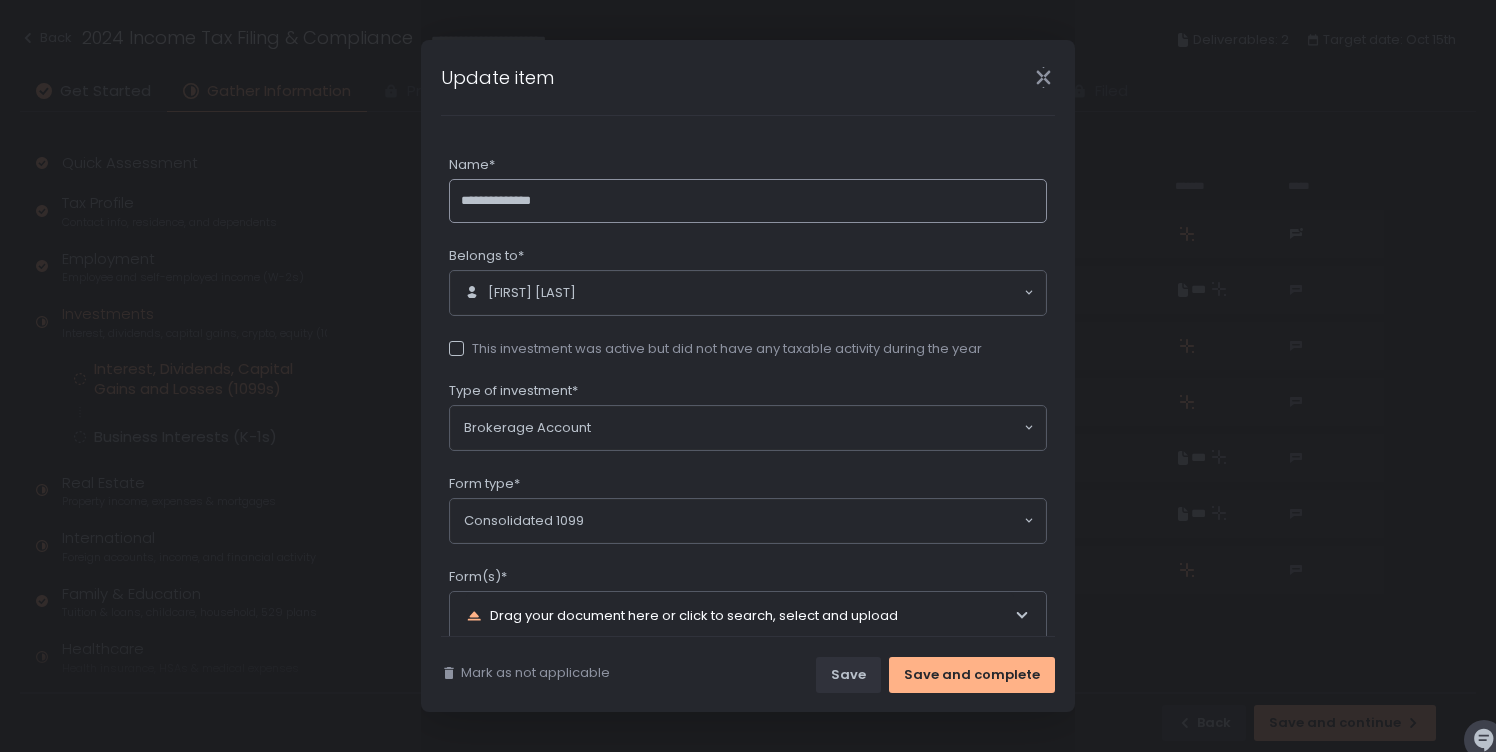 click on "**********" 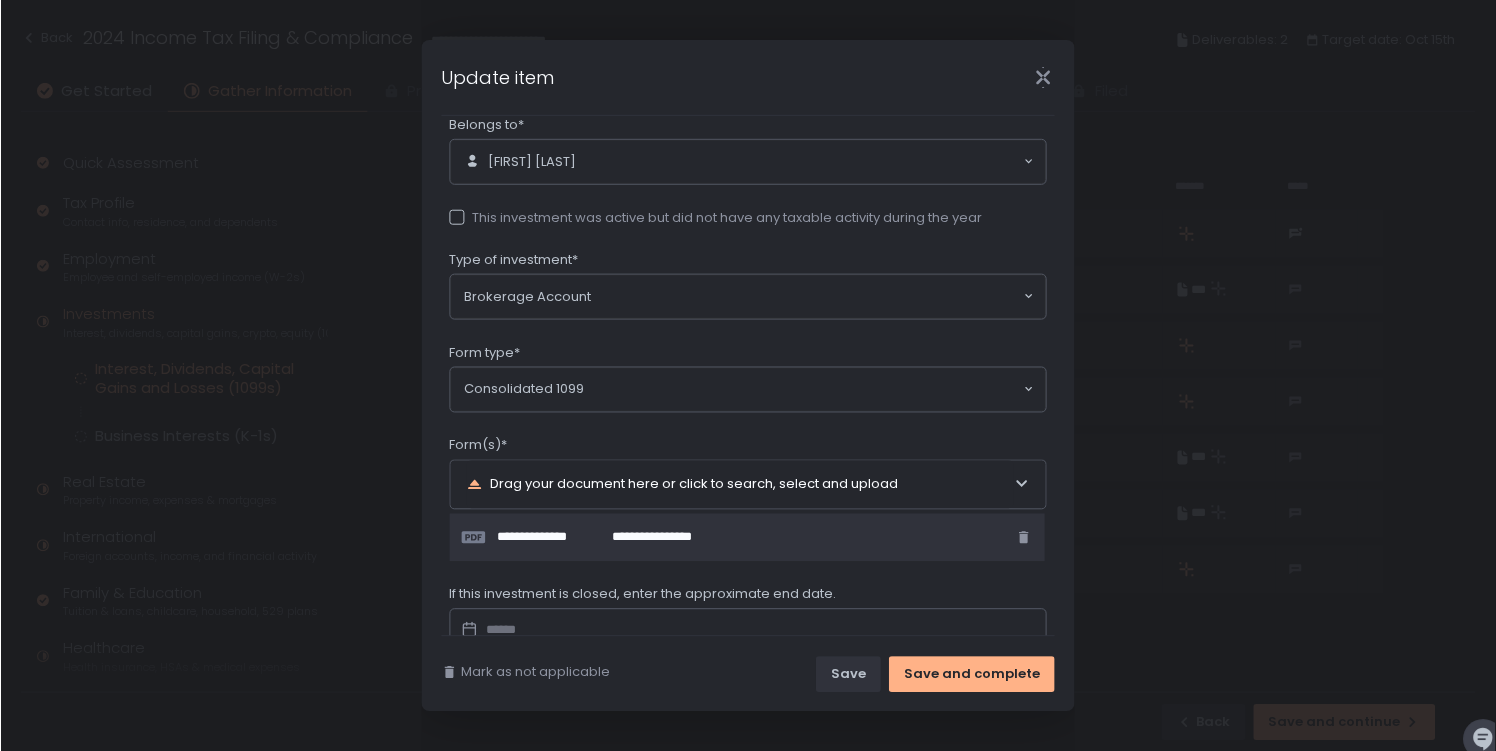 scroll, scrollTop: 254, scrollLeft: 0, axis: vertical 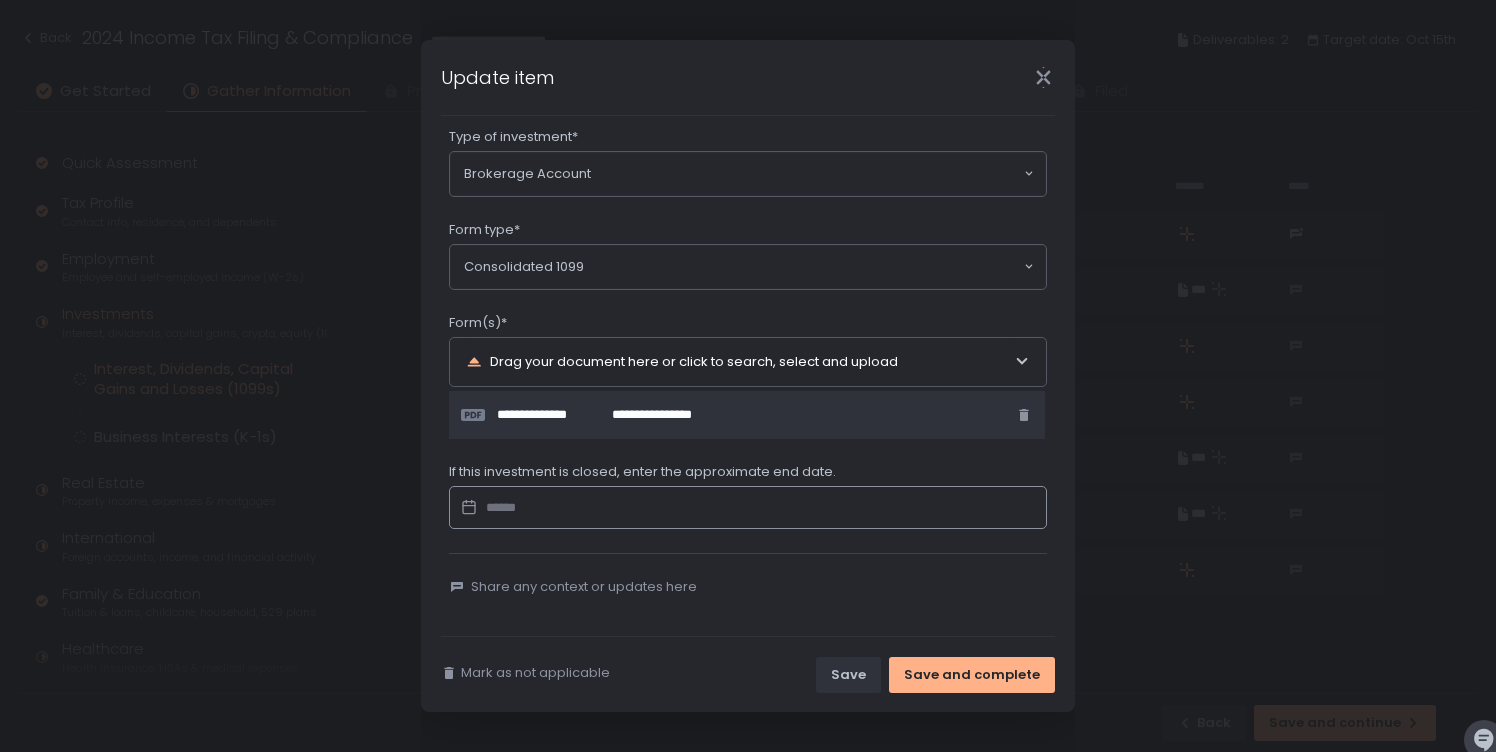 type on "**********" 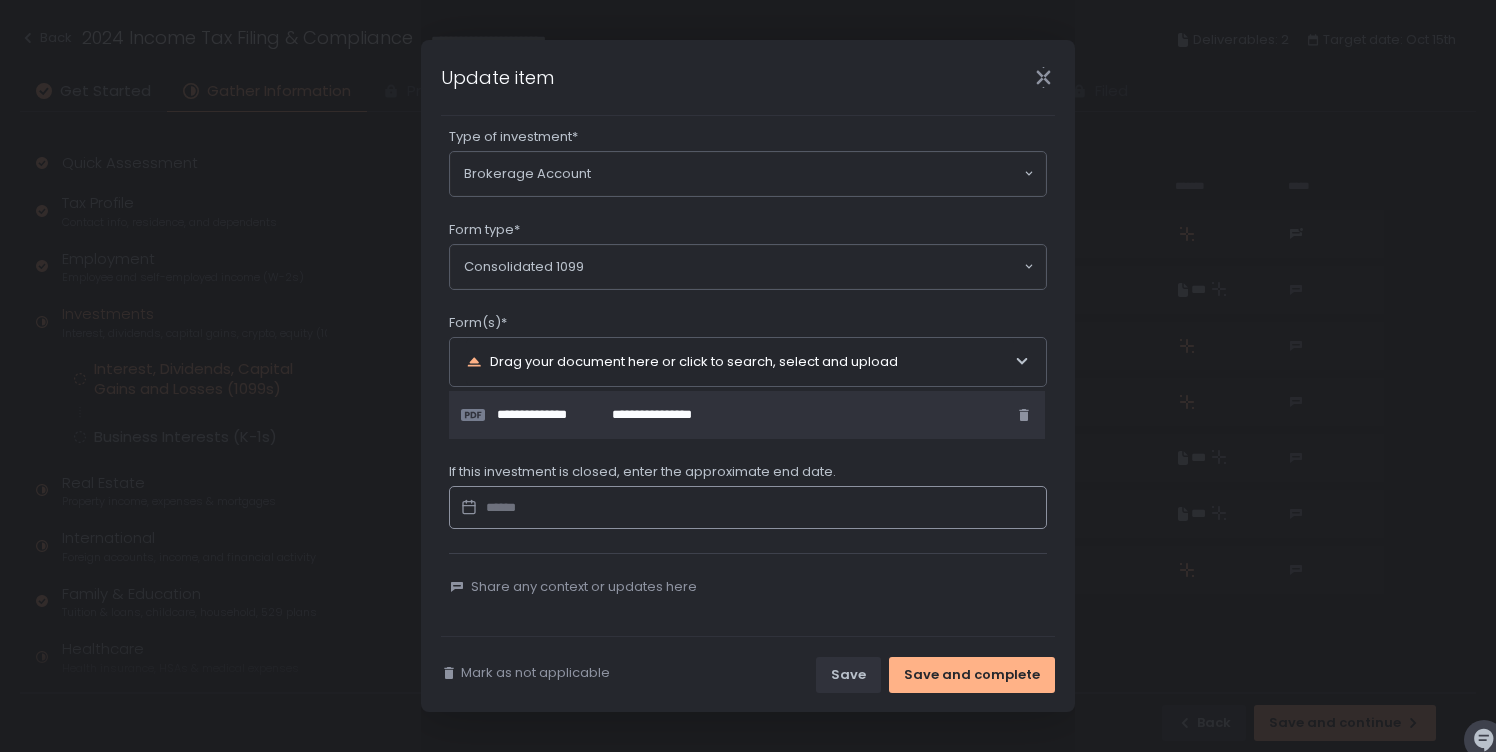 click at bounding box center [748, 508] 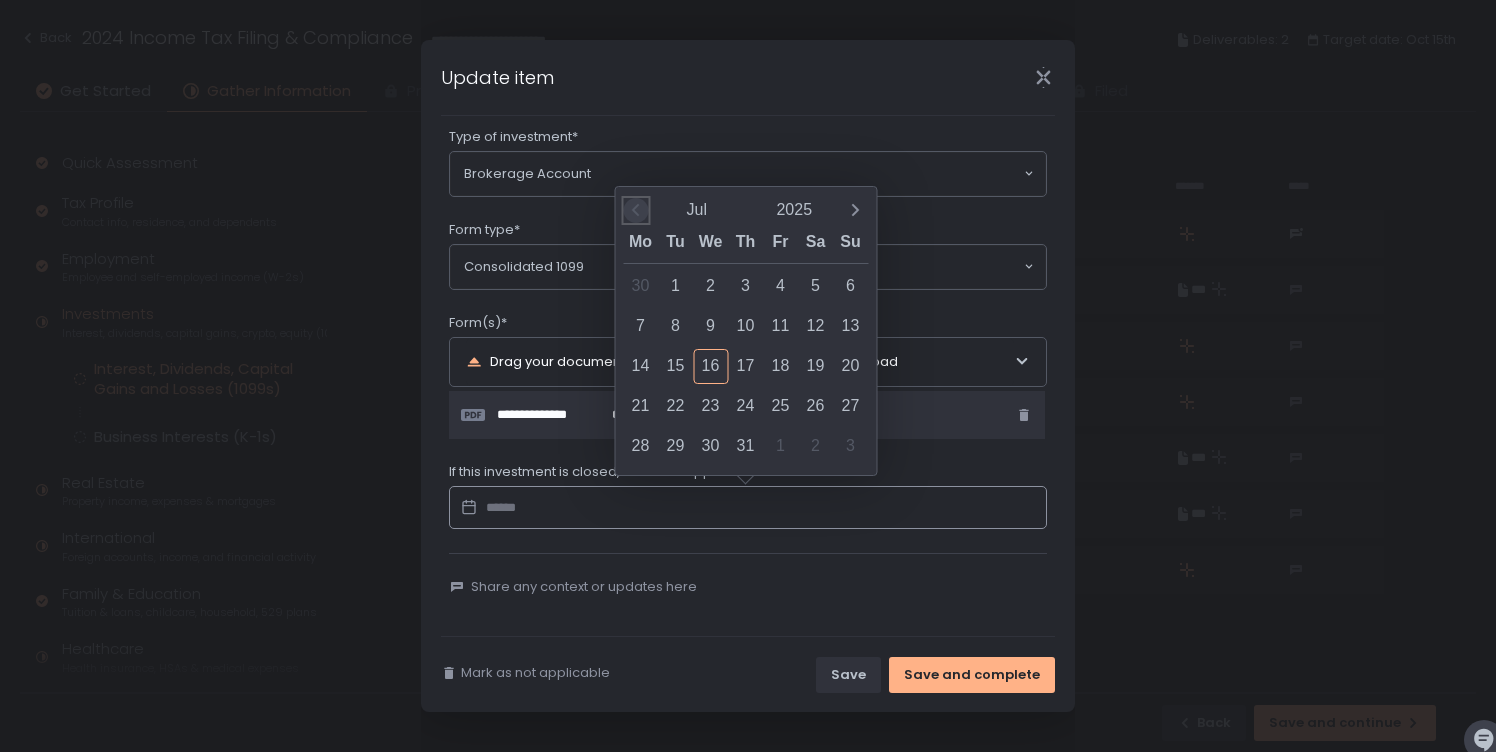 click 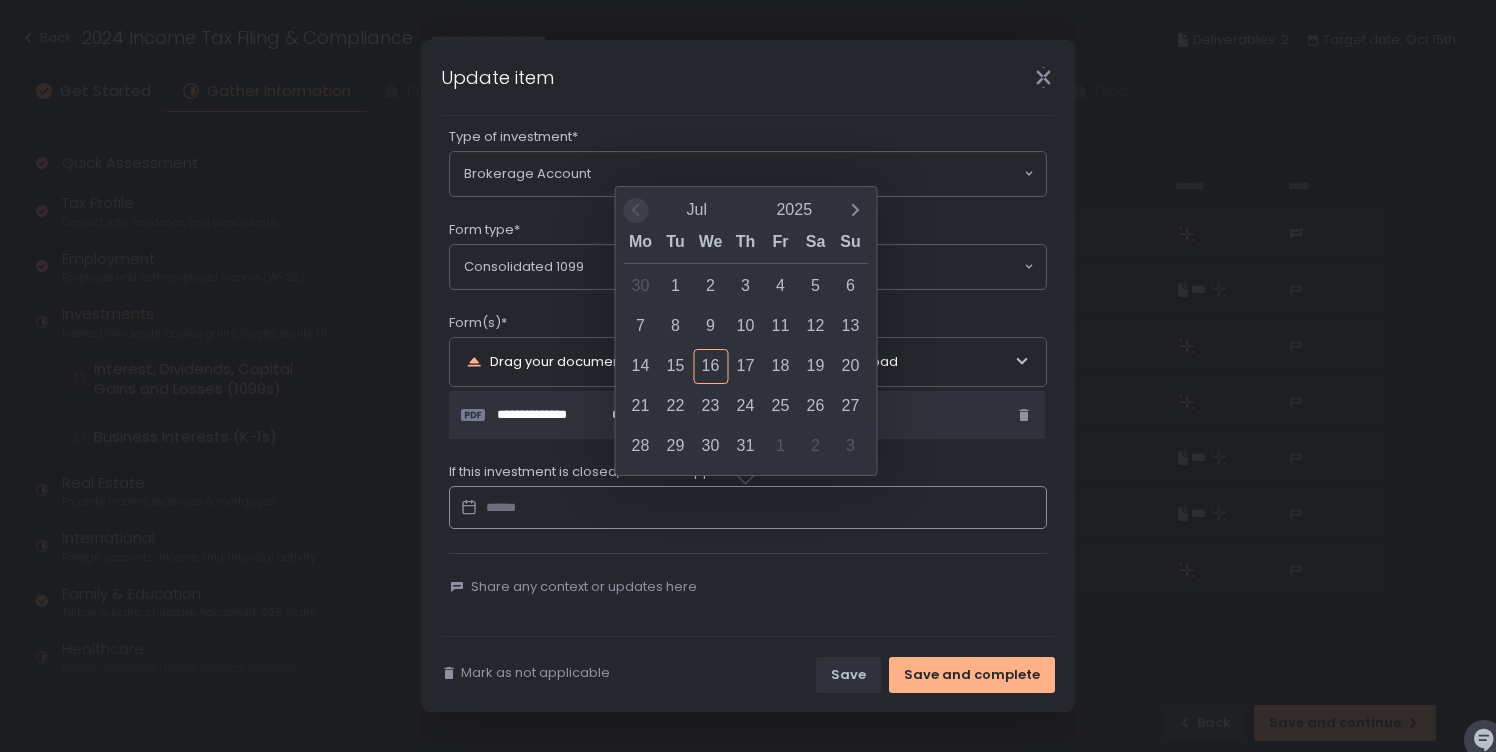 click on "Mo" 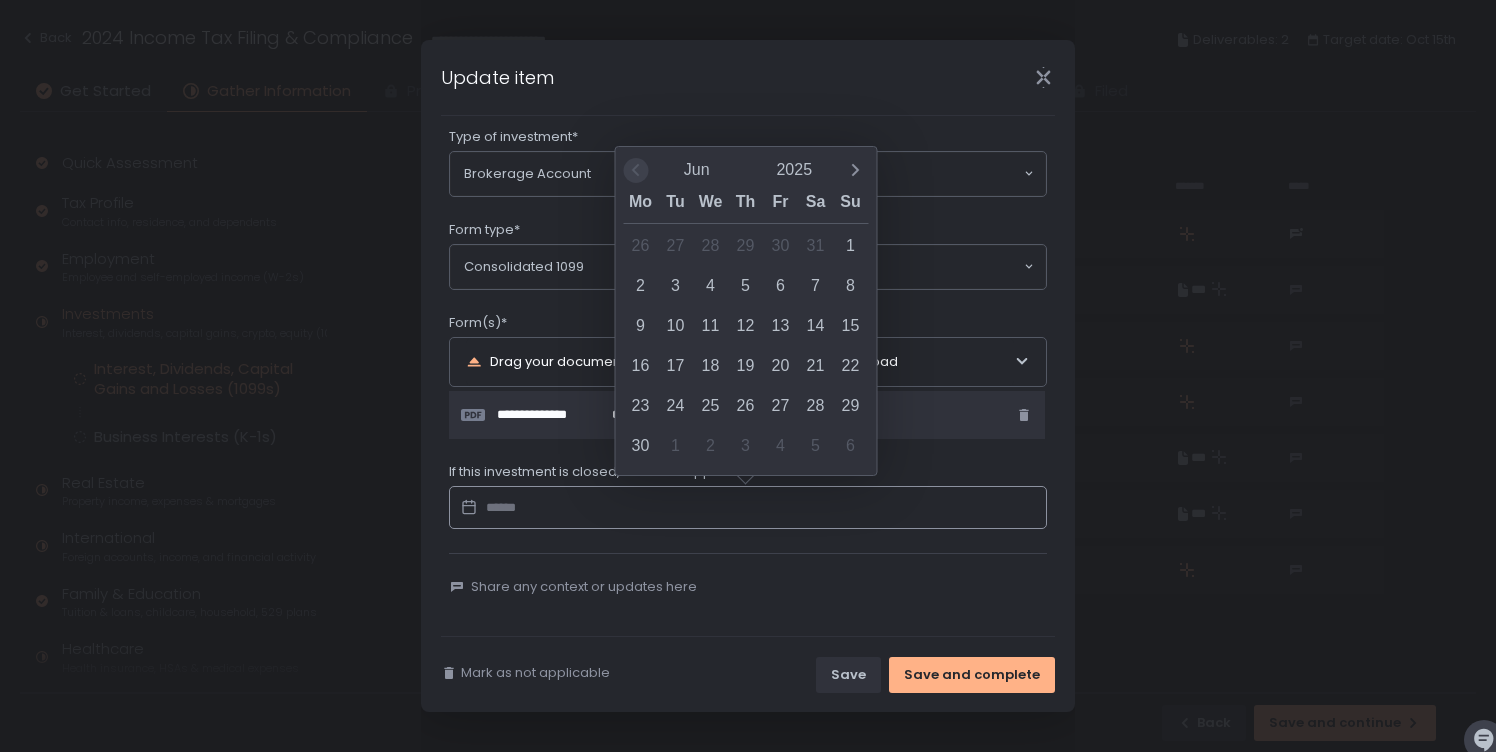 click on "Mo" 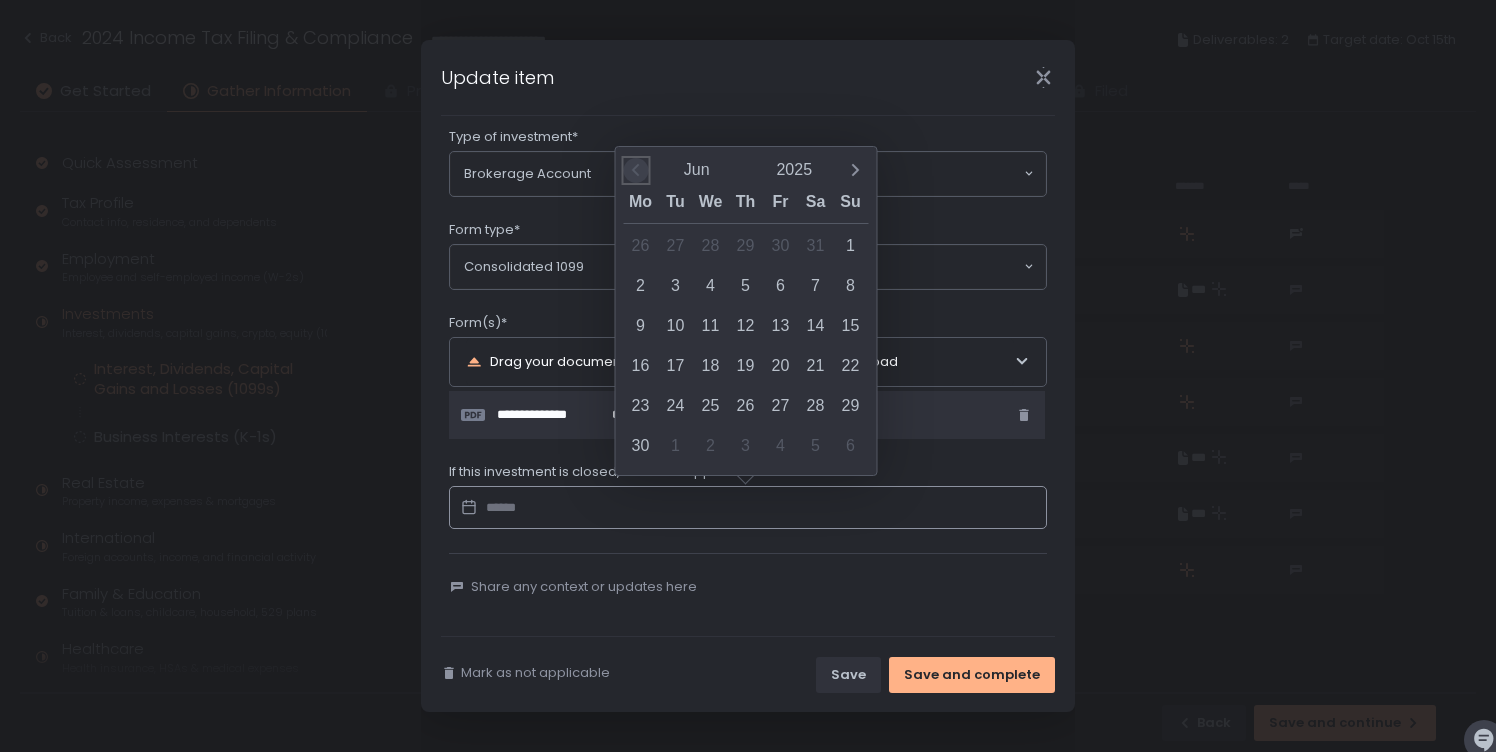 click at bounding box center (635, 170) 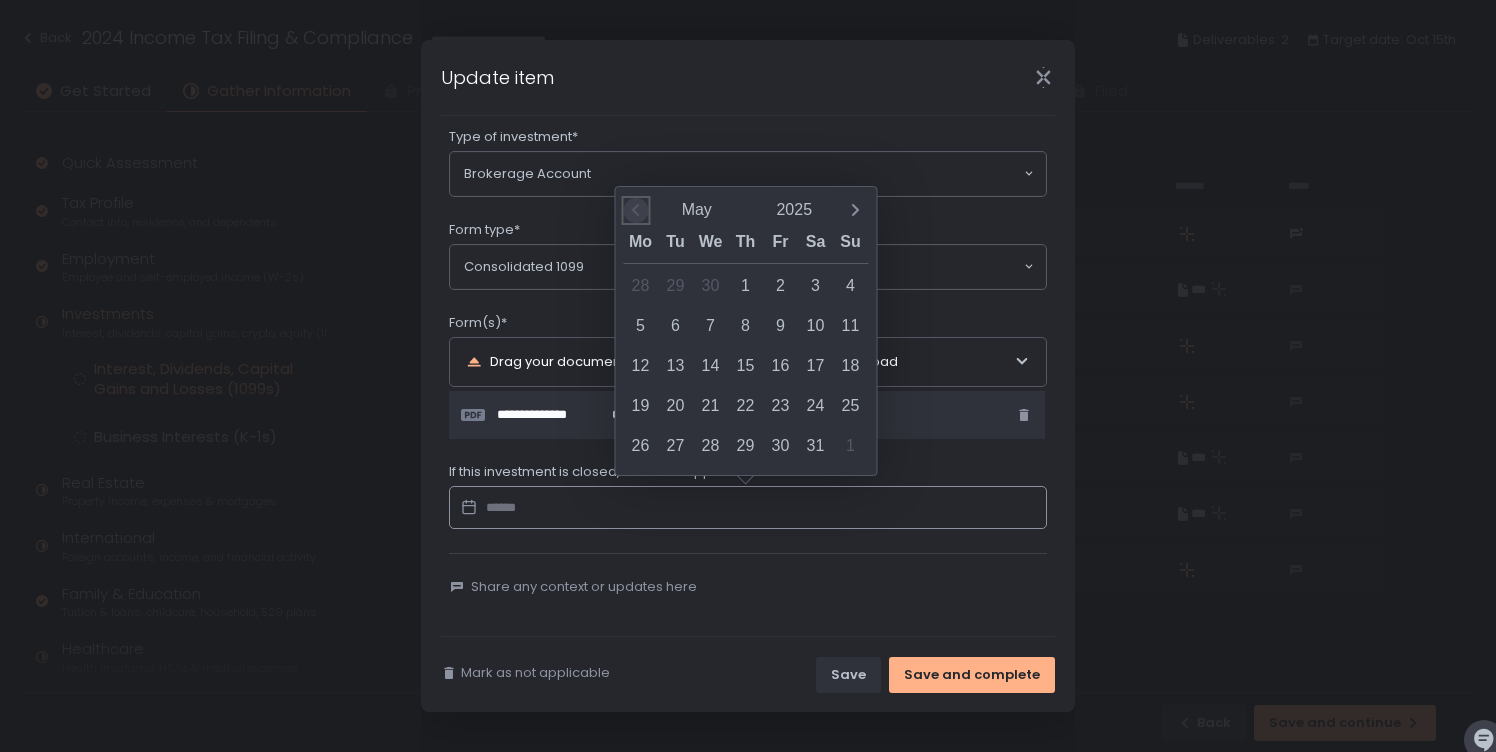 click 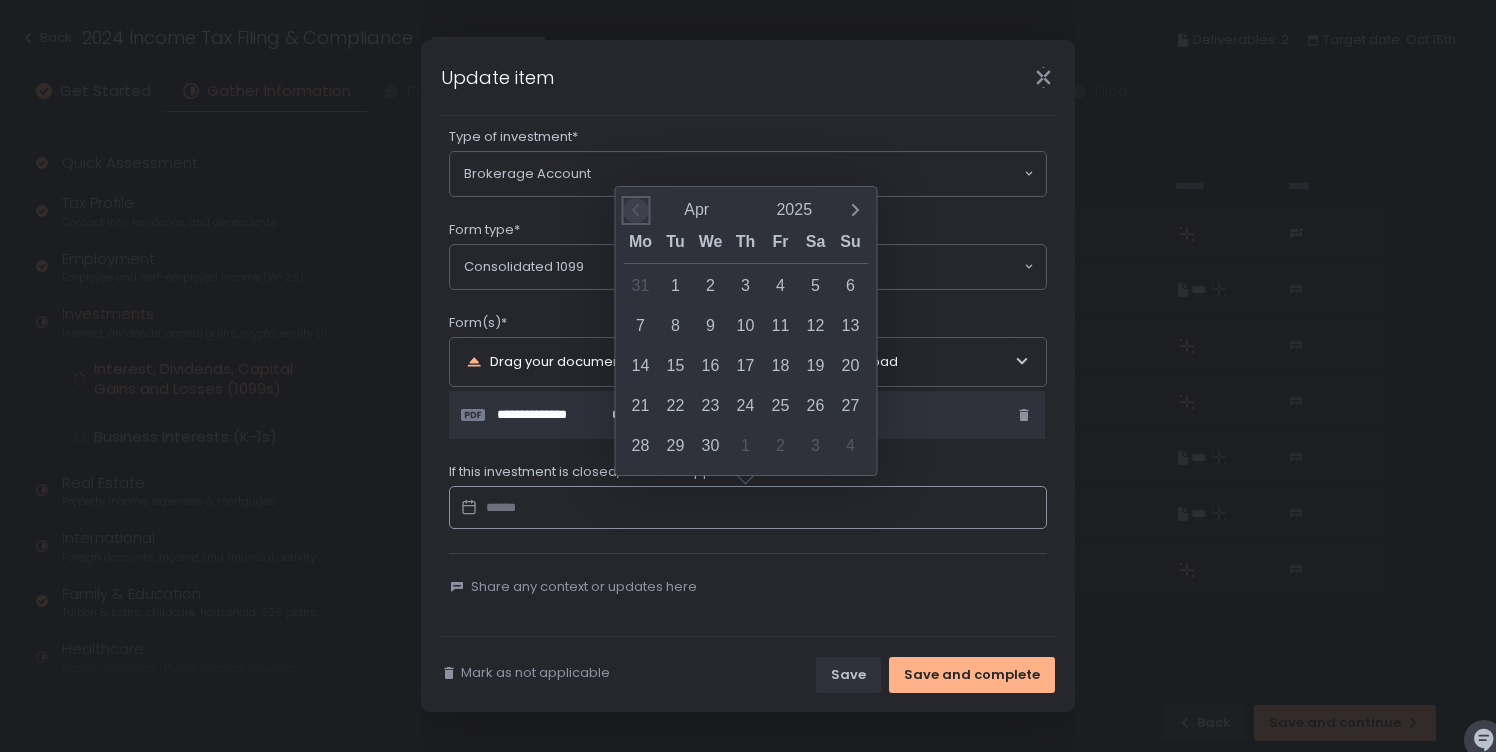 click 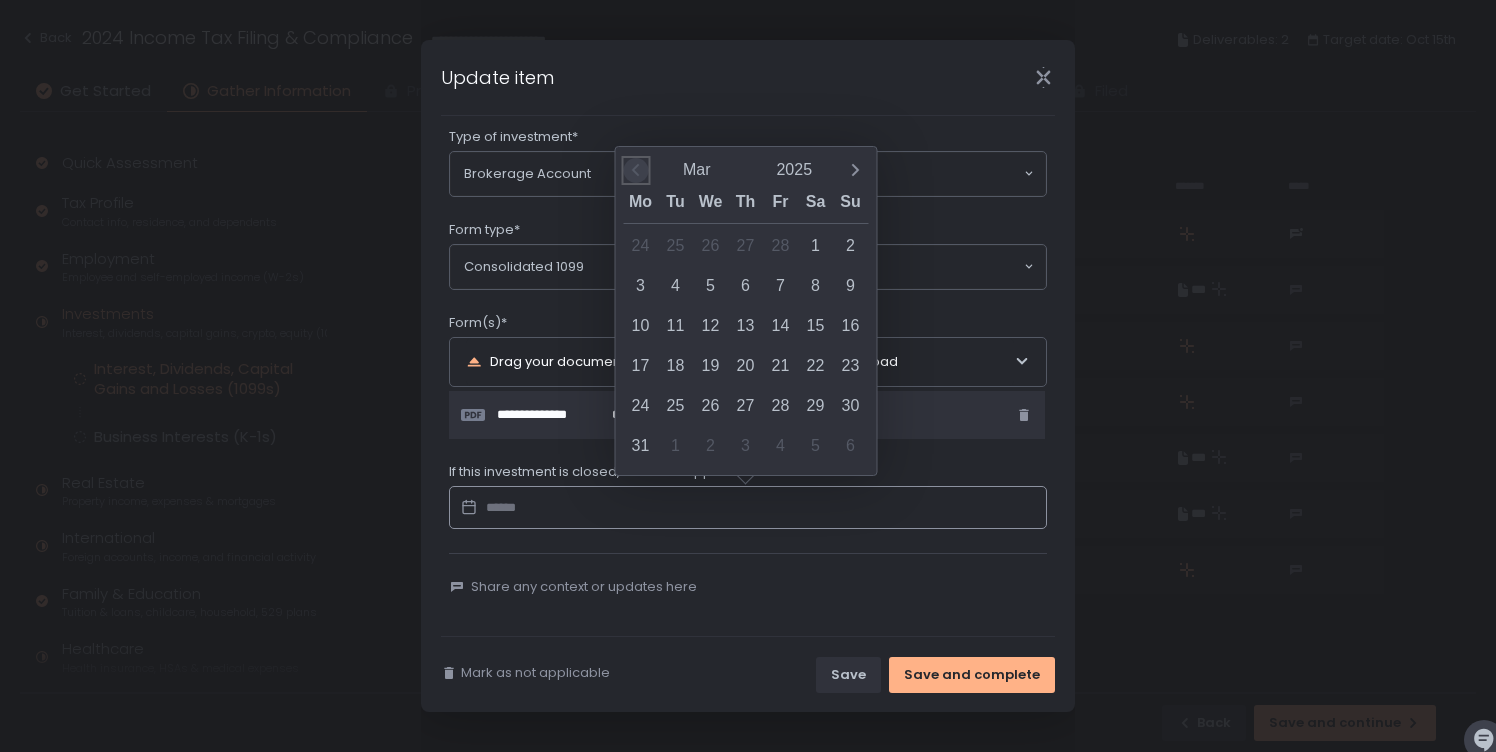 click at bounding box center [635, 170] 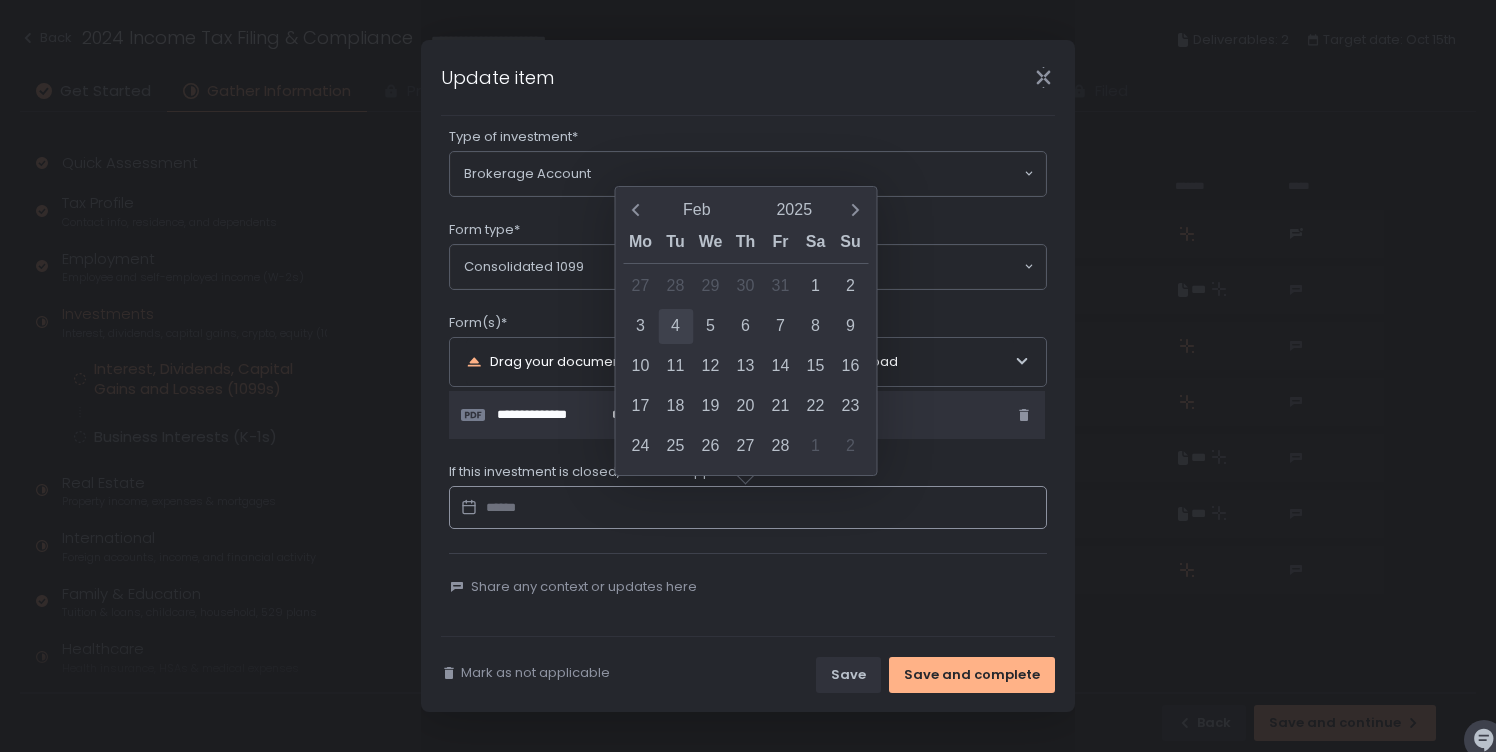 click on "4" at bounding box center (675, 326) 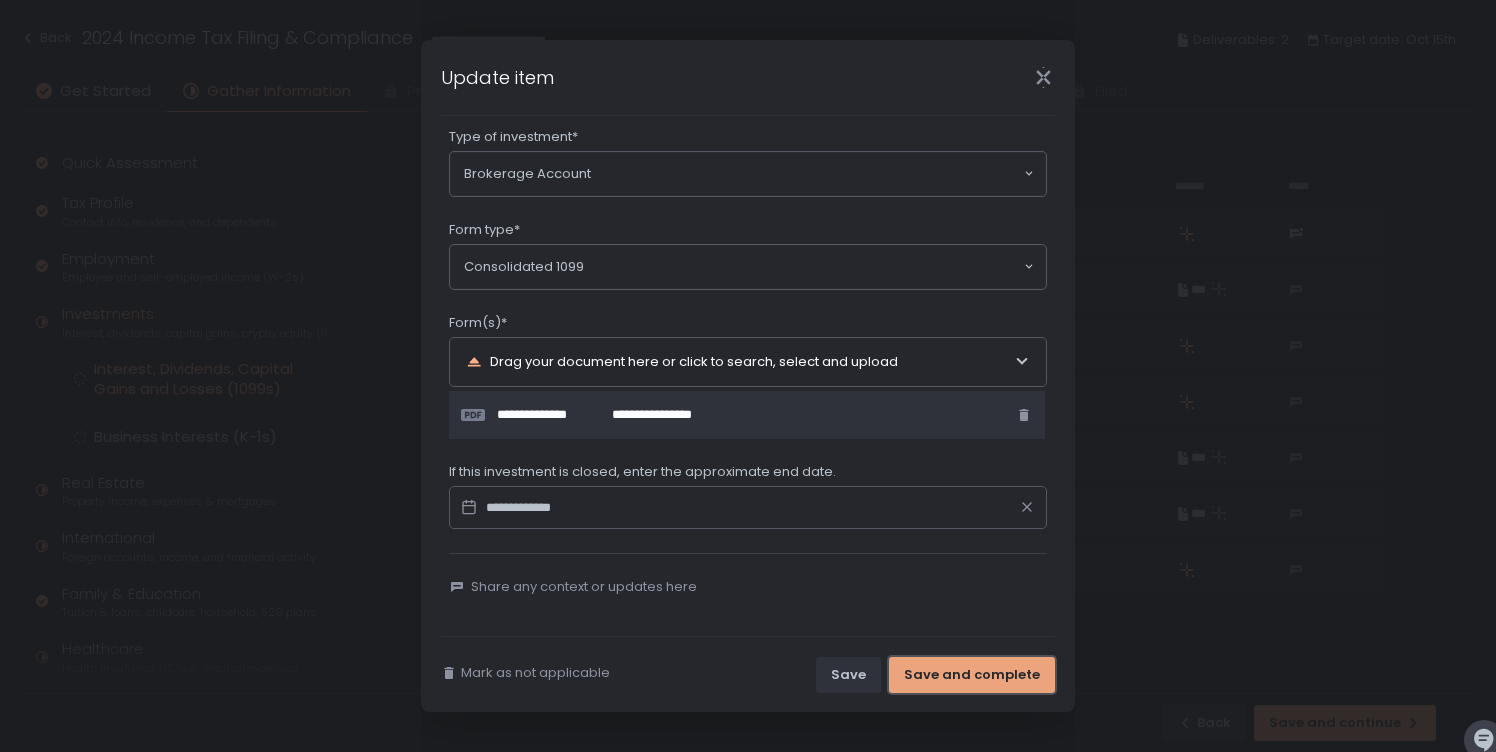 click on "Save and complete" at bounding box center (972, 675) 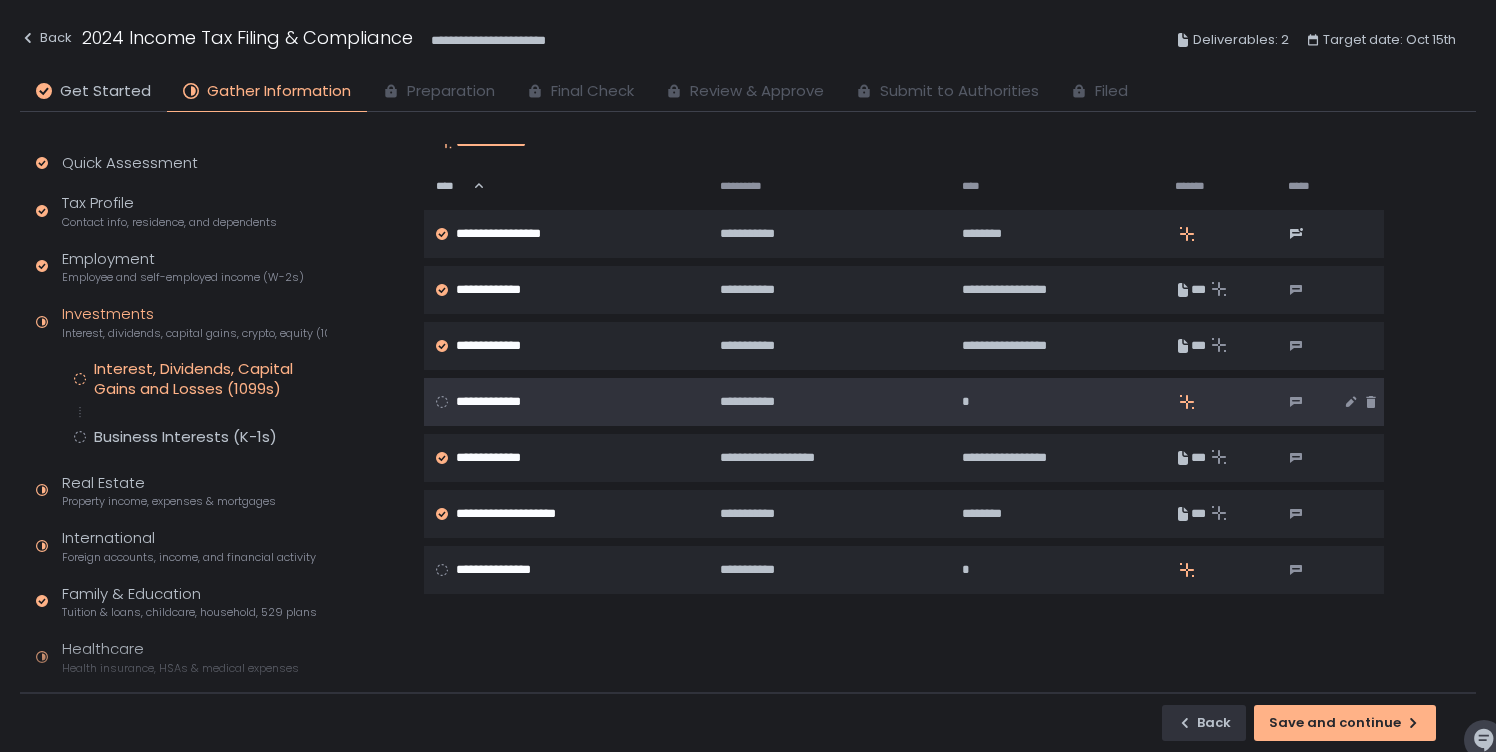 click on "**********" at bounding box center [503, 402] 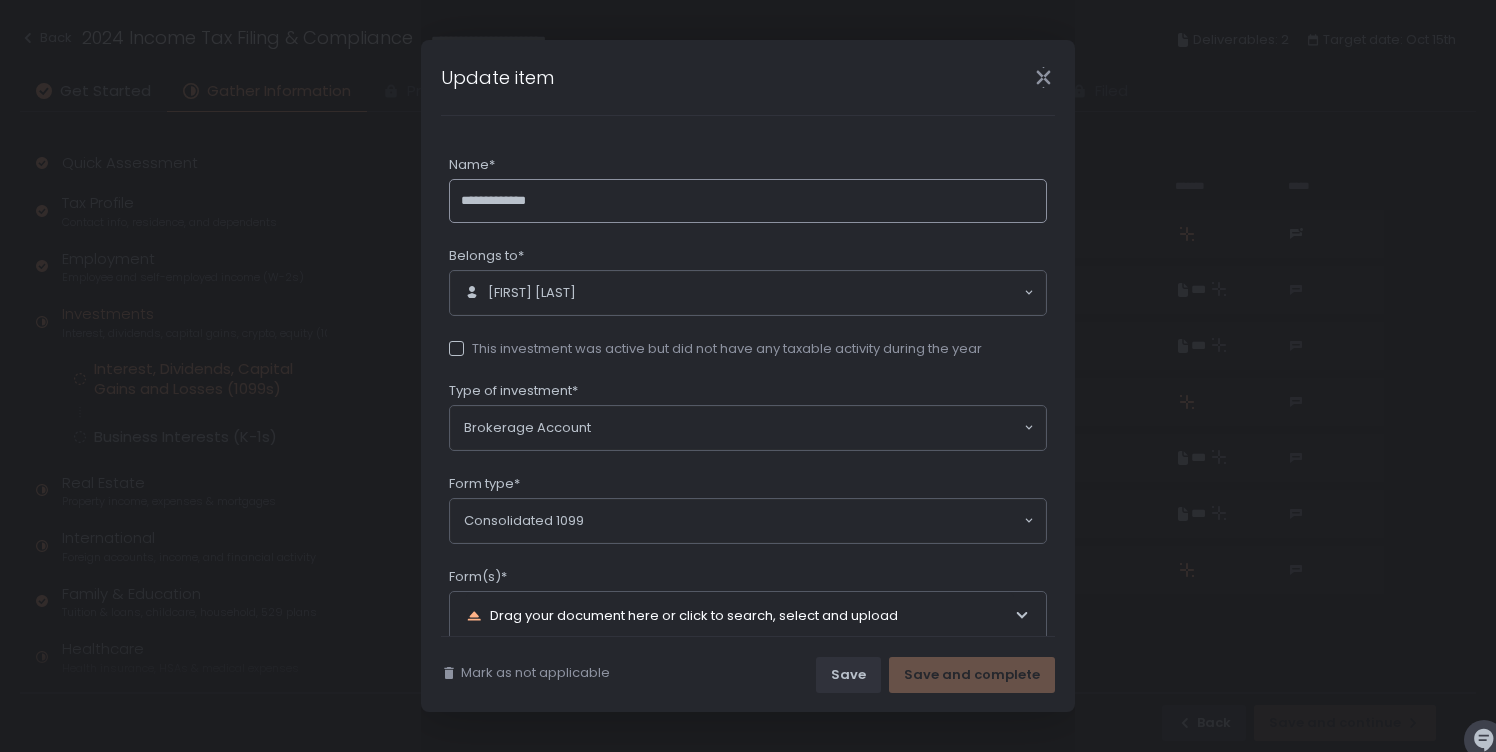click on "**********" 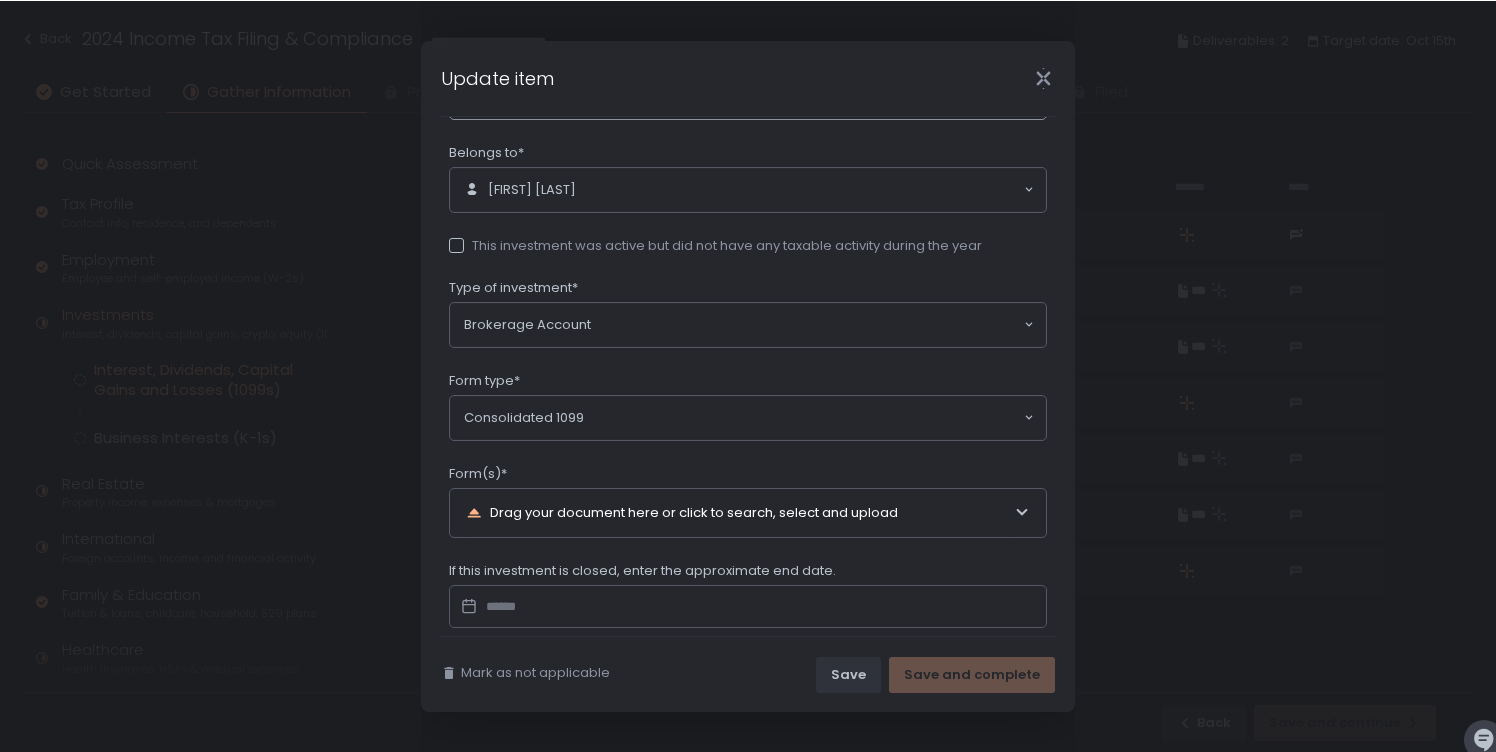 scroll, scrollTop: 203, scrollLeft: 0, axis: vertical 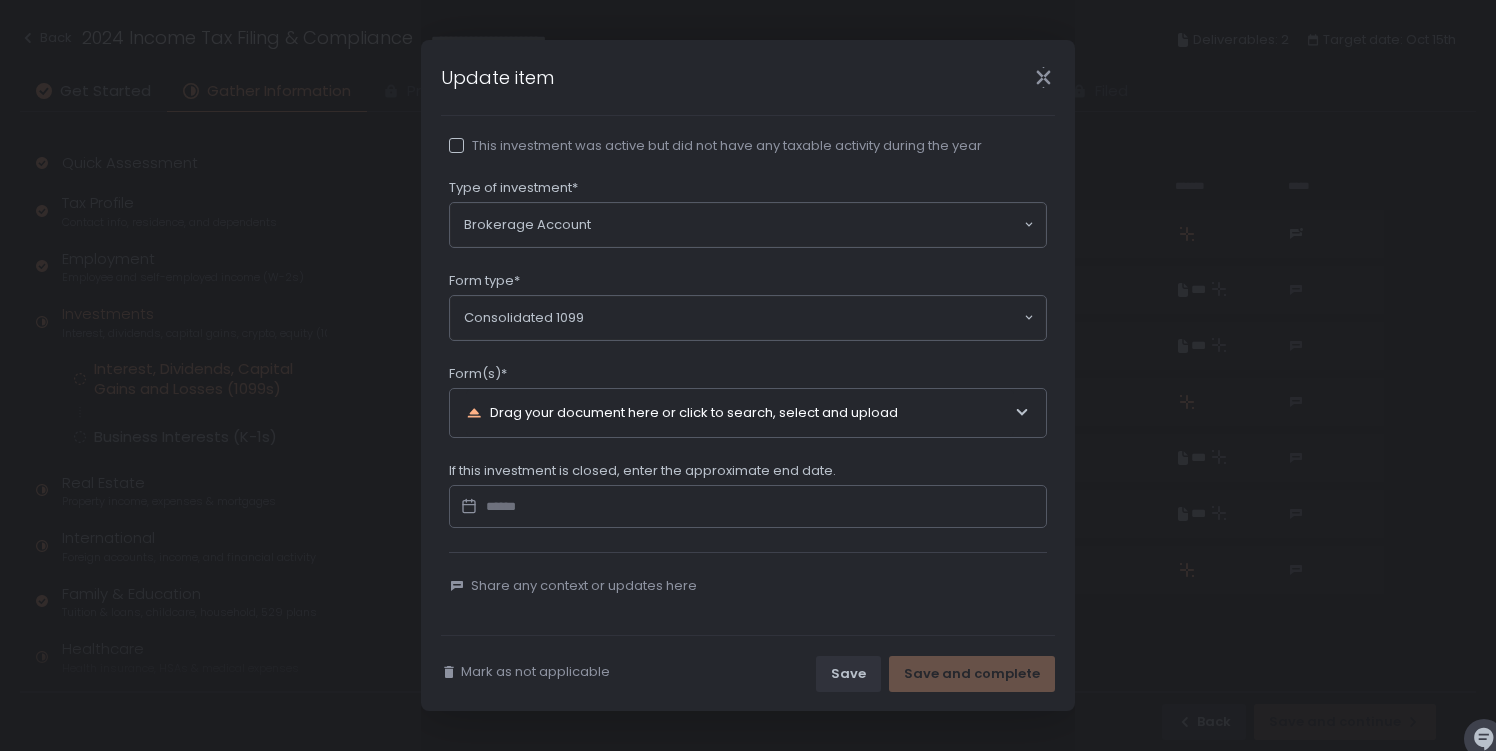 type on "**********" 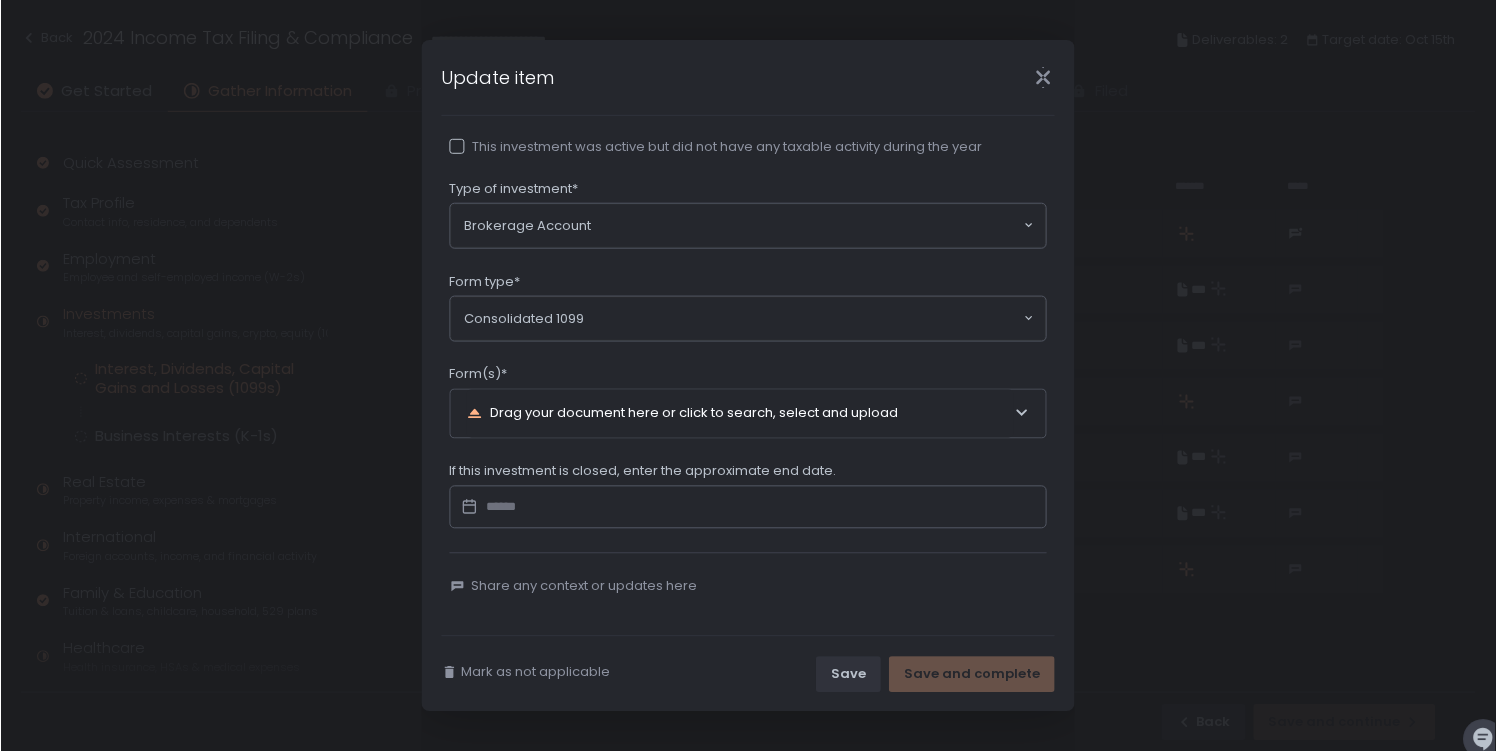 scroll, scrollTop: 202, scrollLeft: 0, axis: vertical 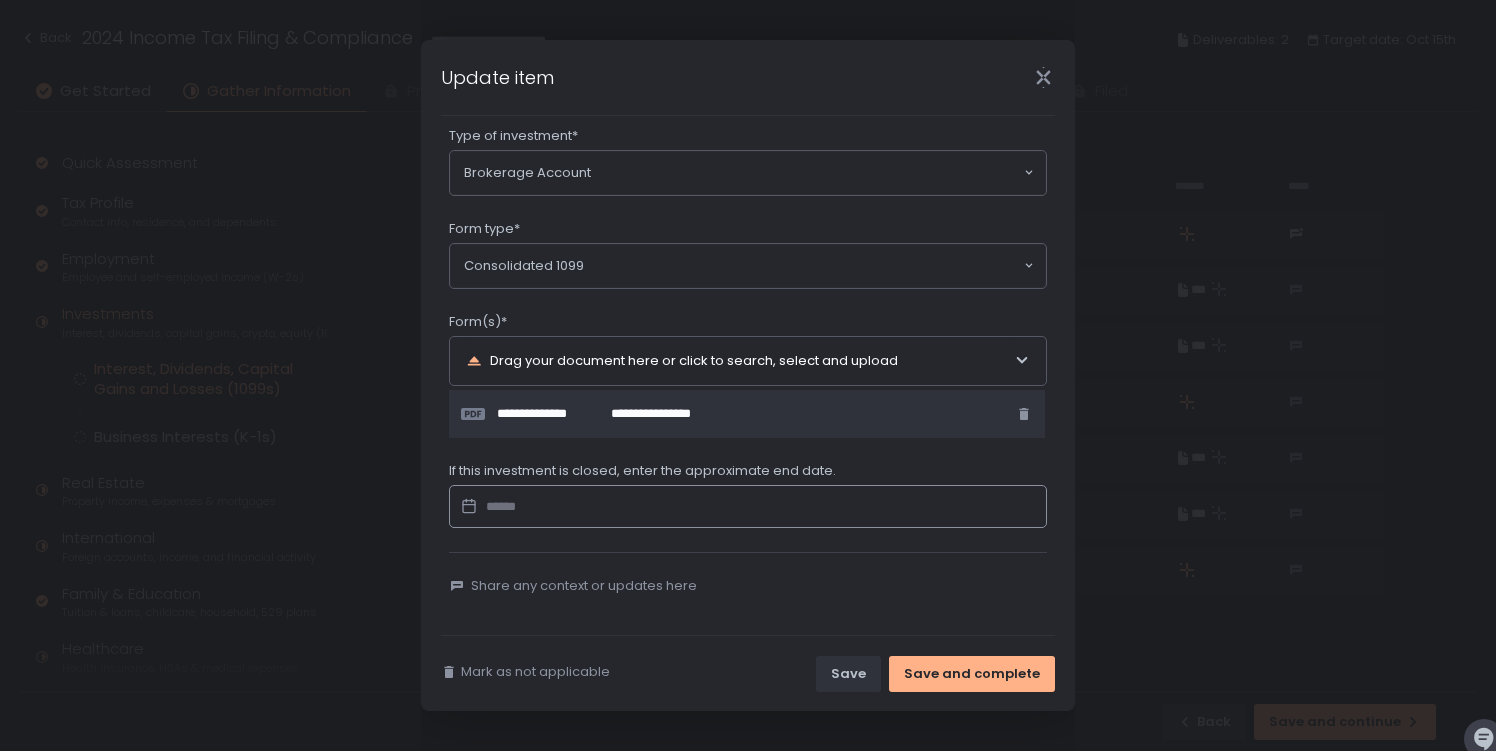 click at bounding box center (748, 507) 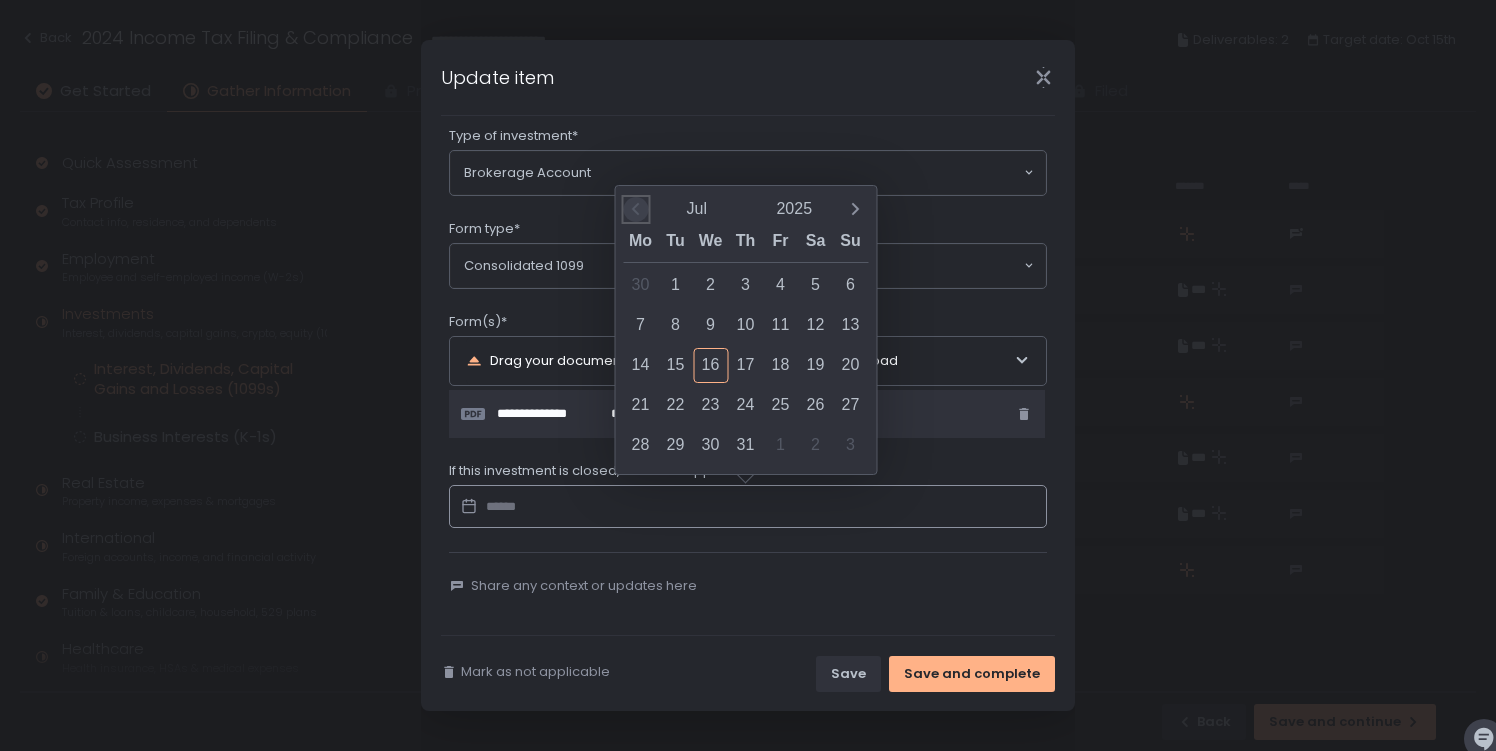 click 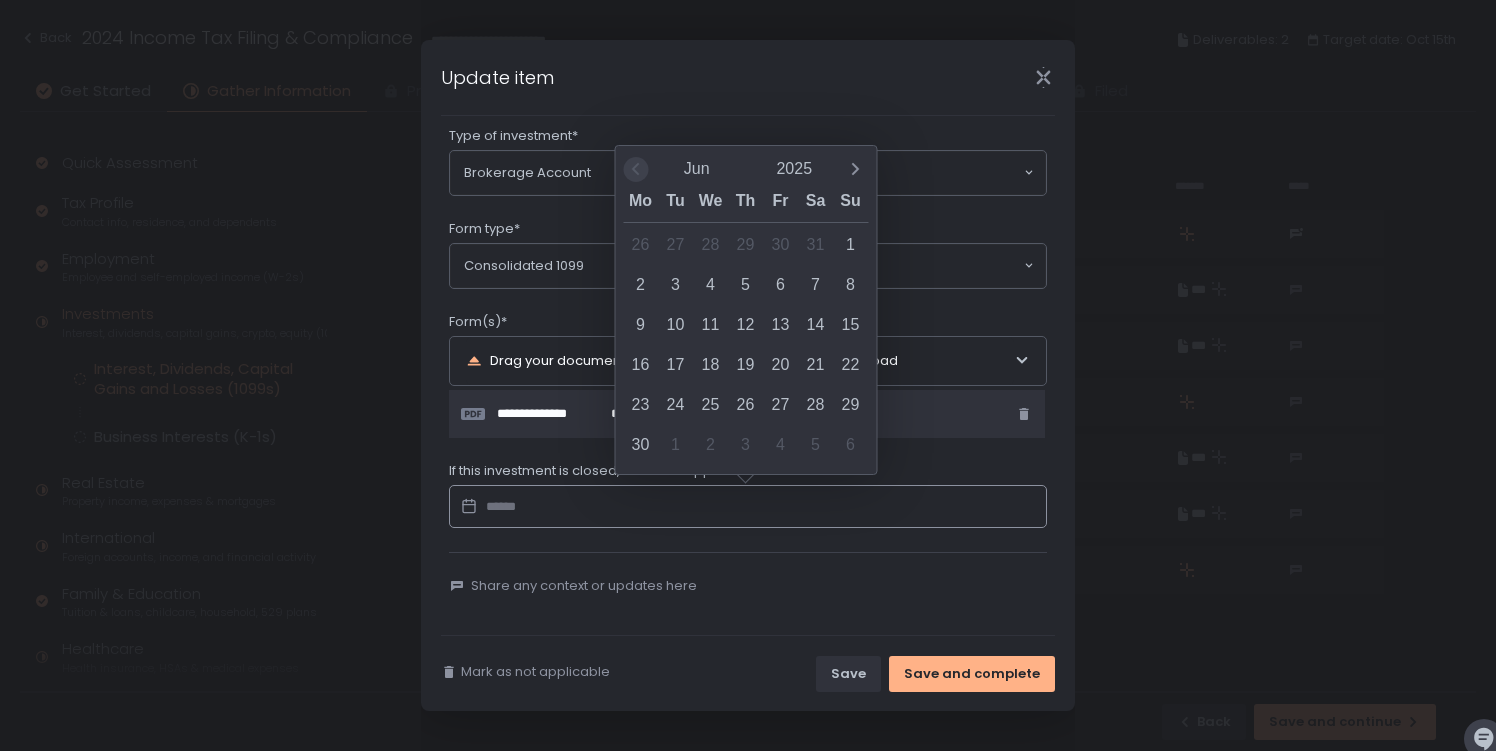 click on "Mo" 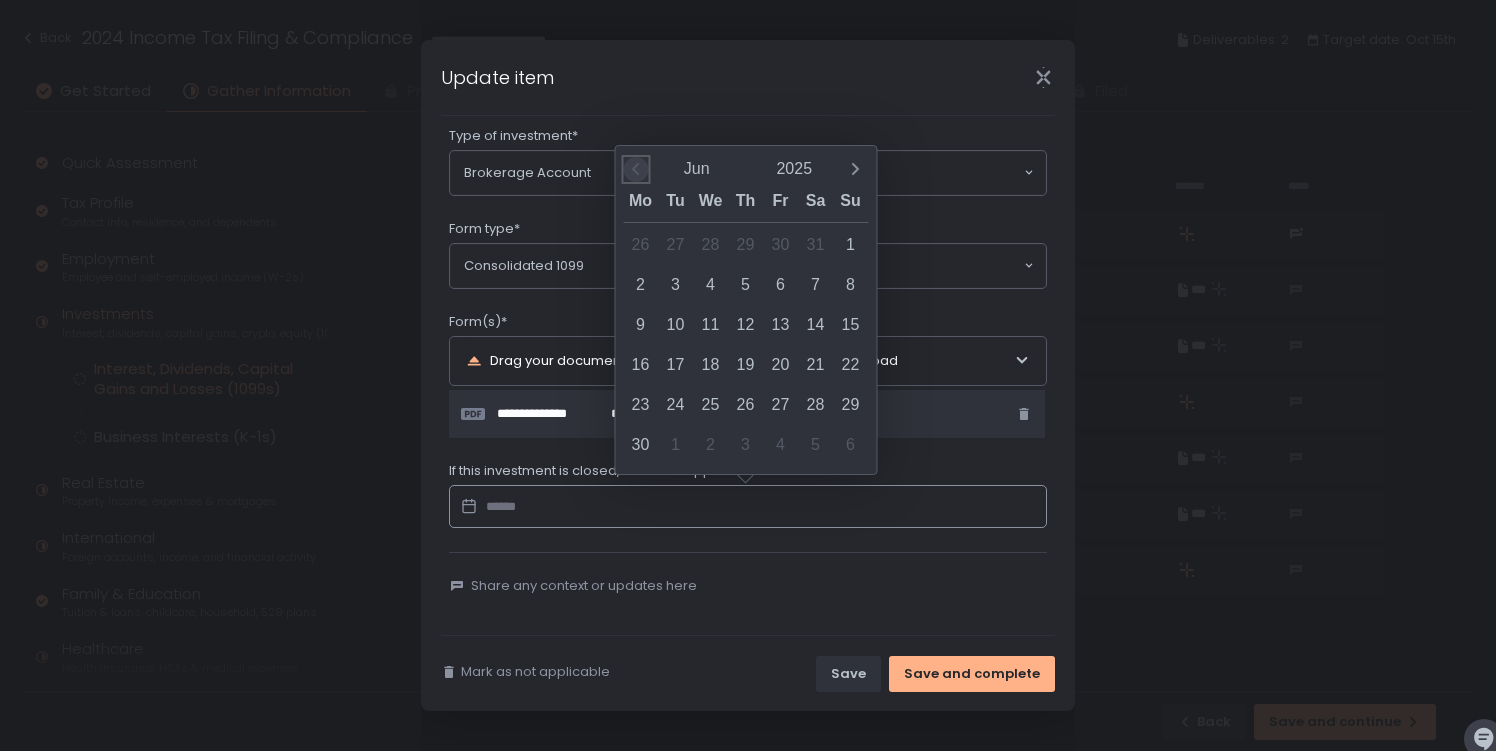 click 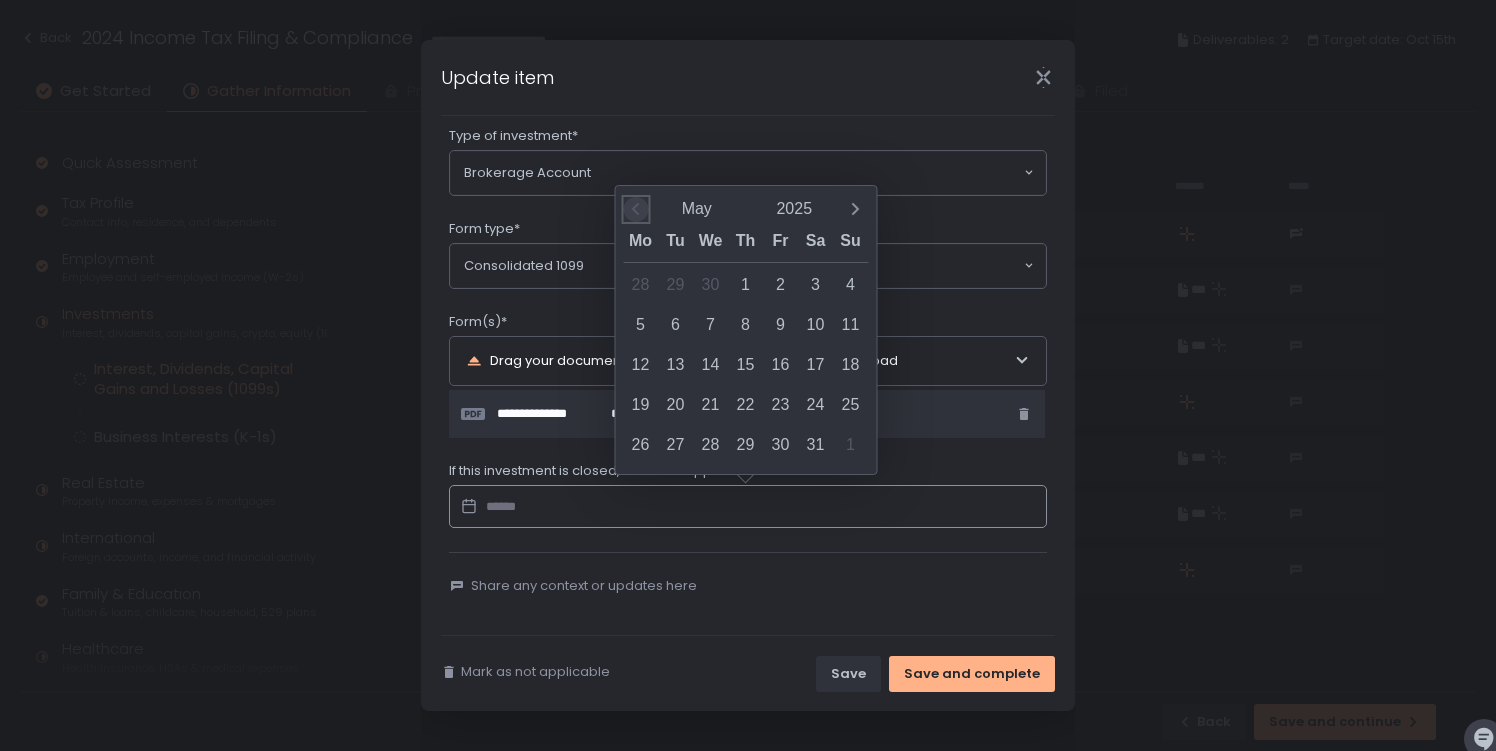 click 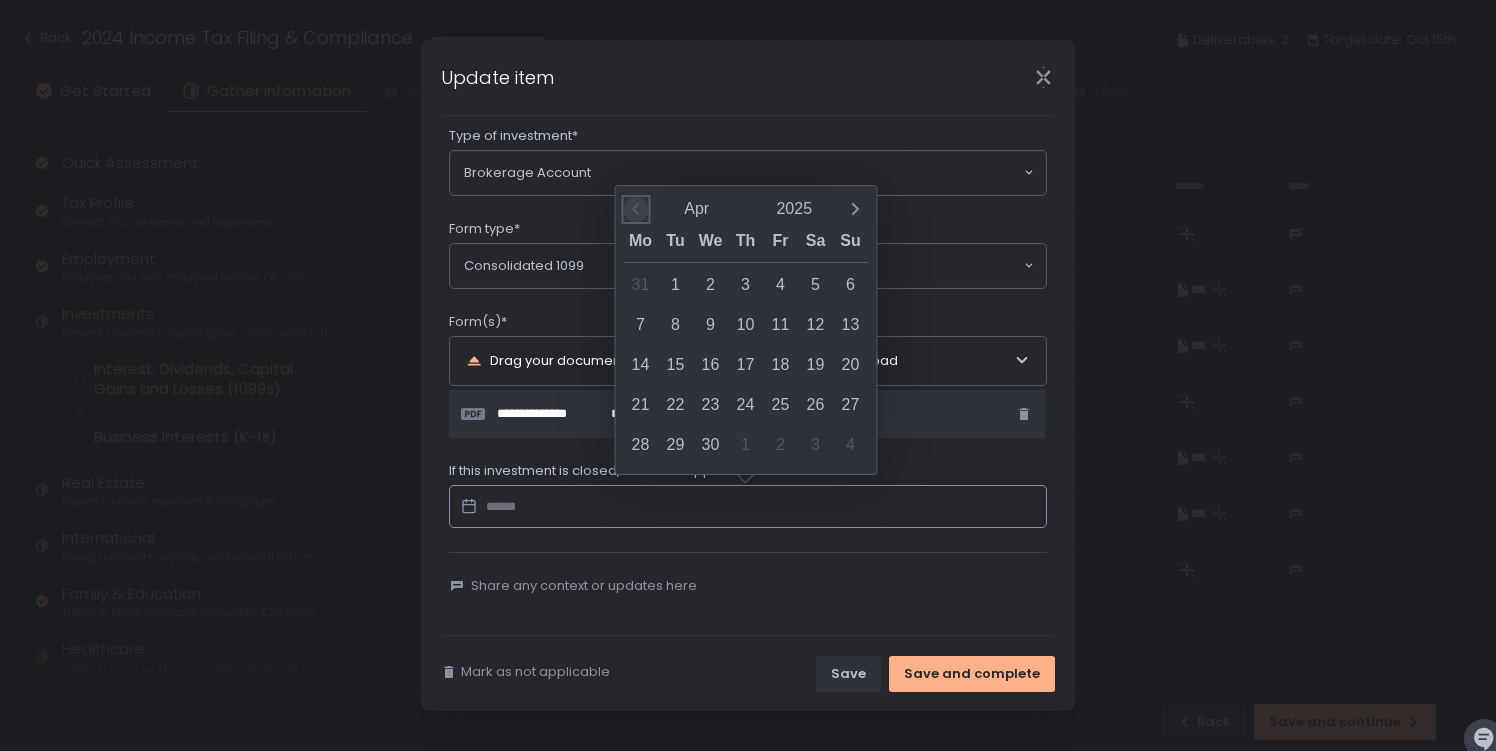 click 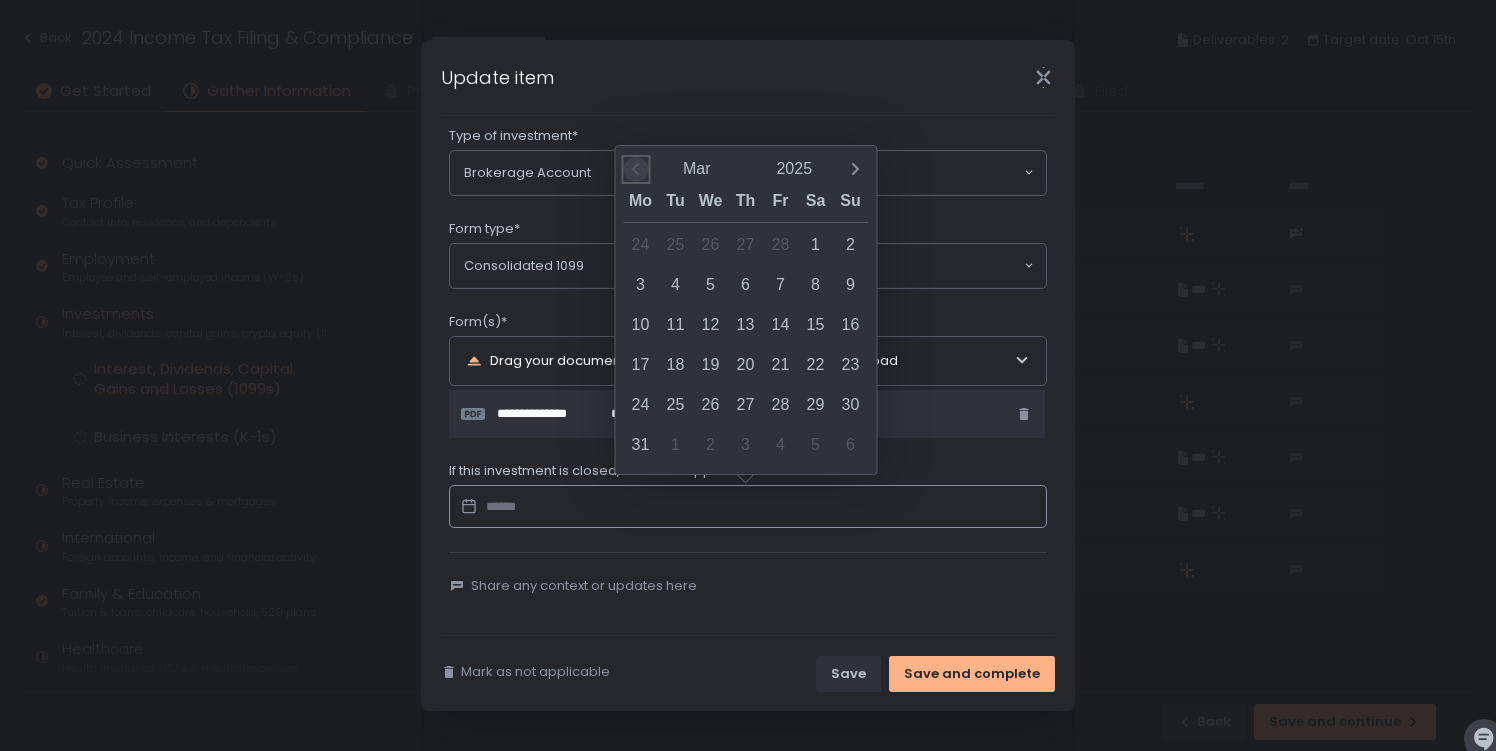 click 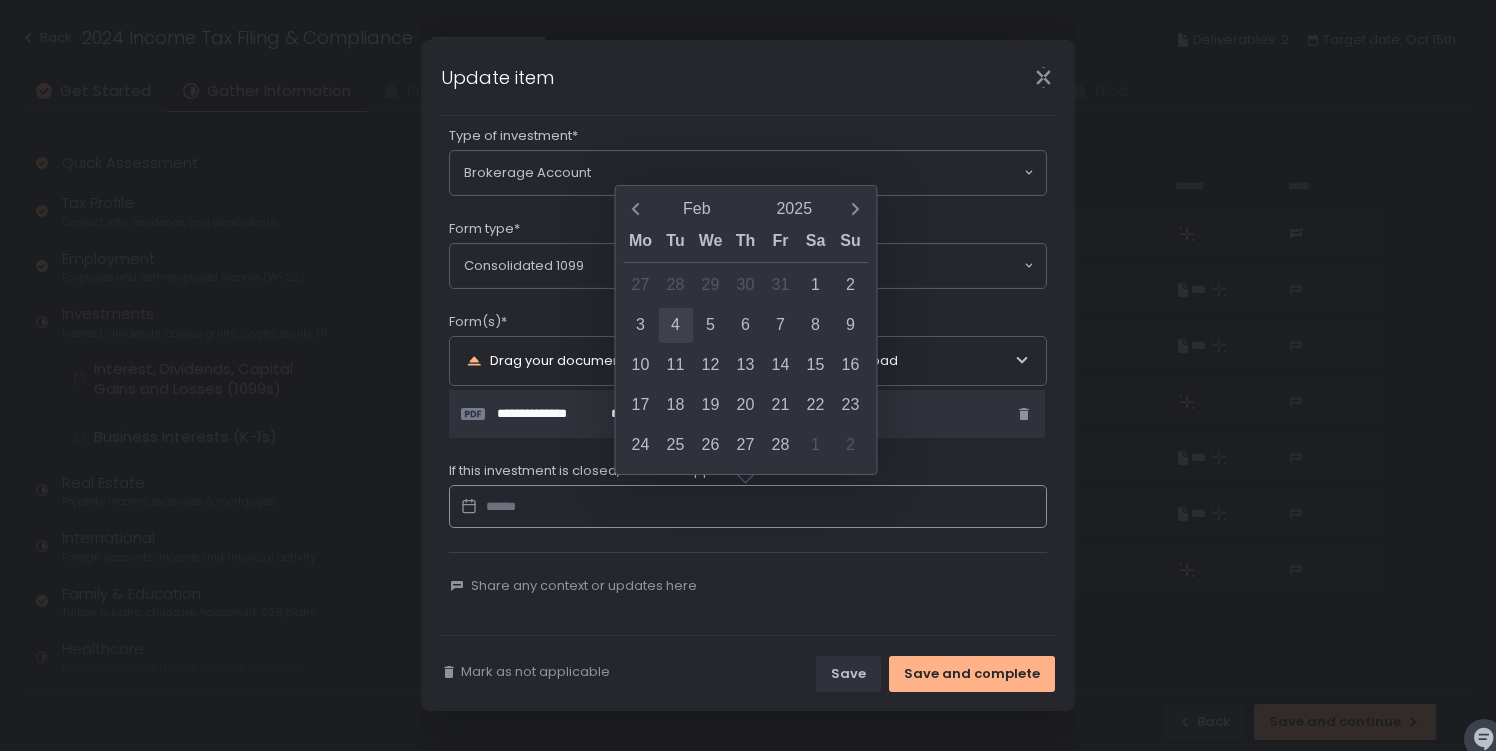 click on "4" at bounding box center [675, 325] 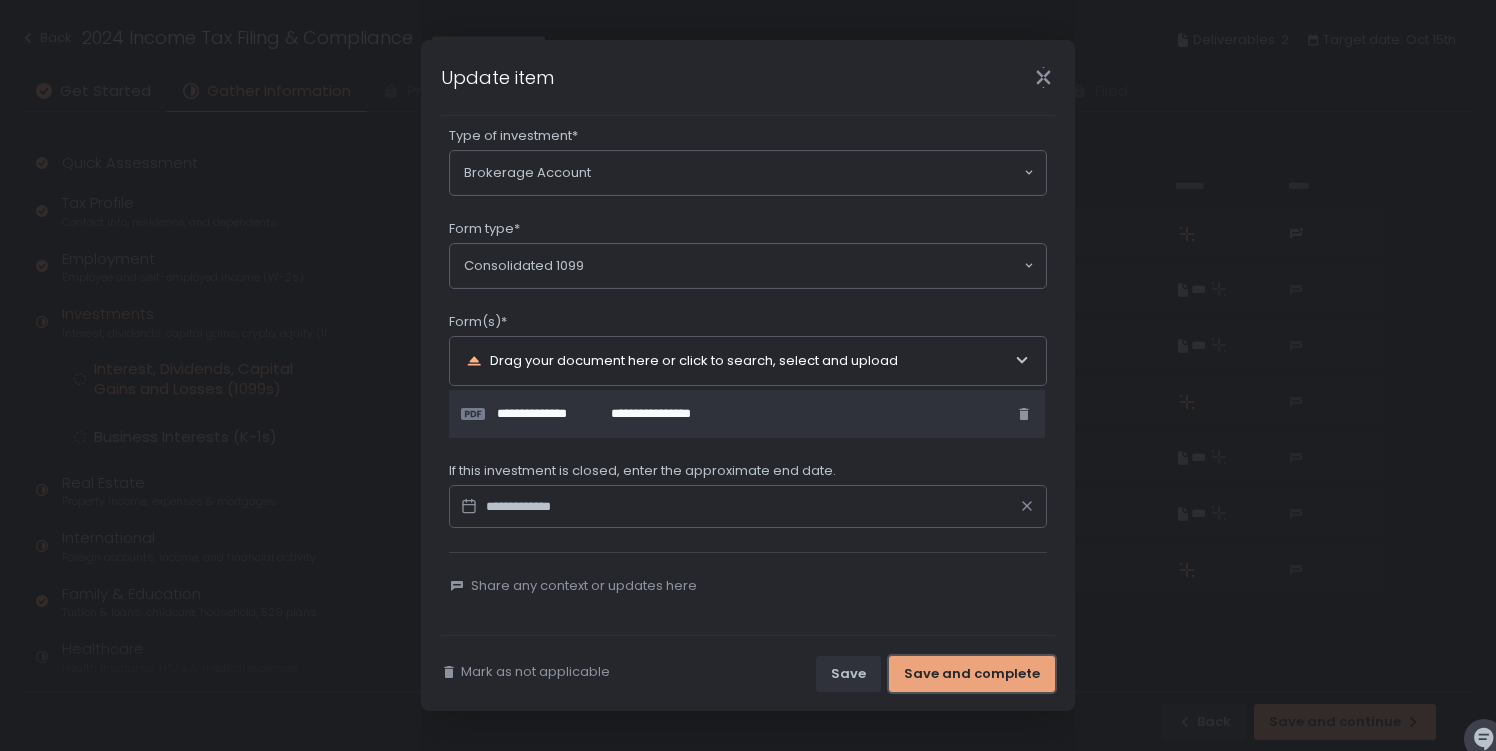 click on "Save and complete" at bounding box center (972, 674) 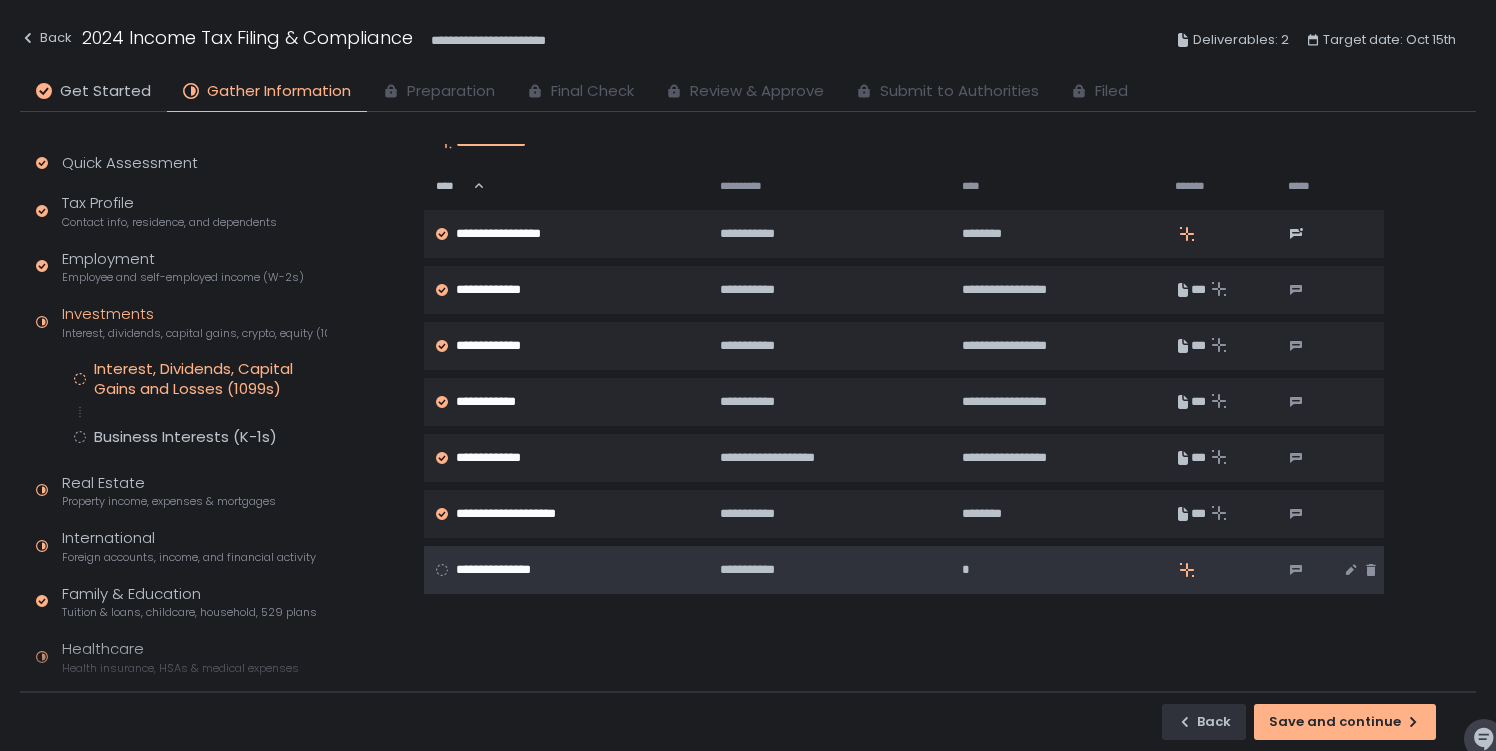 click on "**********" at bounding box center [508, 570] 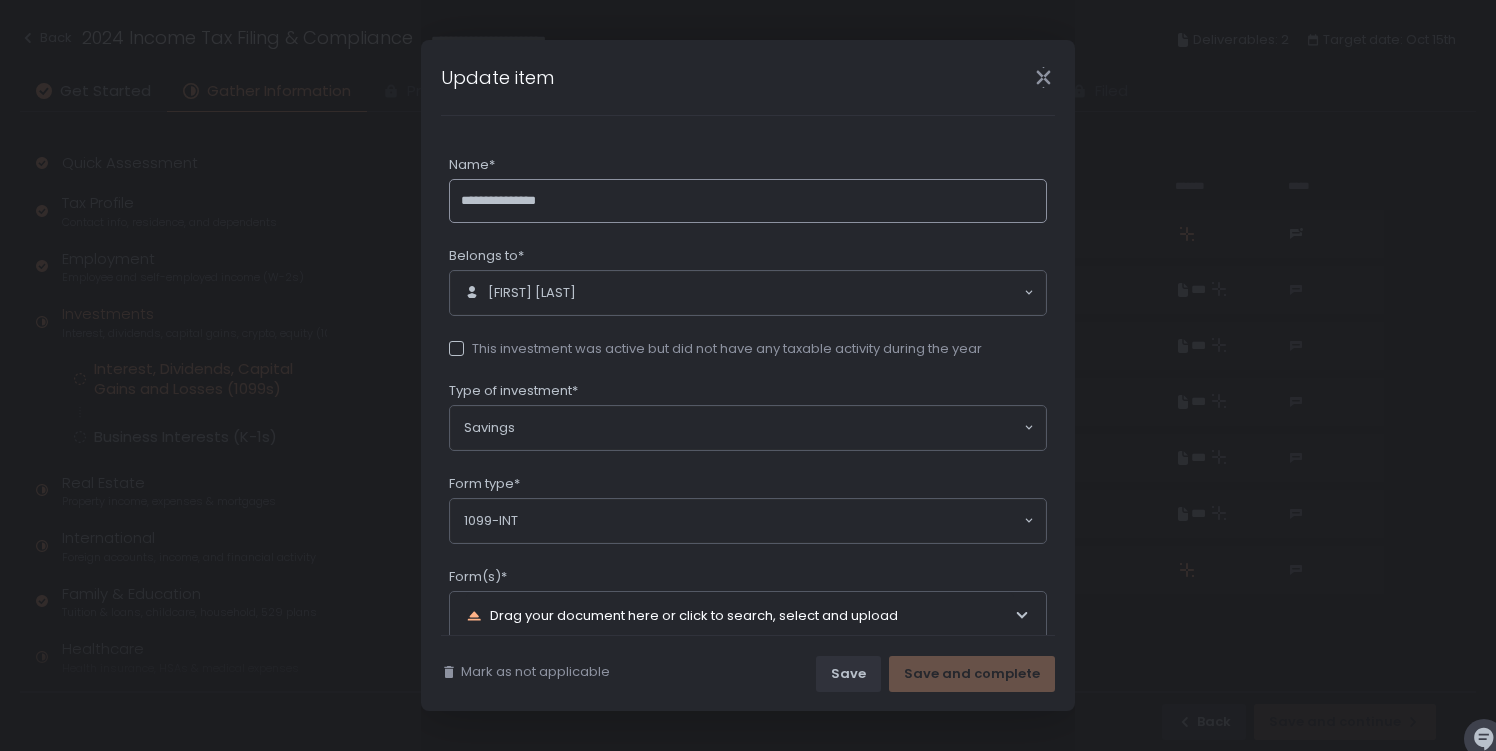 scroll, scrollTop: 203, scrollLeft: 0, axis: vertical 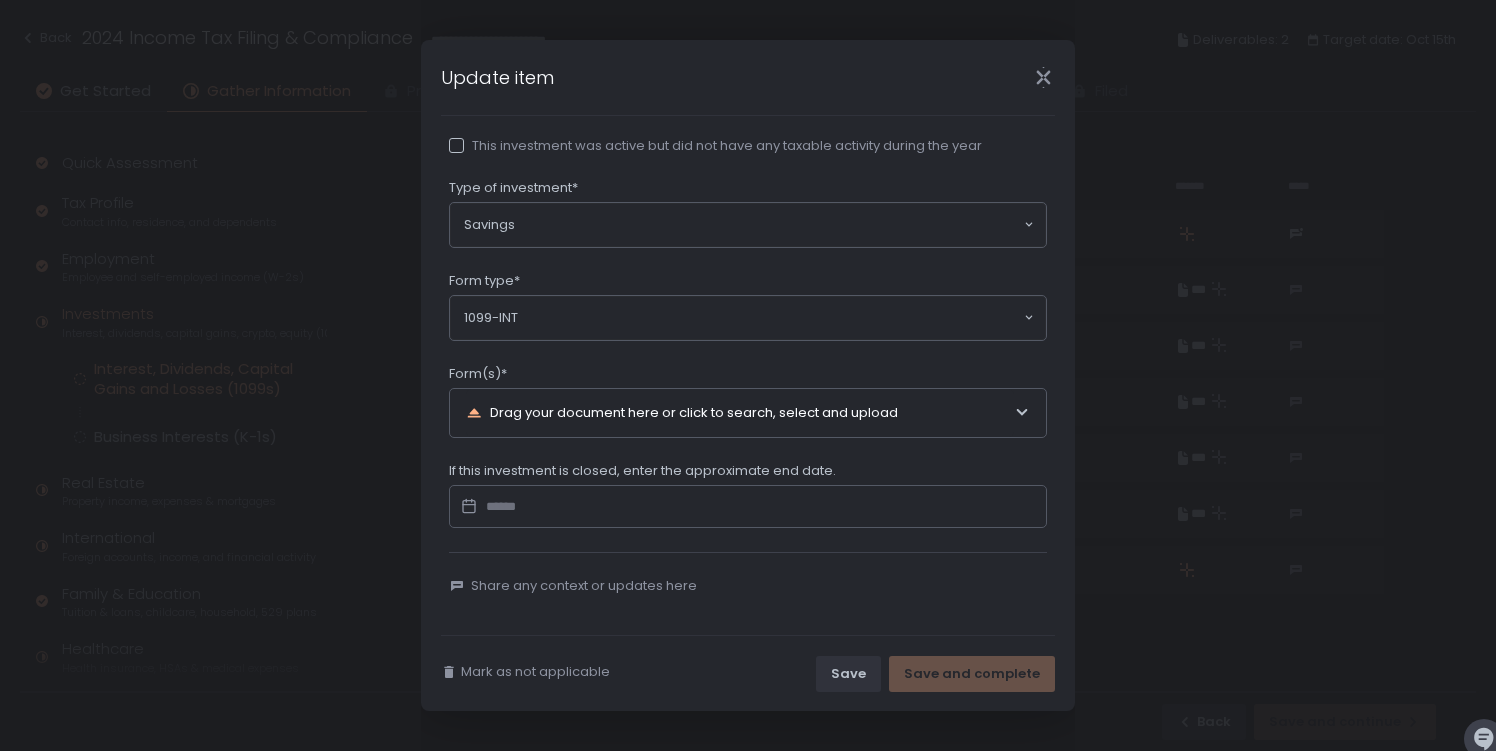 click on "Share any context or updates here" at bounding box center (748, 573) 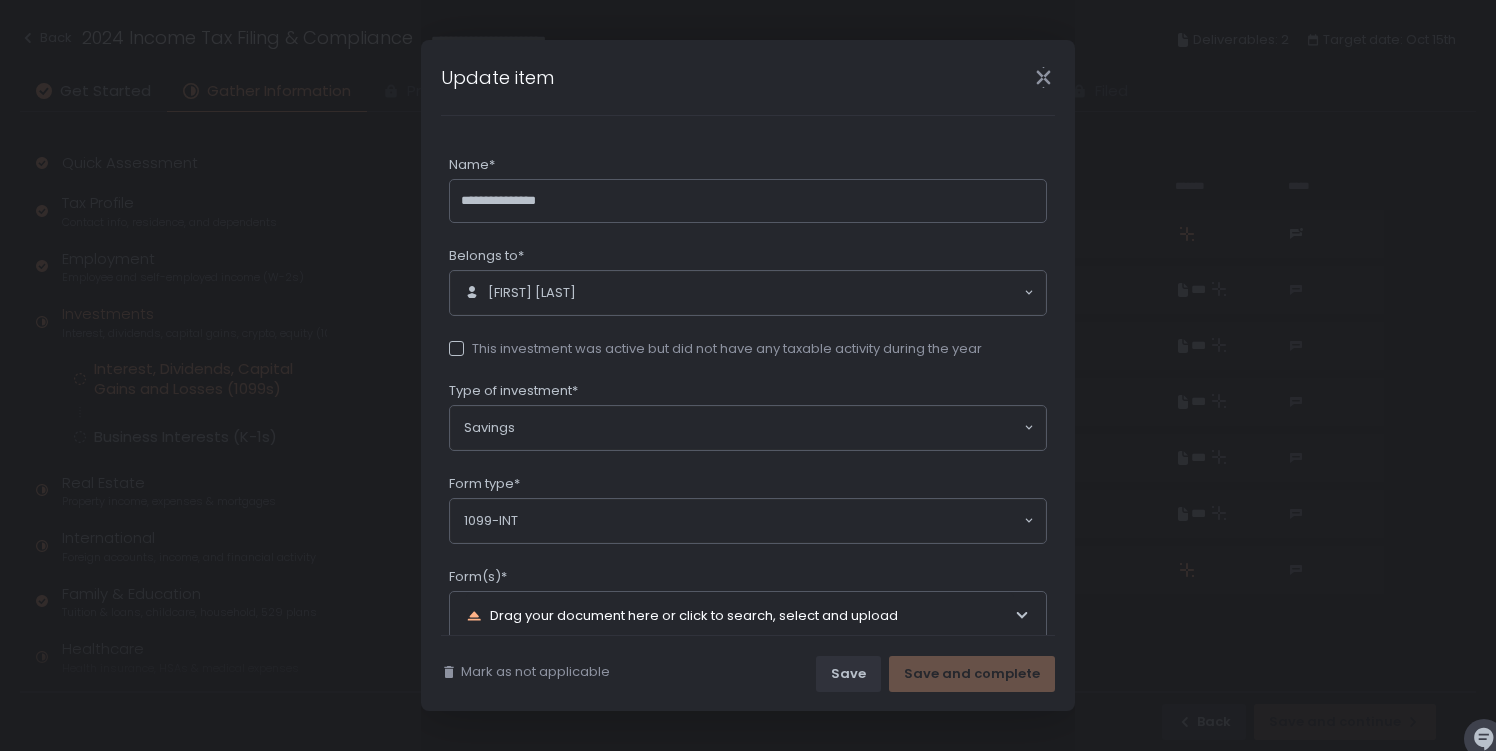 click on "This investment was active but did not have any taxable activity during the year" at bounding box center (715, 349) 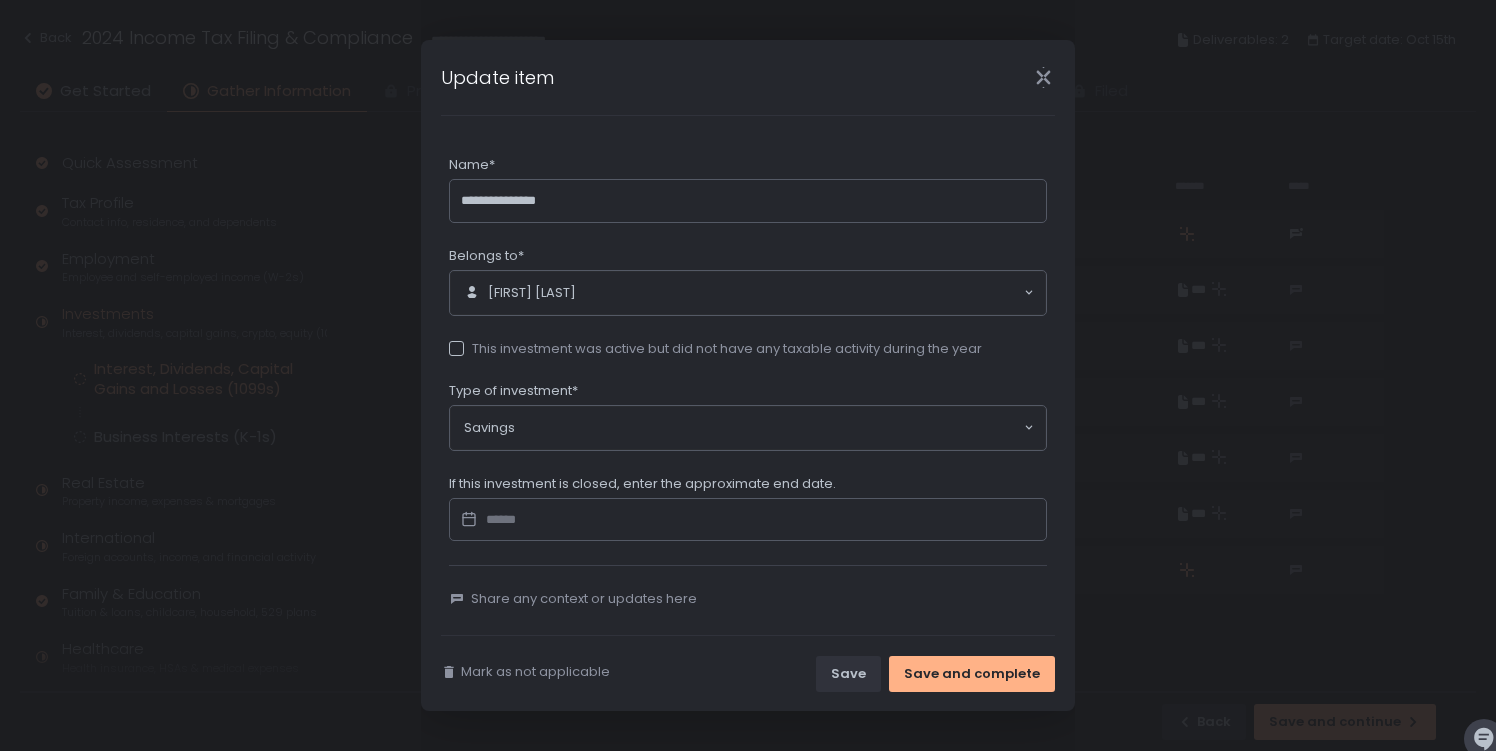 scroll, scrollTop: 13, scrollLeft: 0, axis: vertical 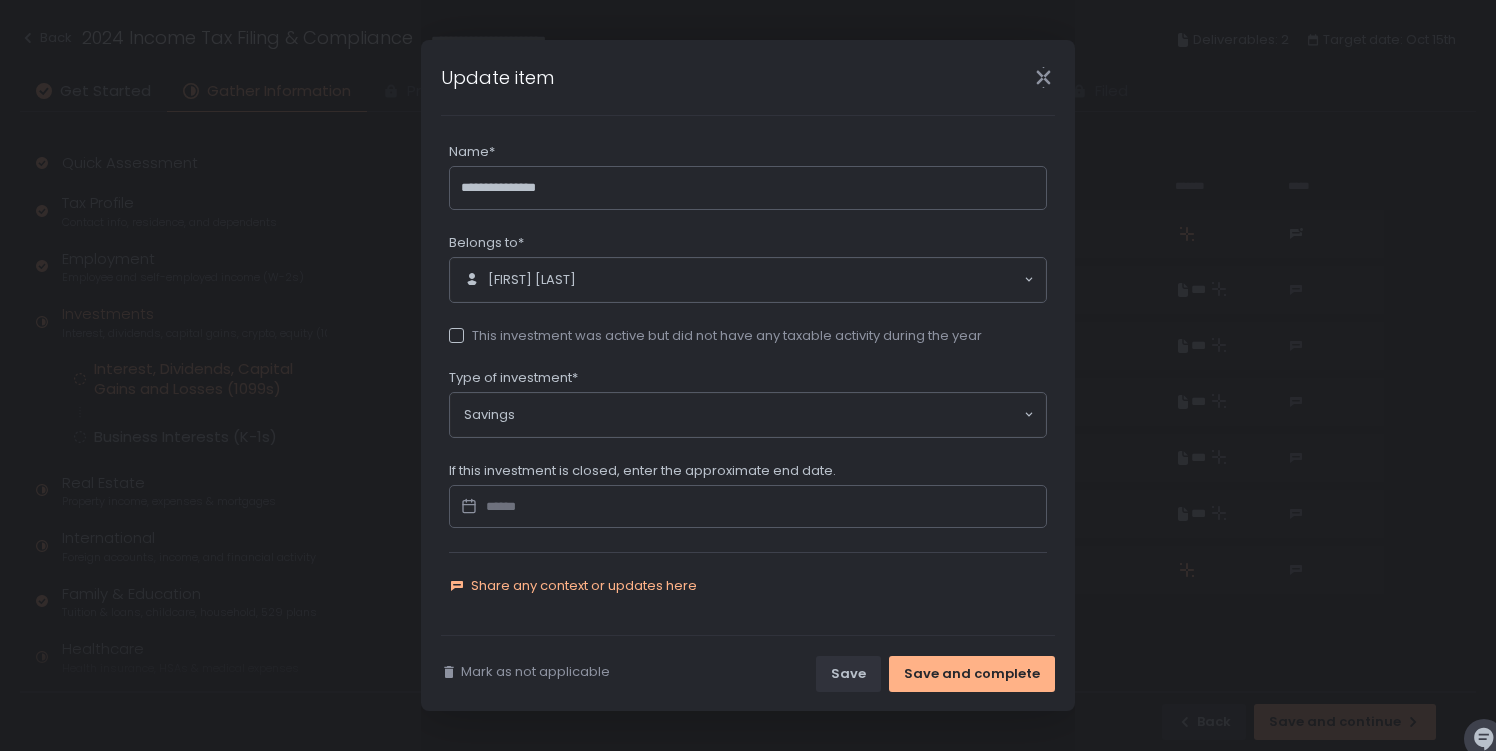 click on "Share any context or updates here" 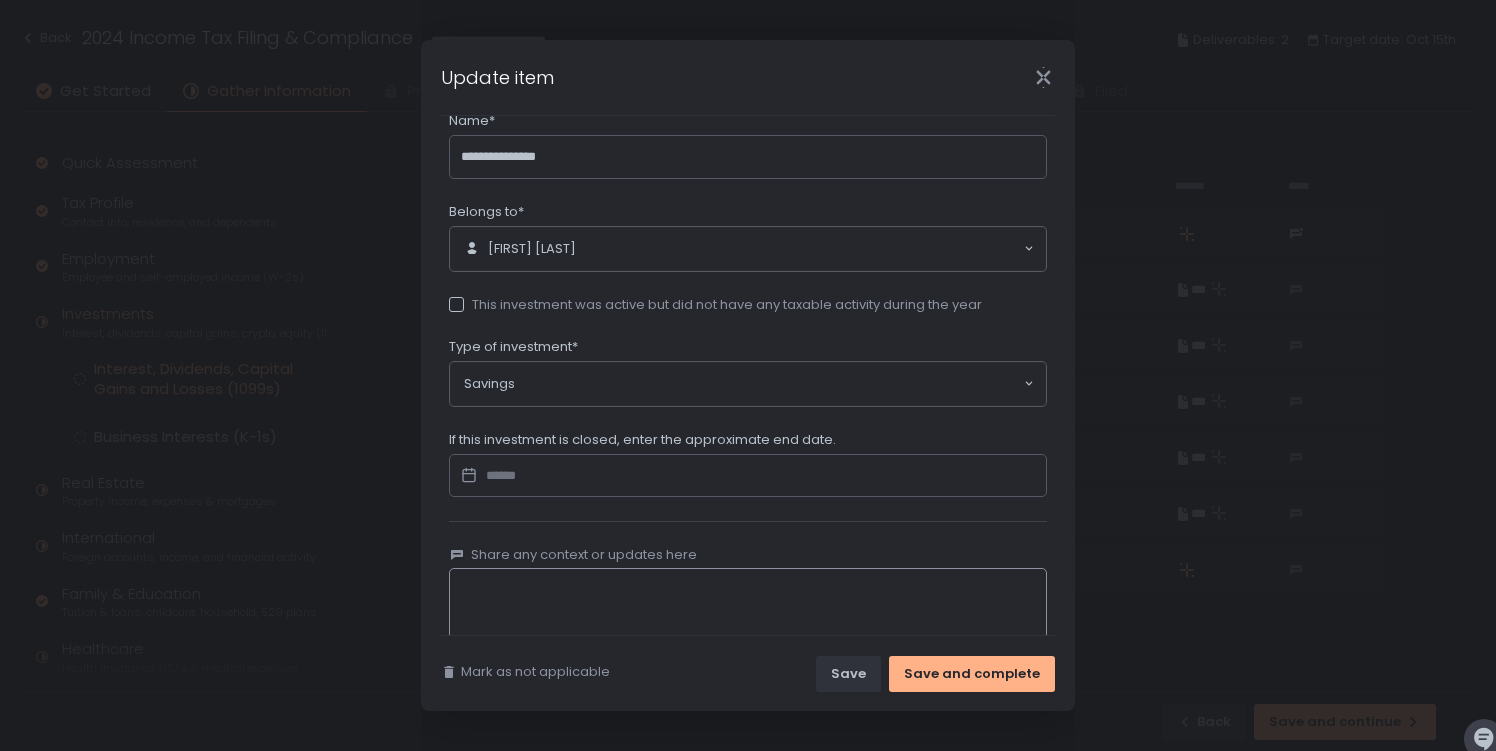 scroll, scrollTop: 129, scrollLeft: 0, axis: vertical 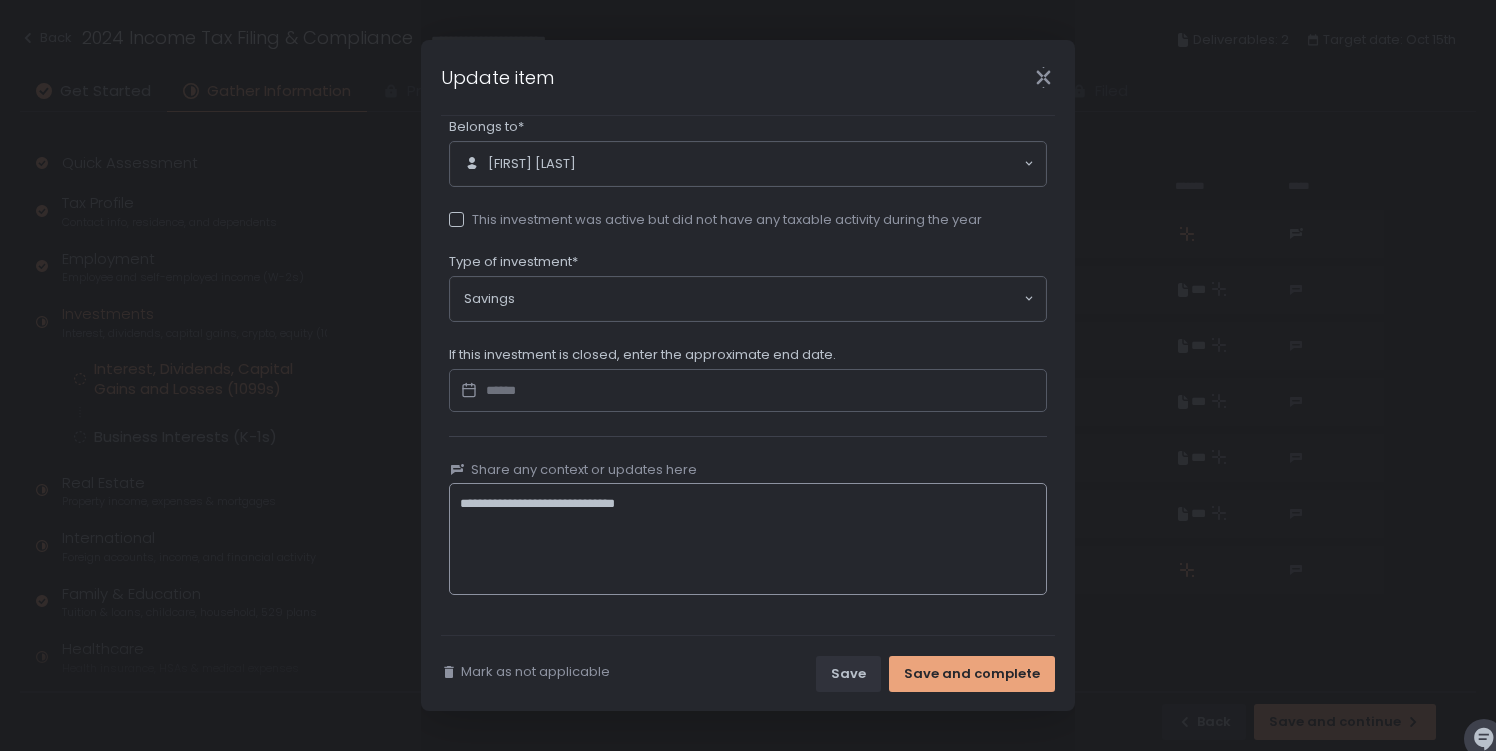 type on "**********" 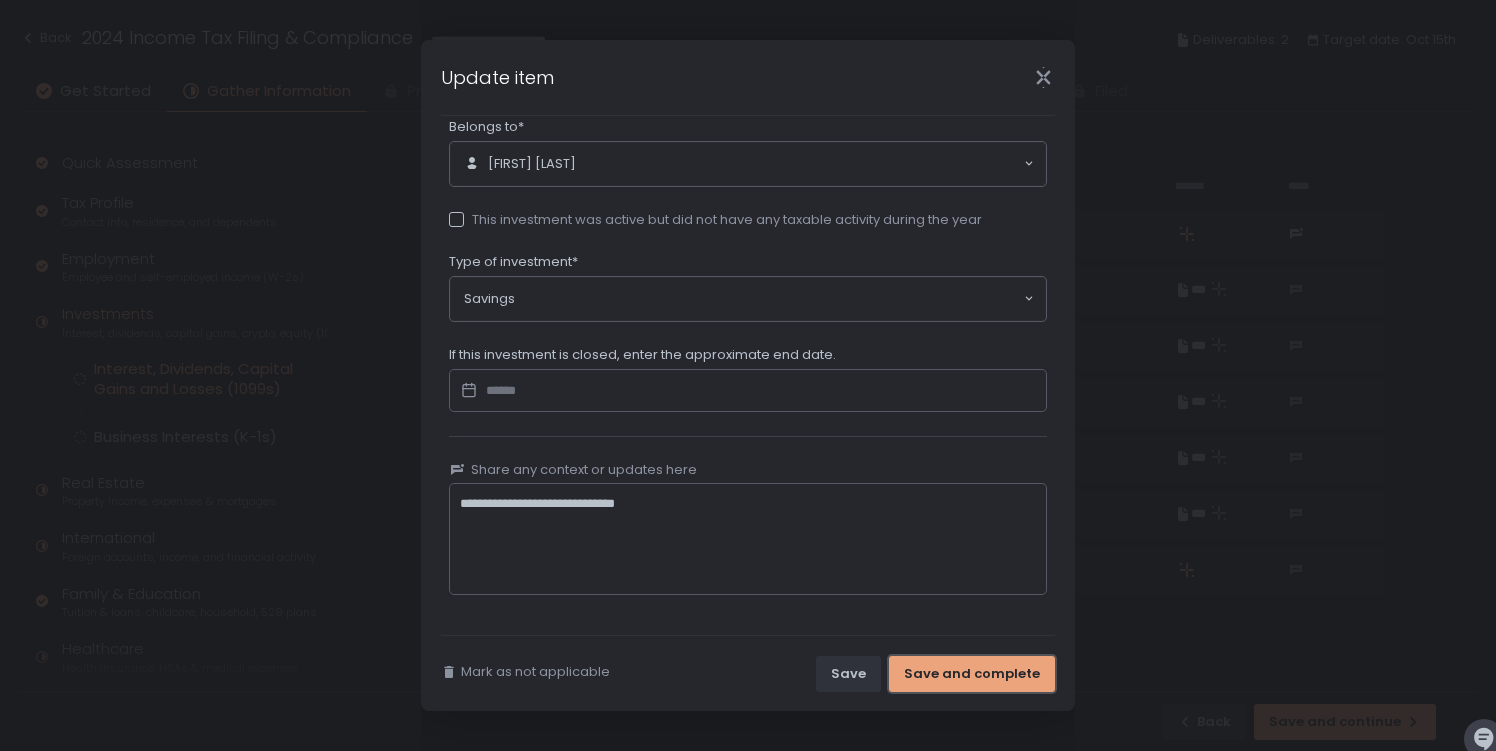 click on "Save and complete" at bounding box center (972, 674) 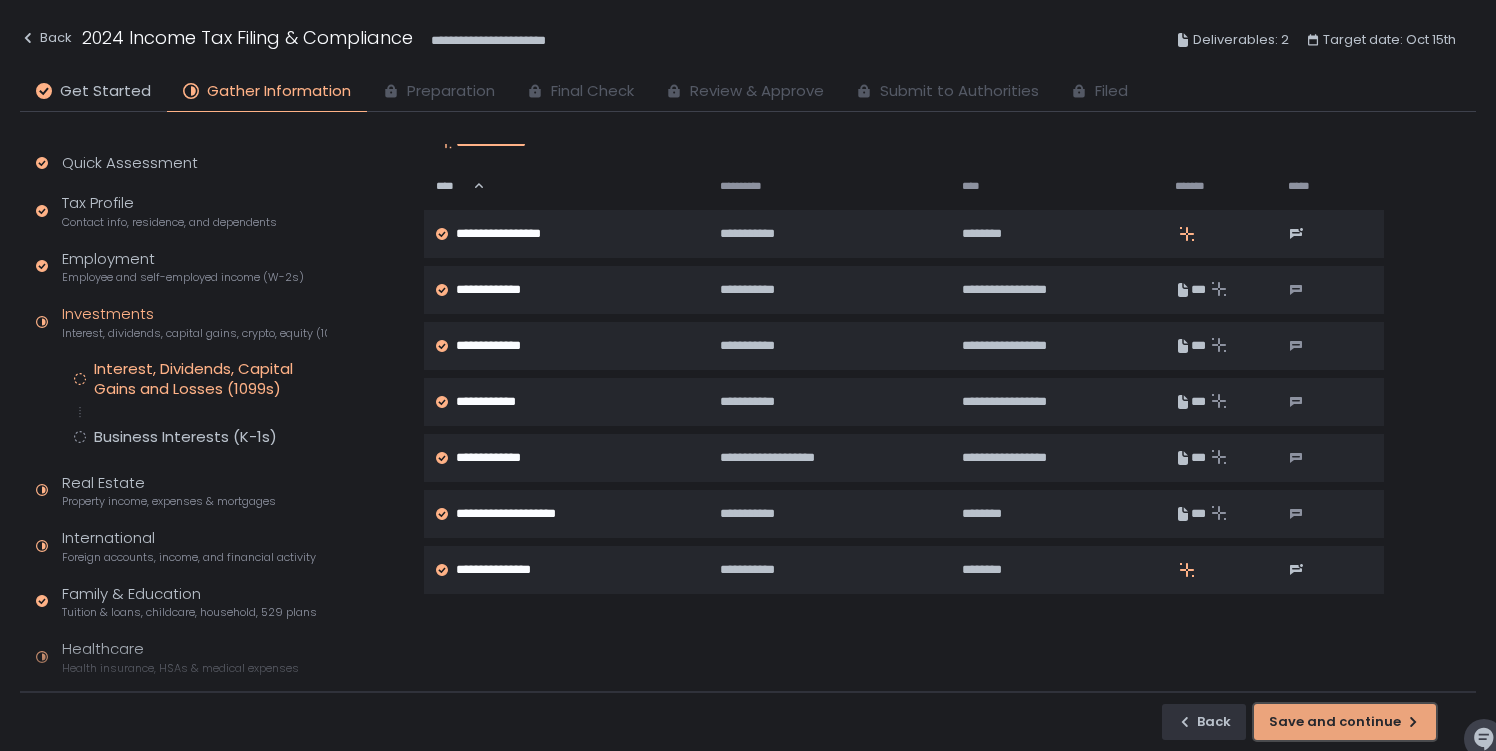 click on "Save and continue" 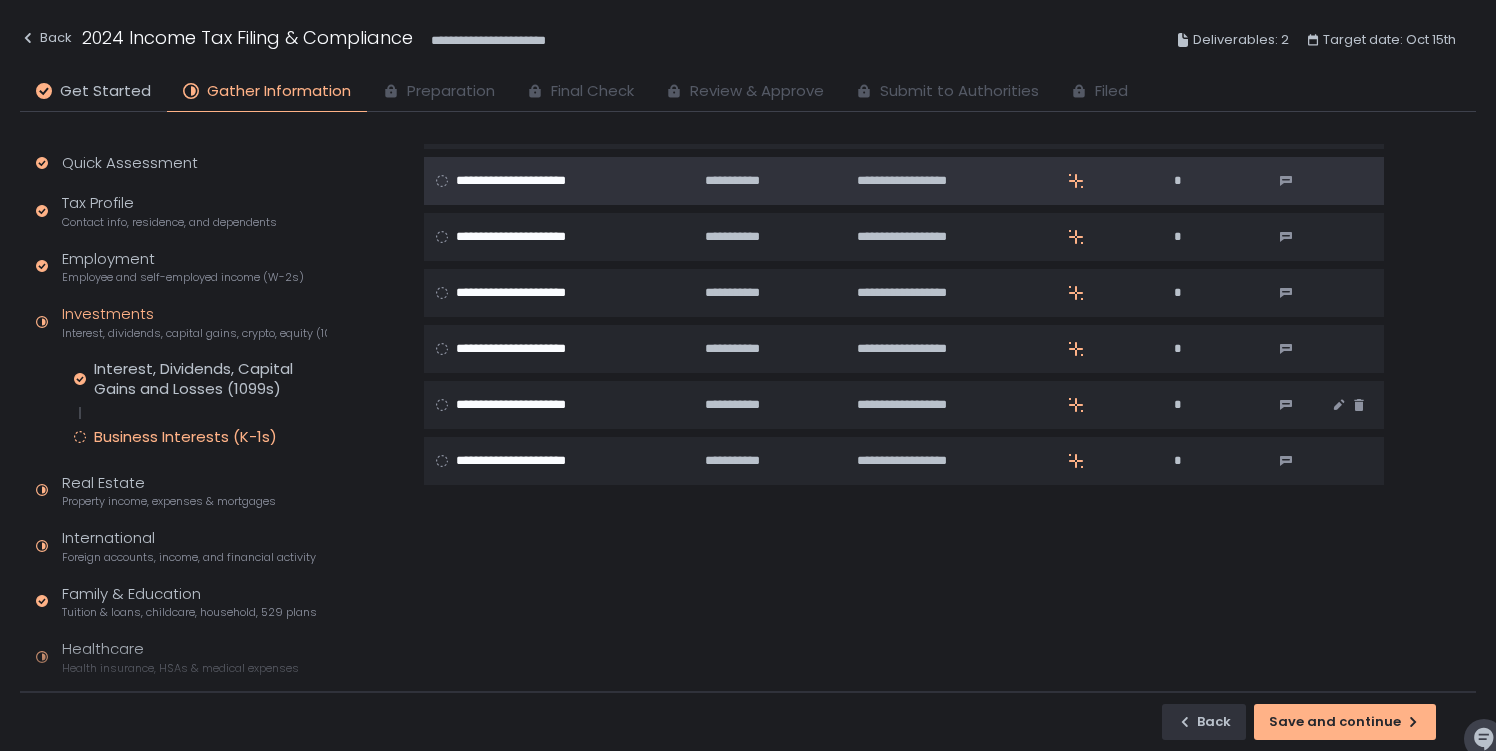 scroll, scrollTop: 0, scrollLeft: 0, axis: both 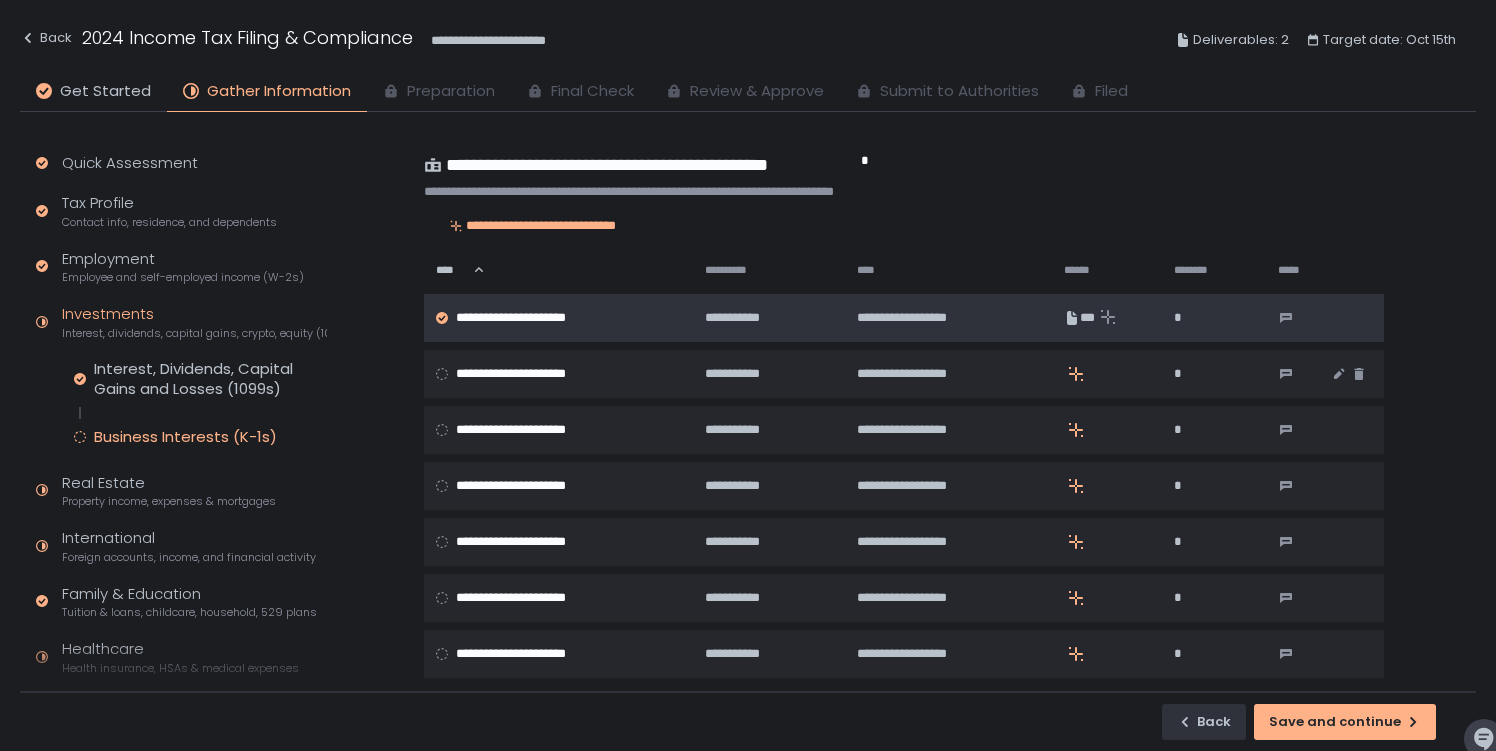 click on "**********" at bounding box center (525, 318) 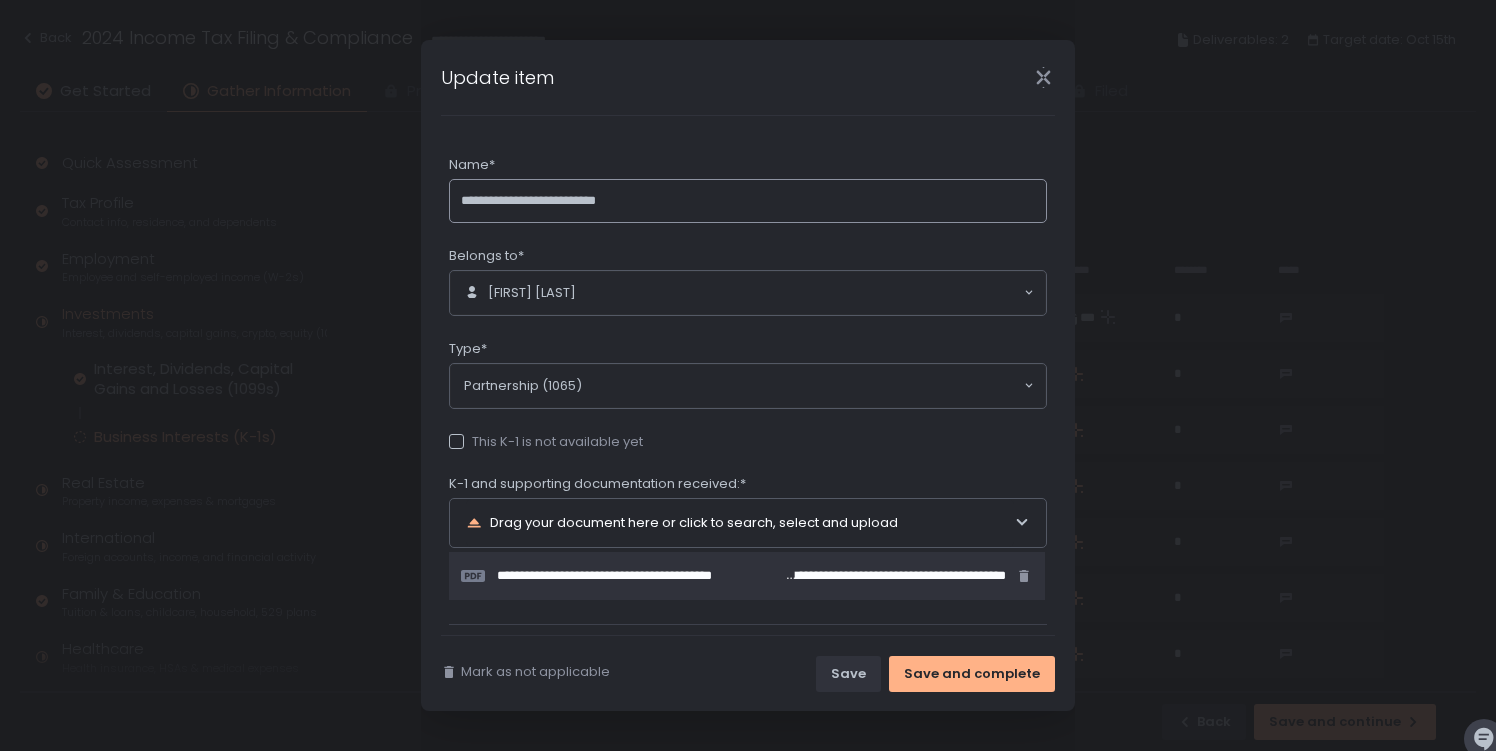scroll, scrollTop: 71, scrollLeft: 0, axis: vertical 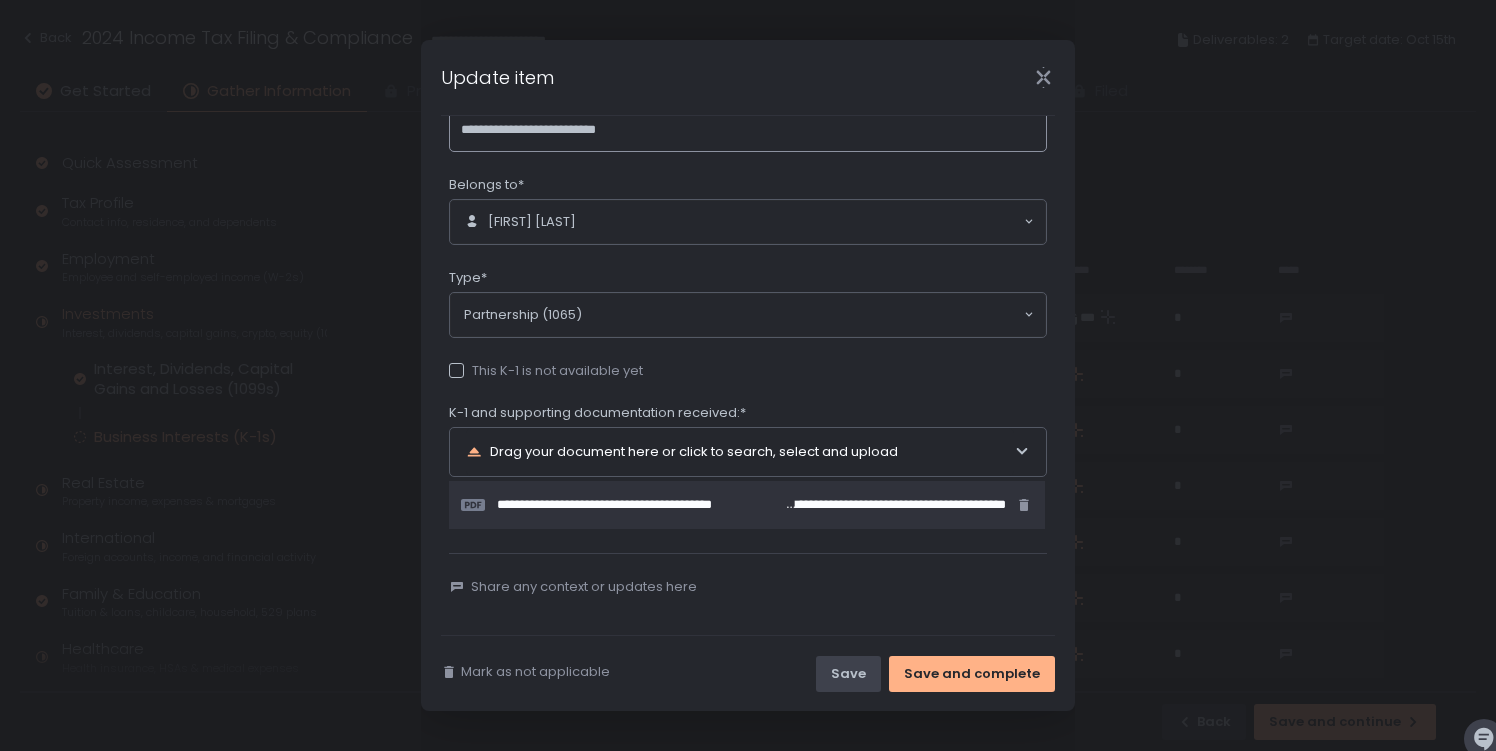type on "**********" 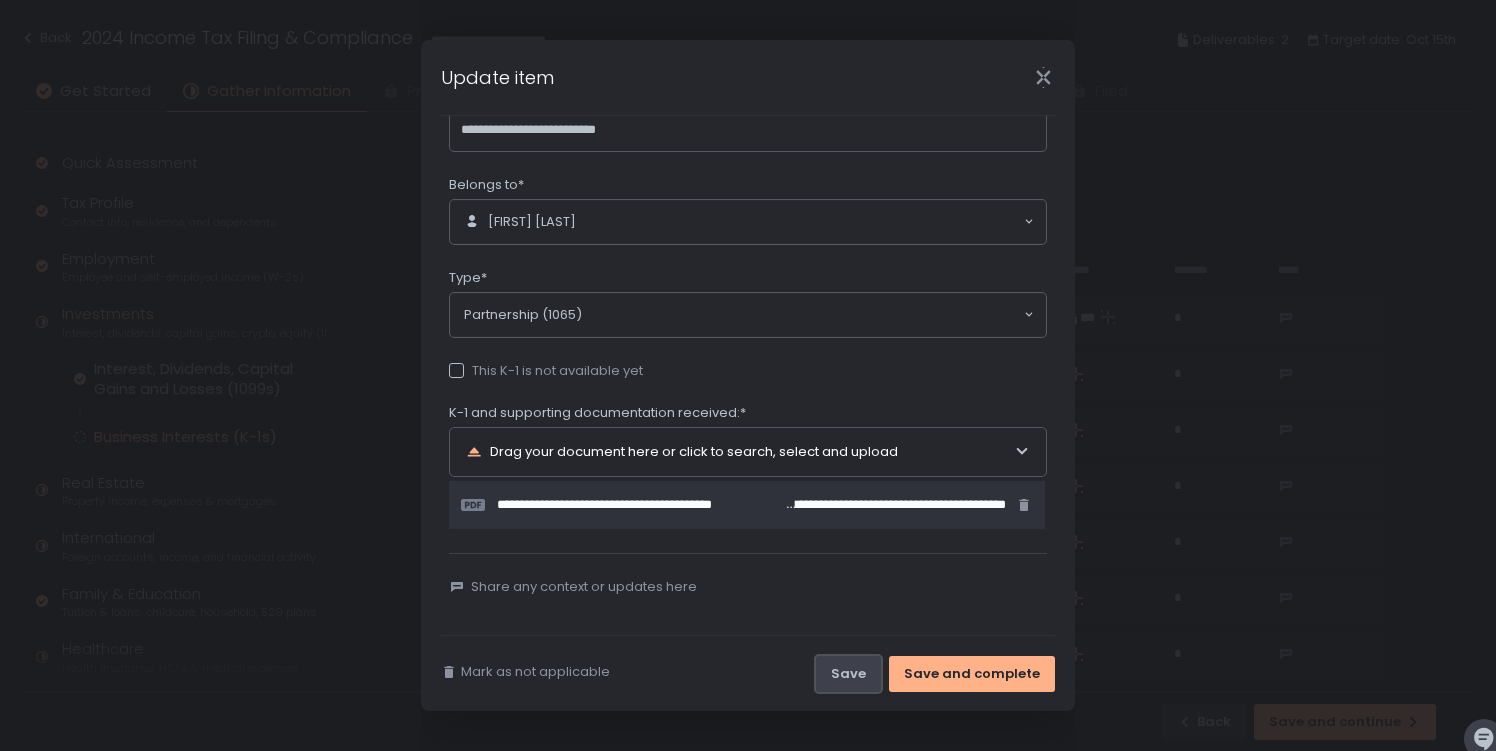 click on "Save" at bounding box center (848, 674) 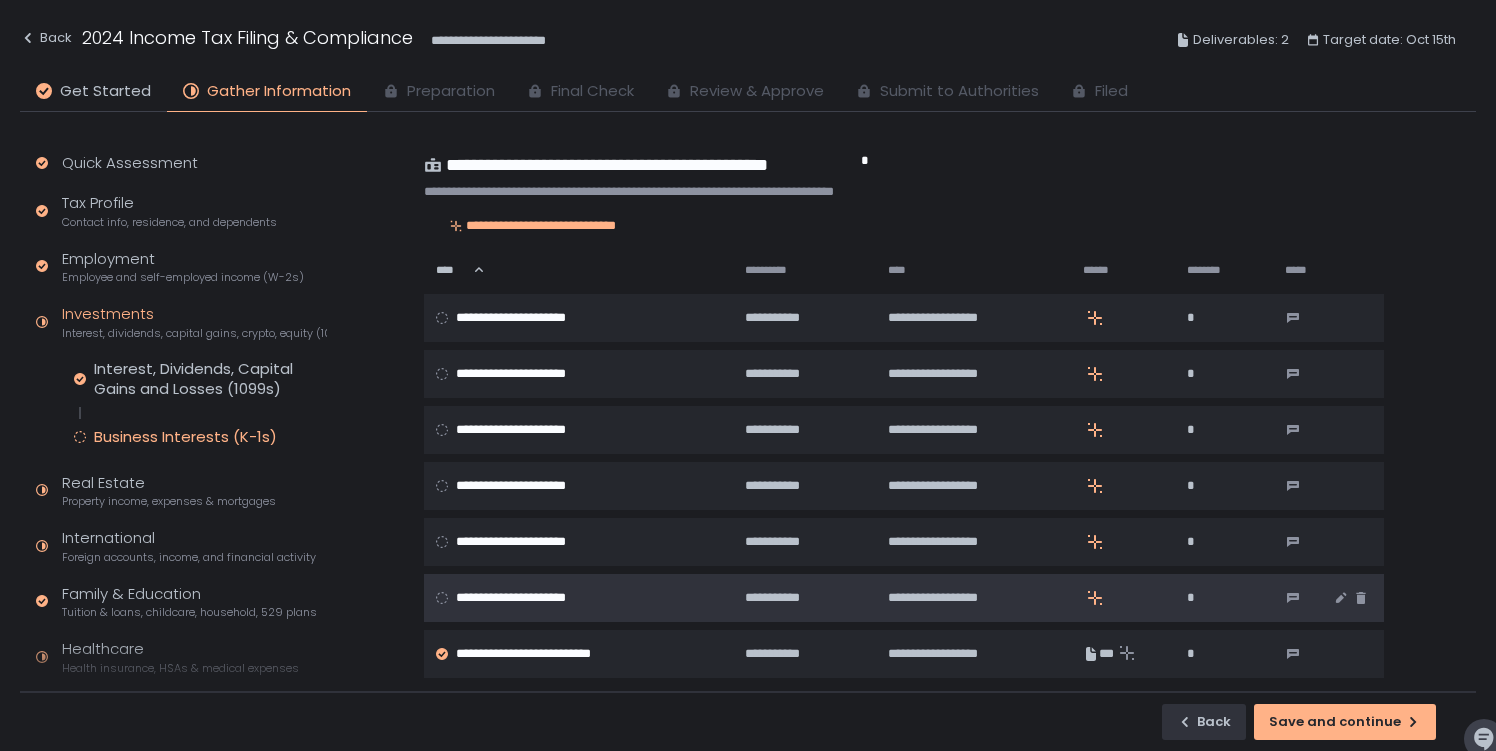 click 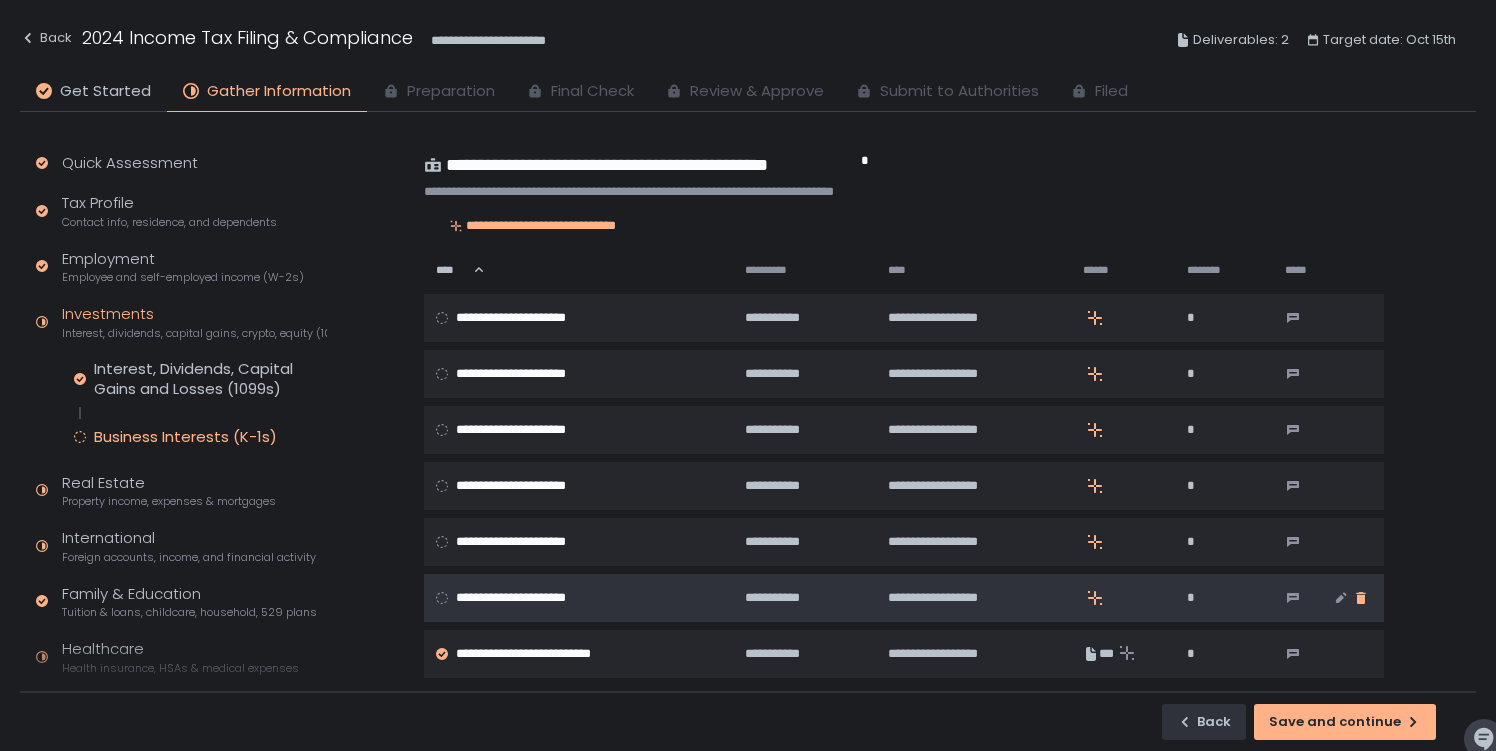 click 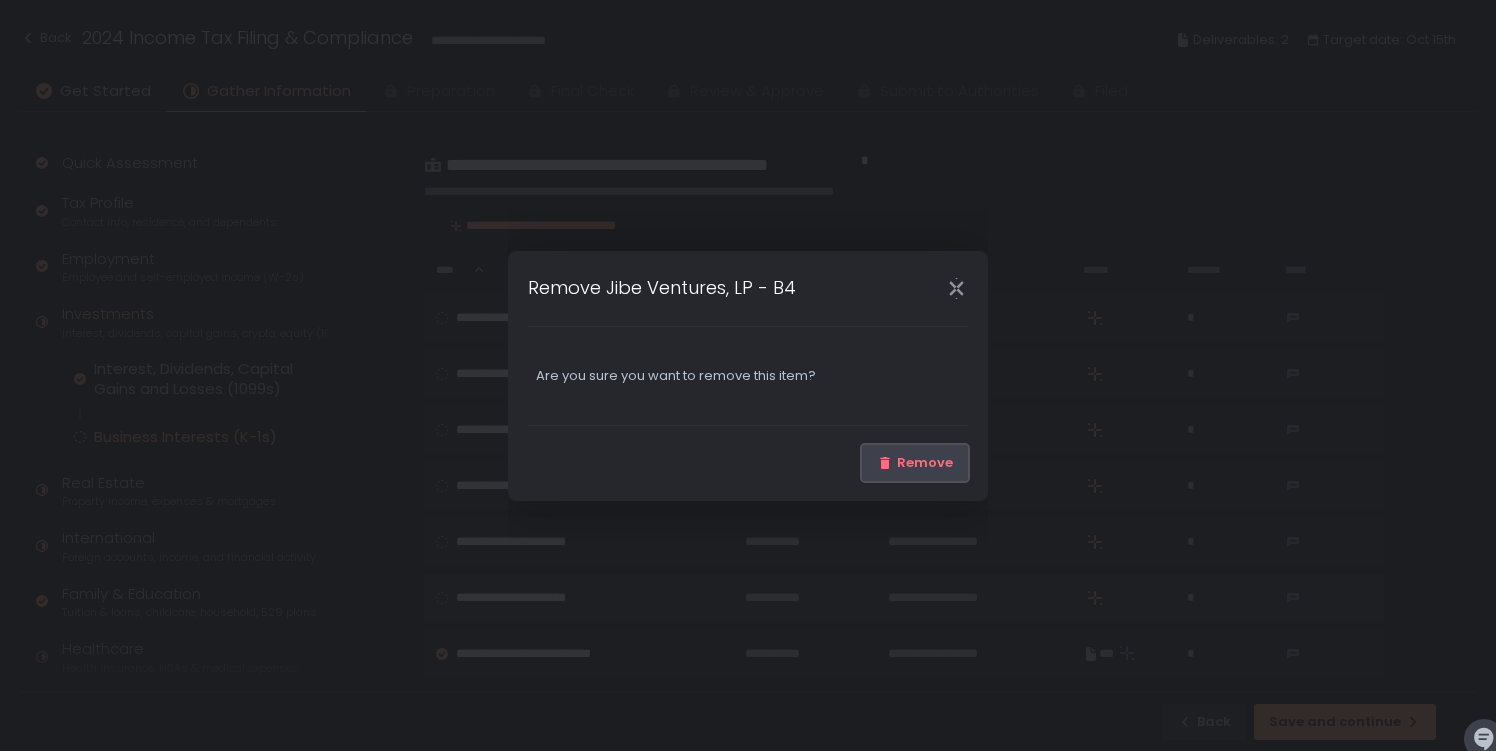 click on "Remove" 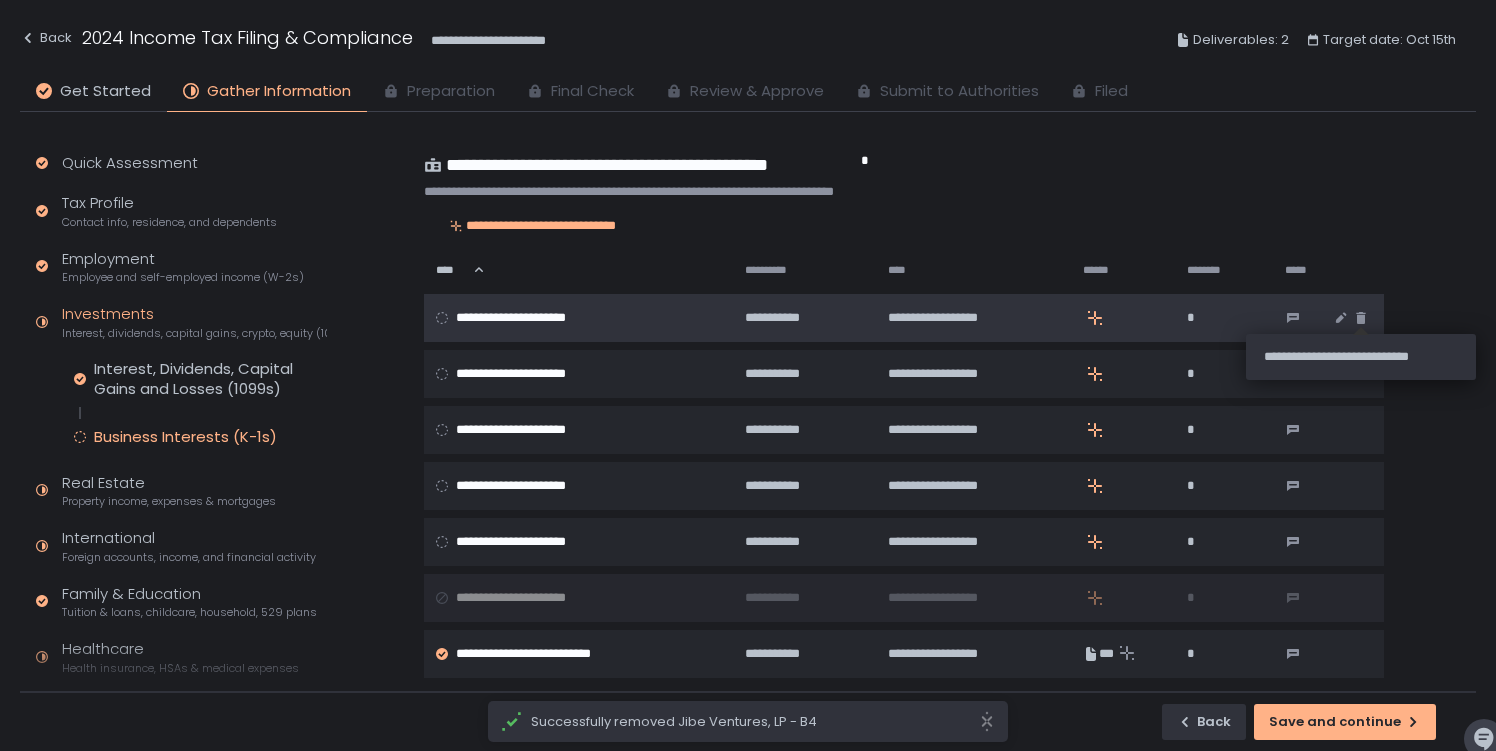 click 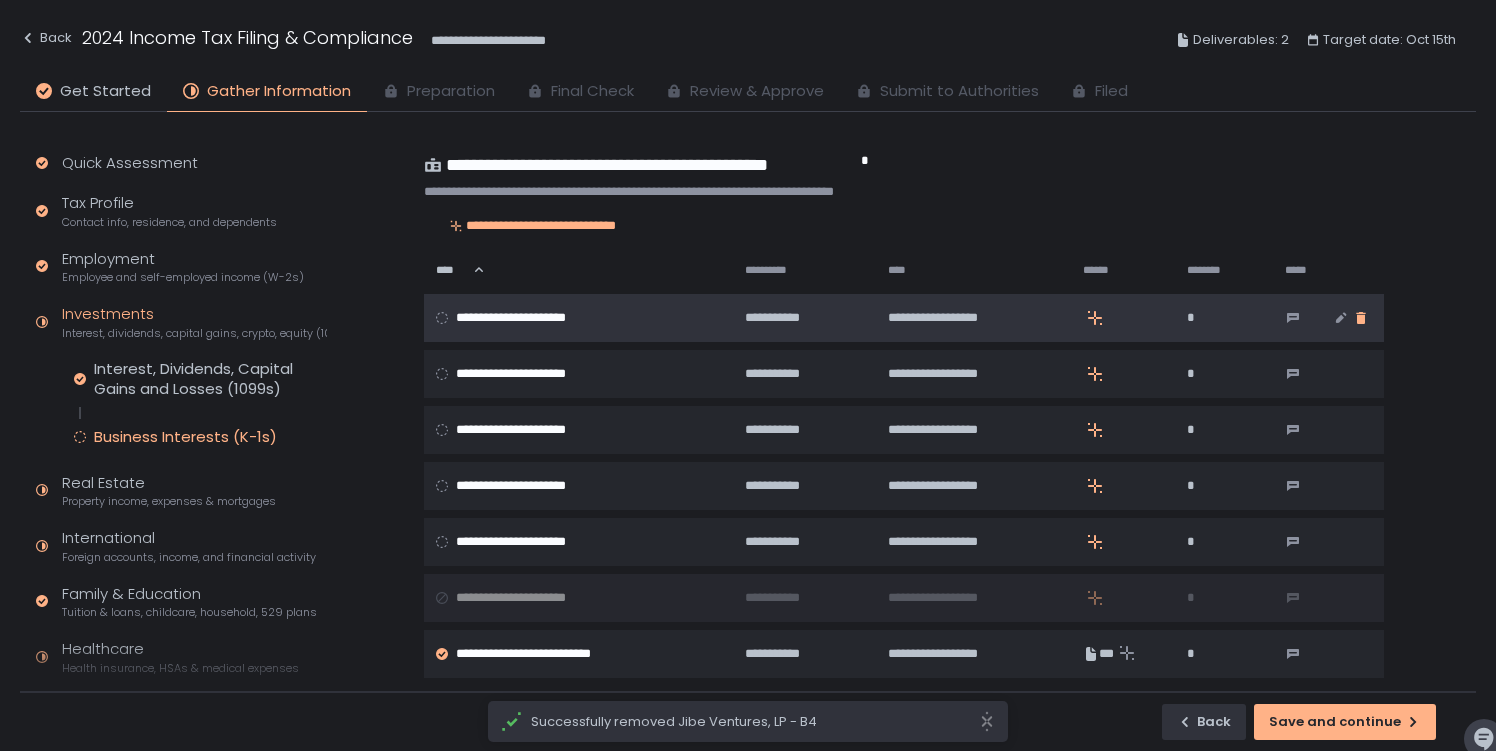 click 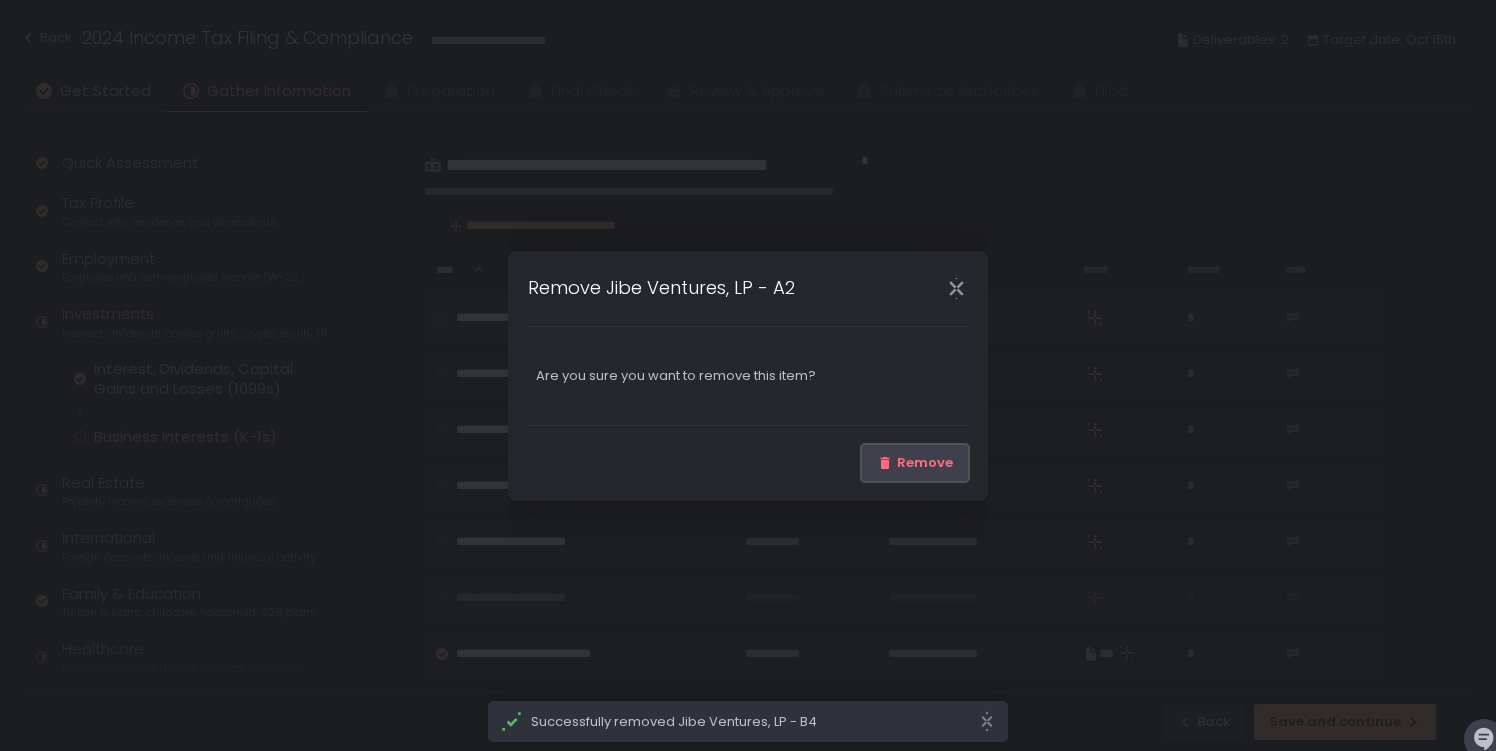 click on "Remove" 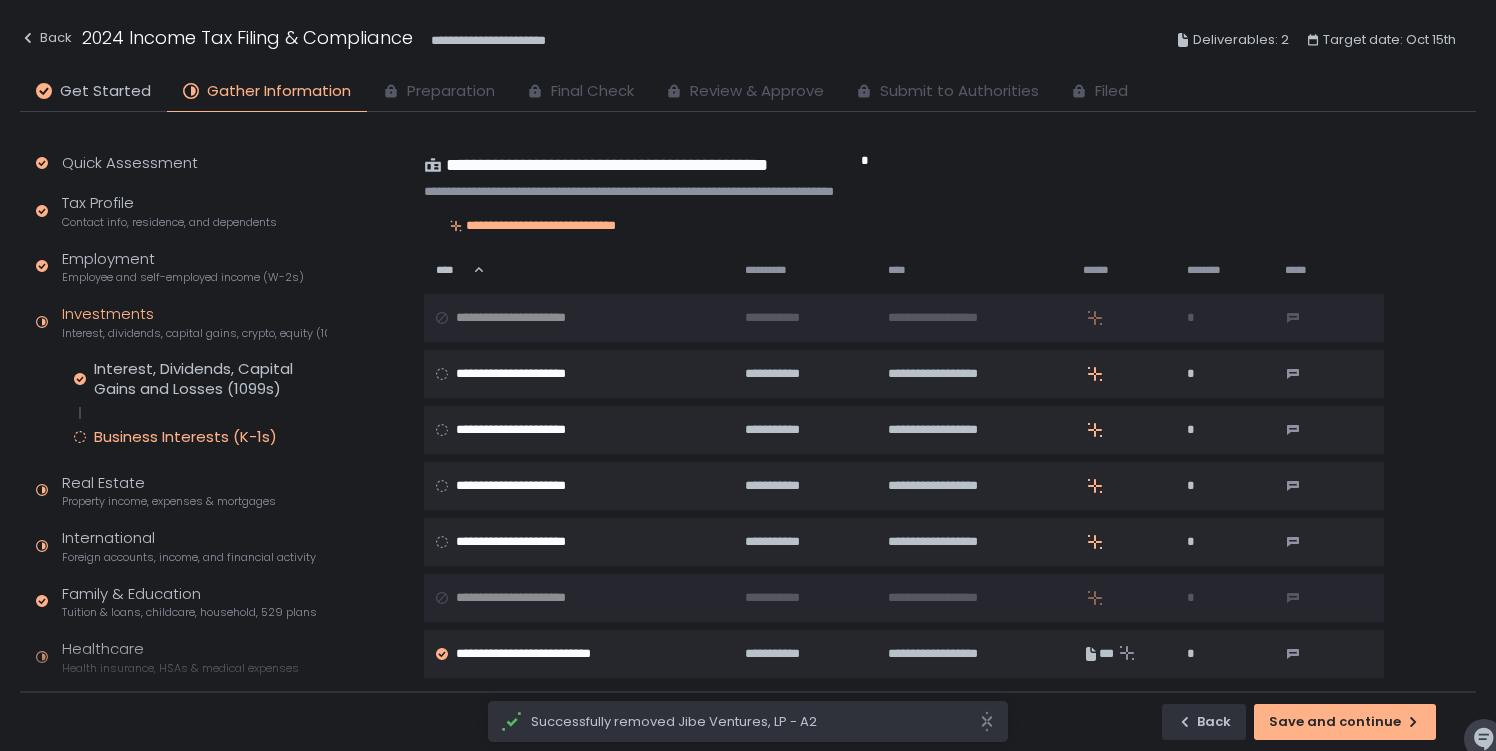 click on "**********" at bounding box center (904, 466) 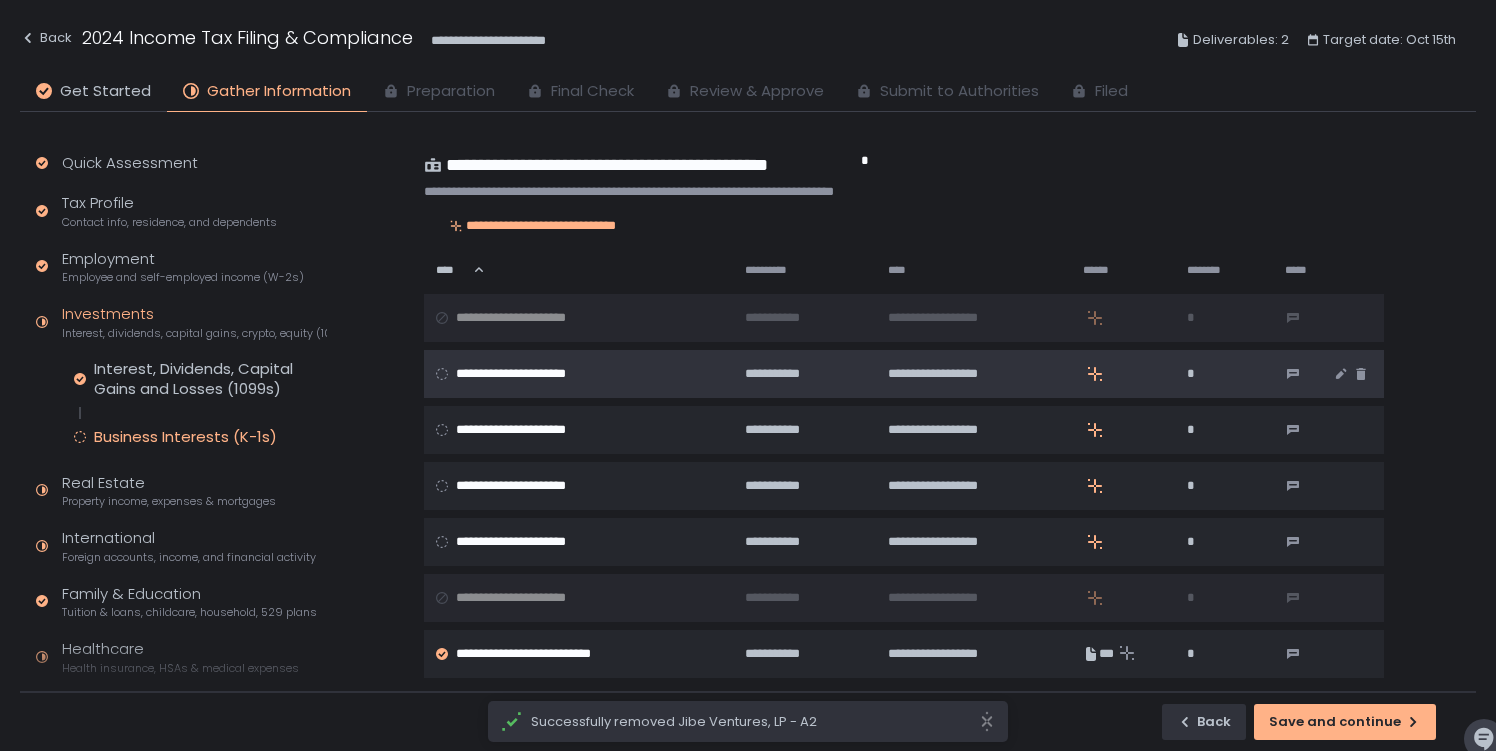 click 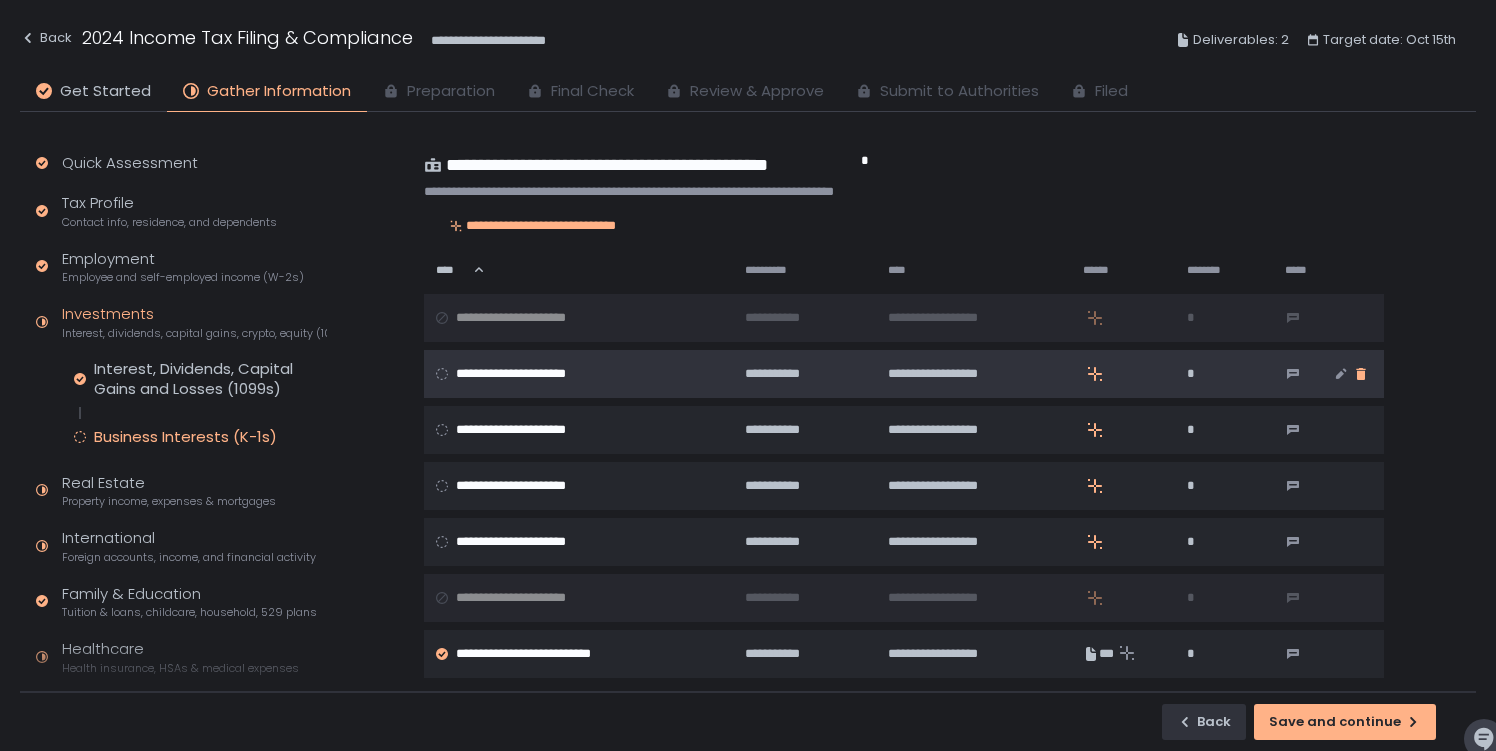 click 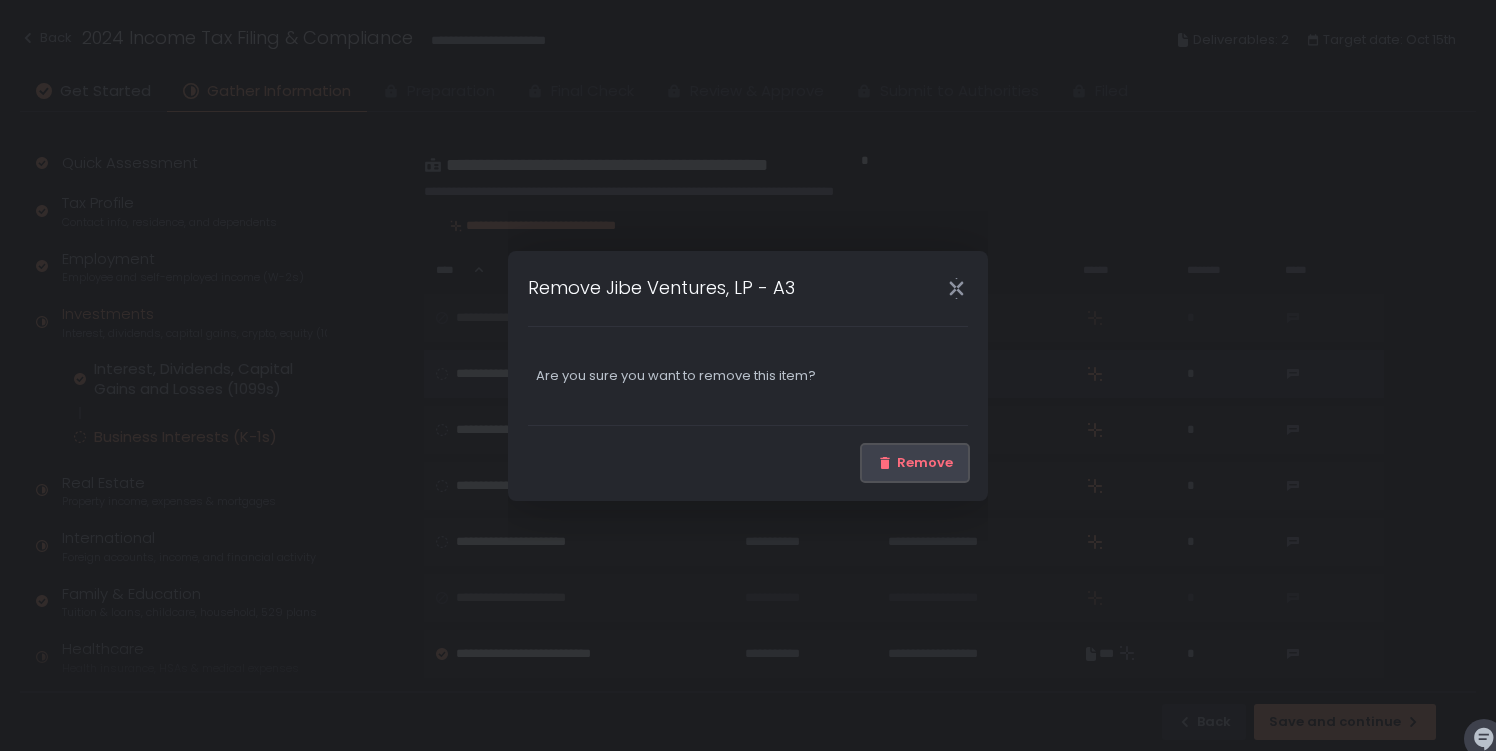 click on "Remove" 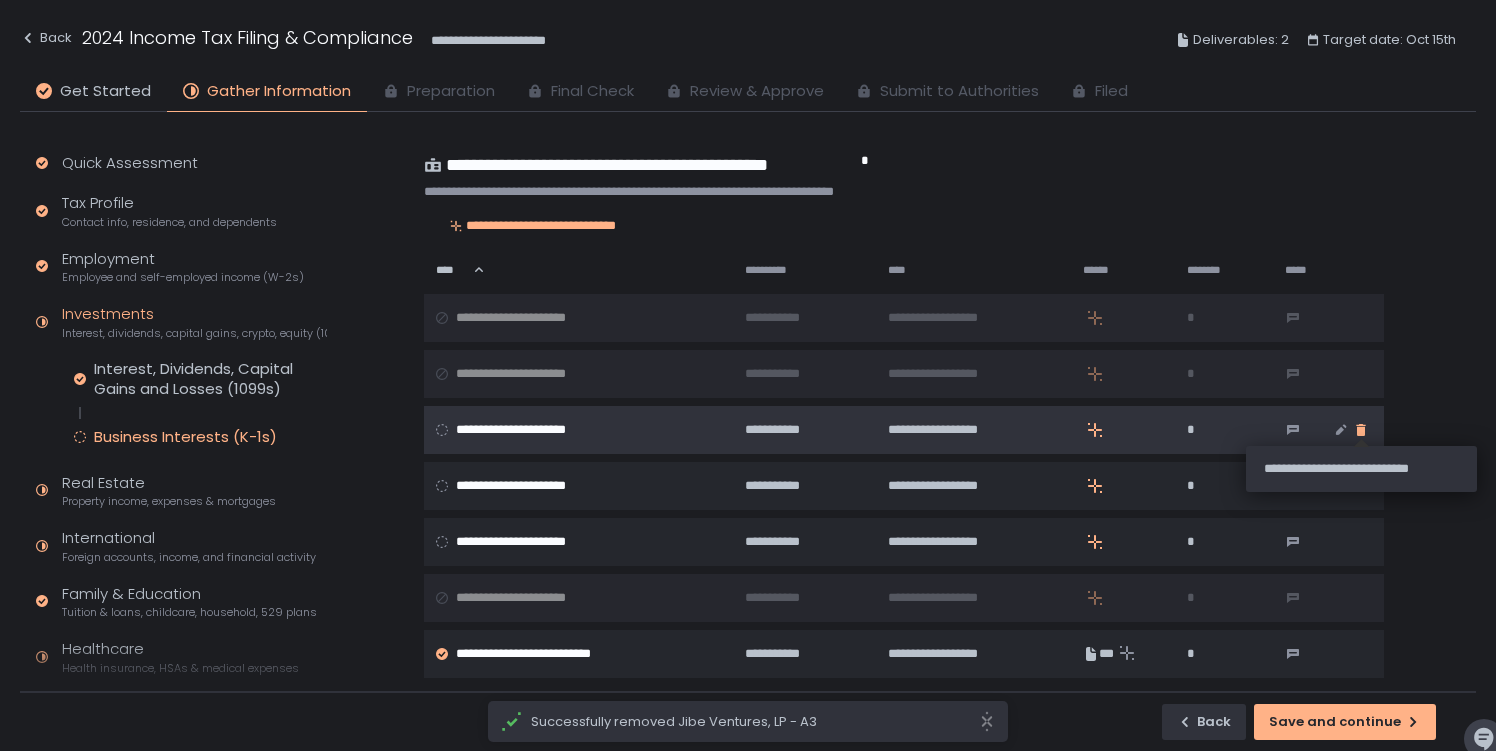 click 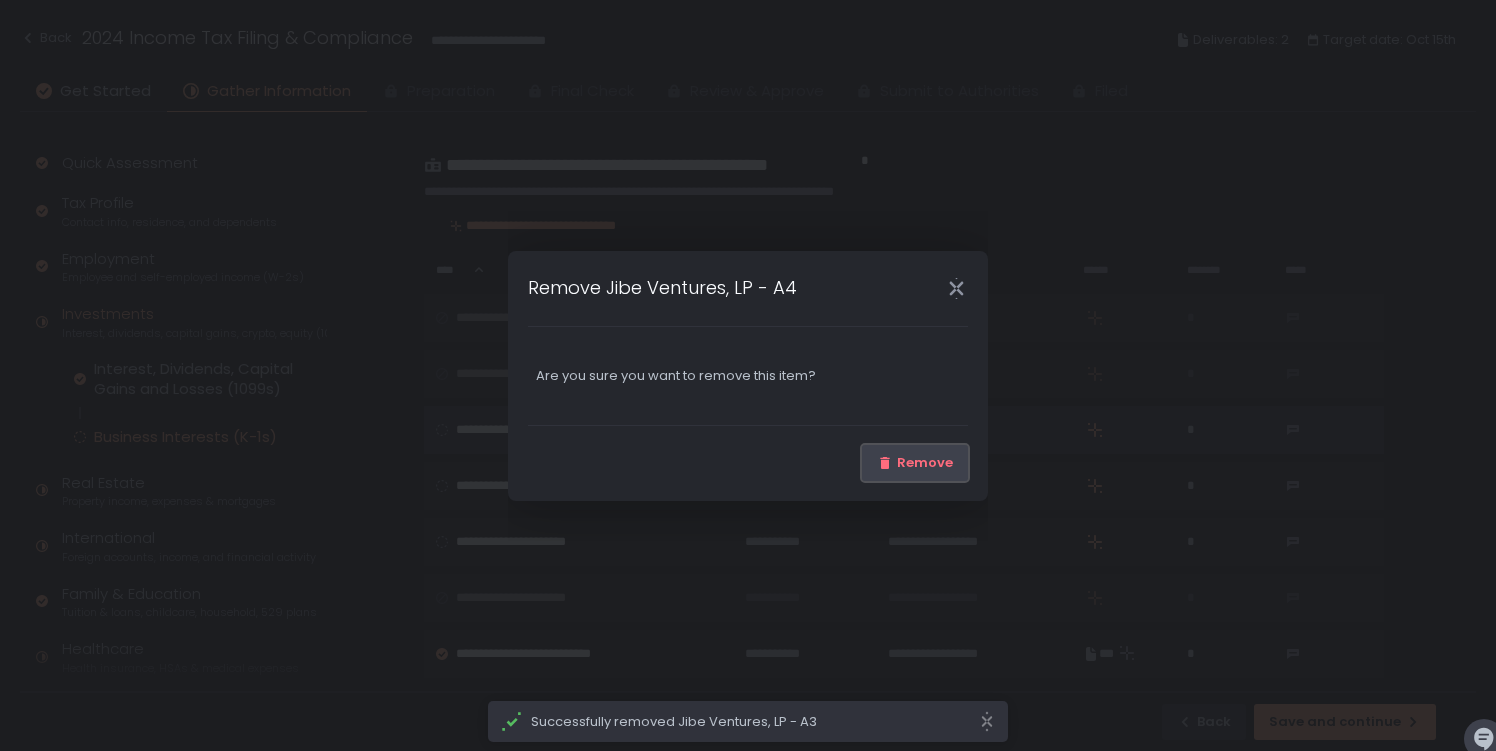 click on "Remove" 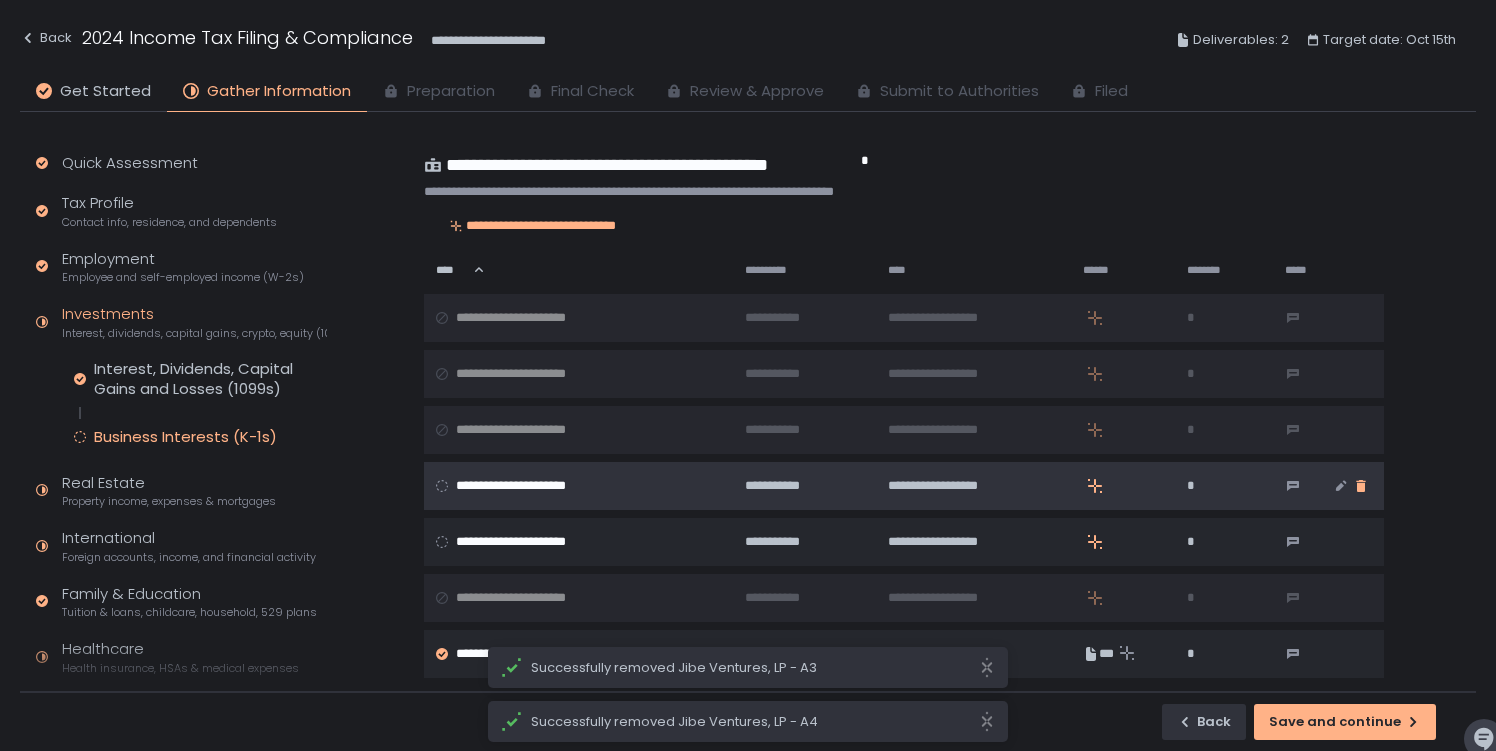 click 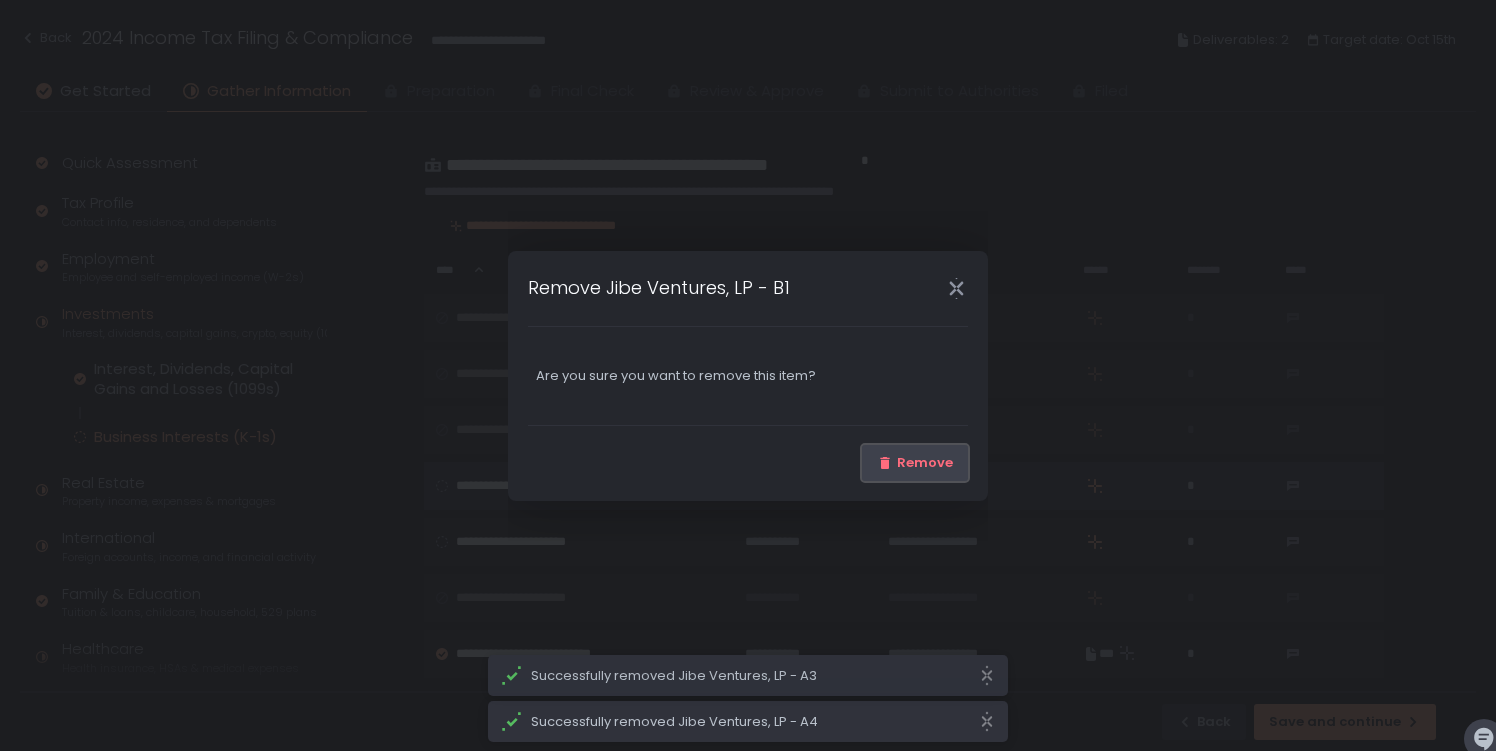 click on "Remove" 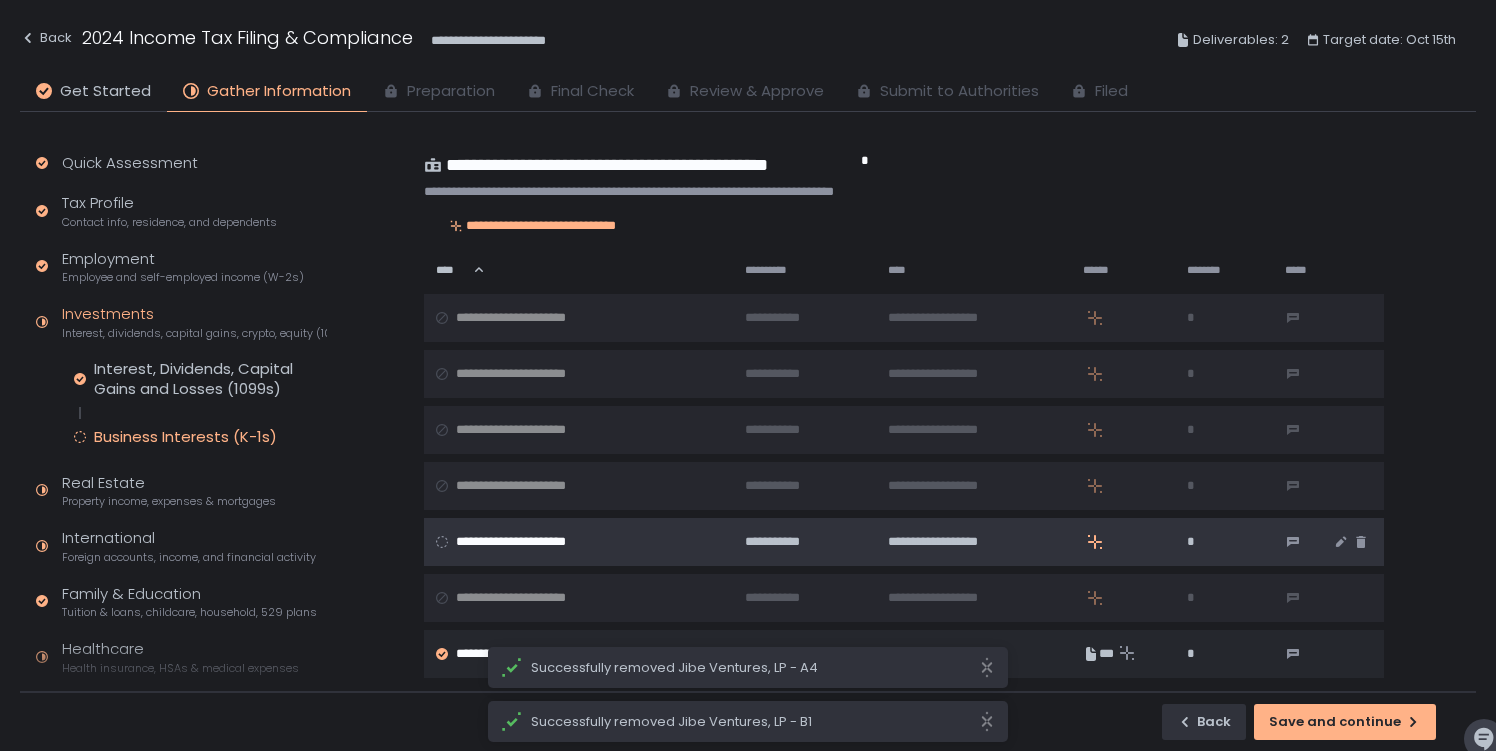 click 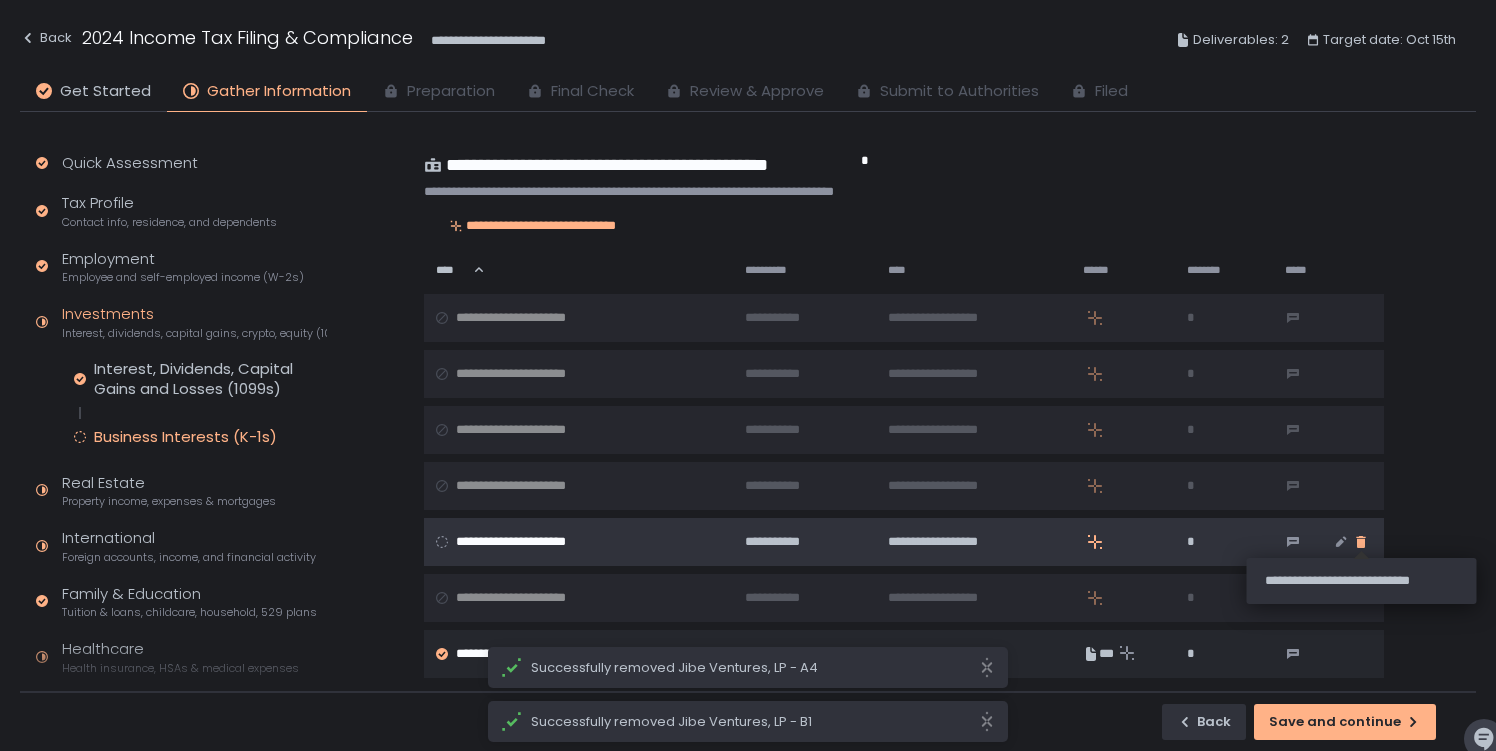 click 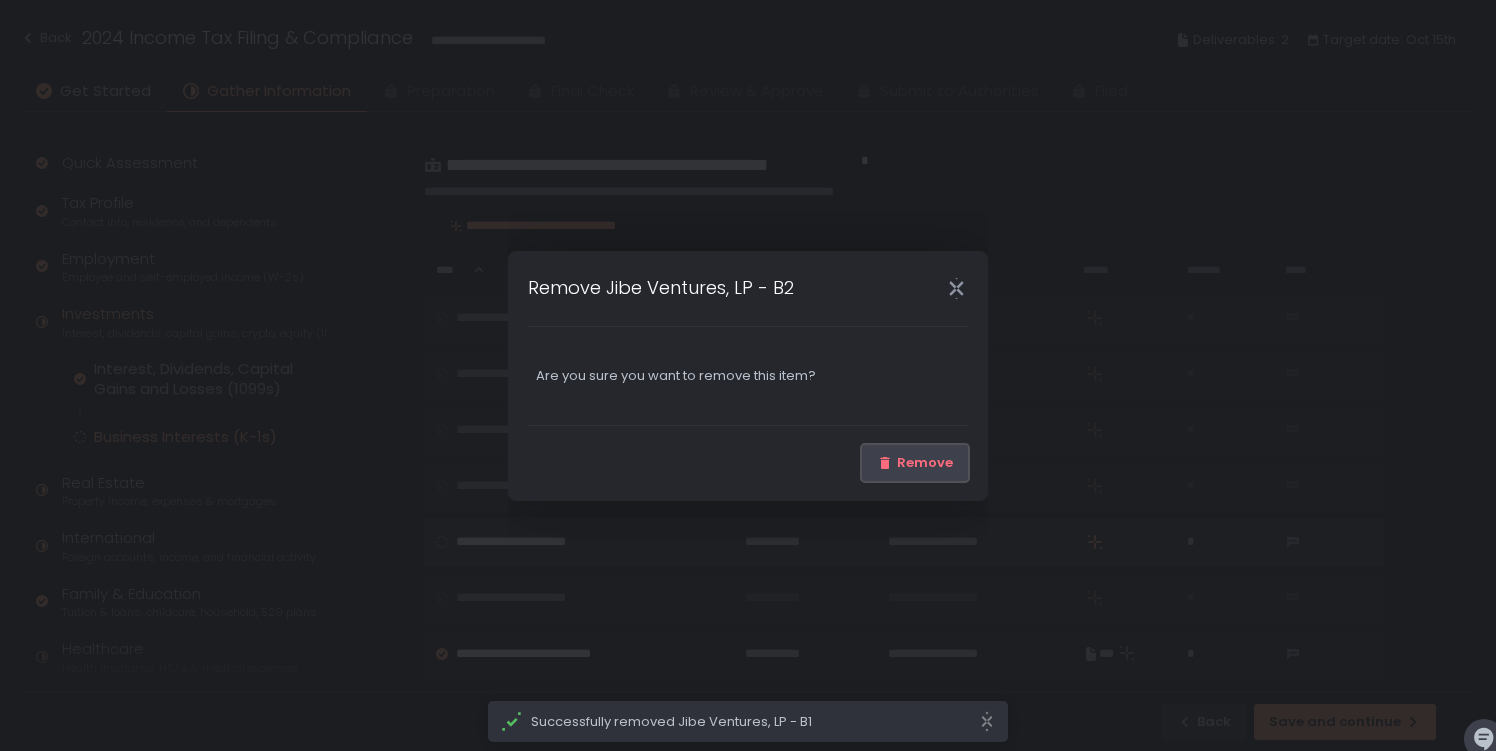 click on "Remove" 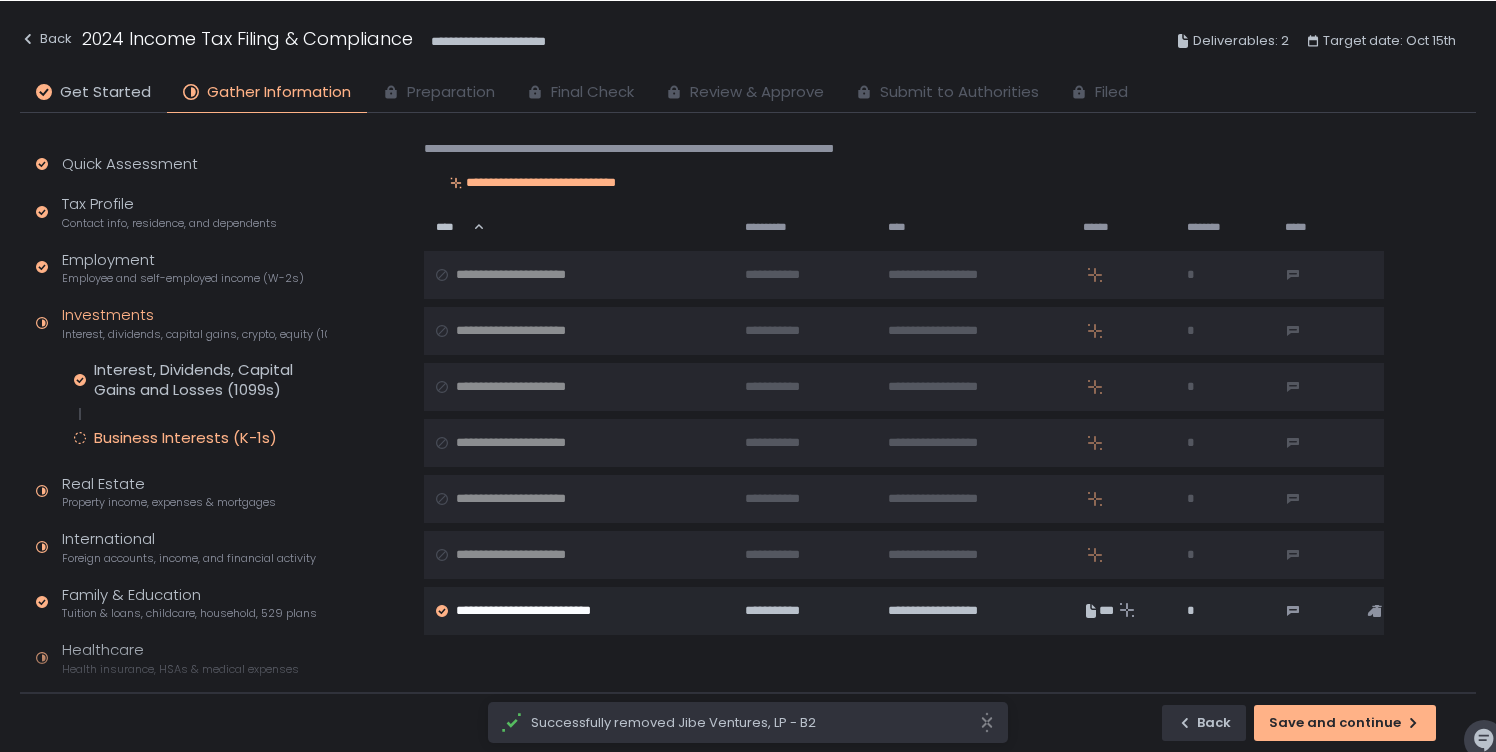 scroll, scrollTop: 0, scrollLeft: 0, axis: both 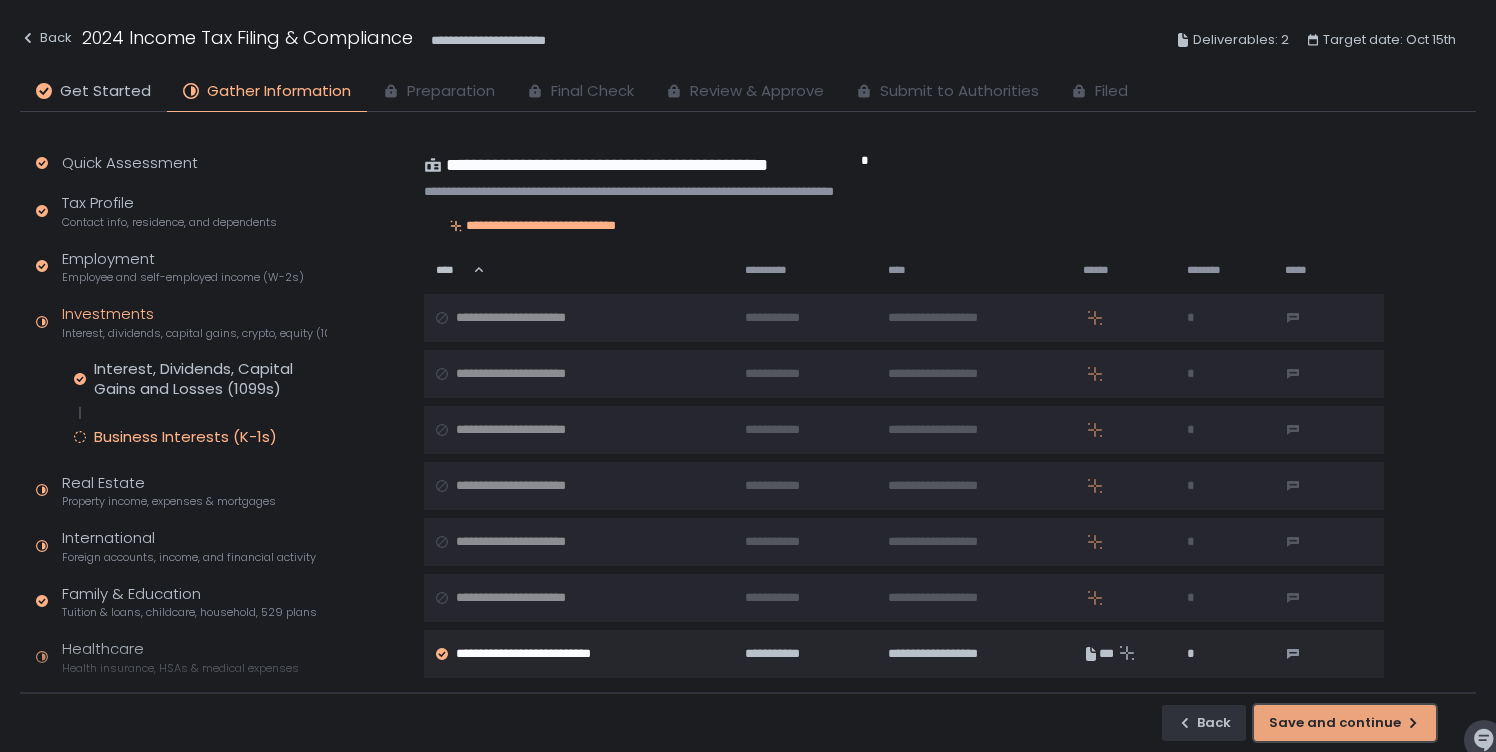 click on "Save and continue" 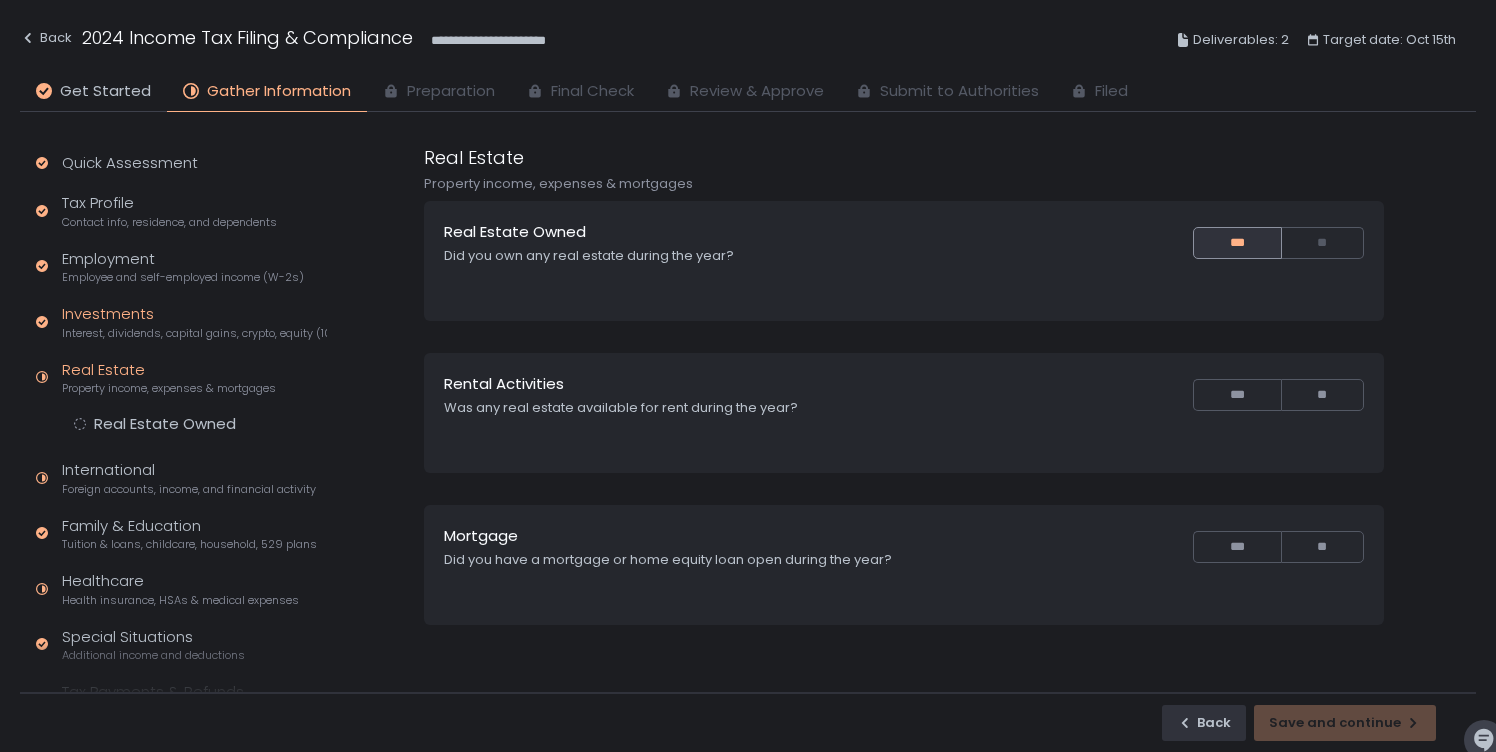 click on "Investments Interest, dividends, capital gains, crypto, equity (1099s, K-1s)" 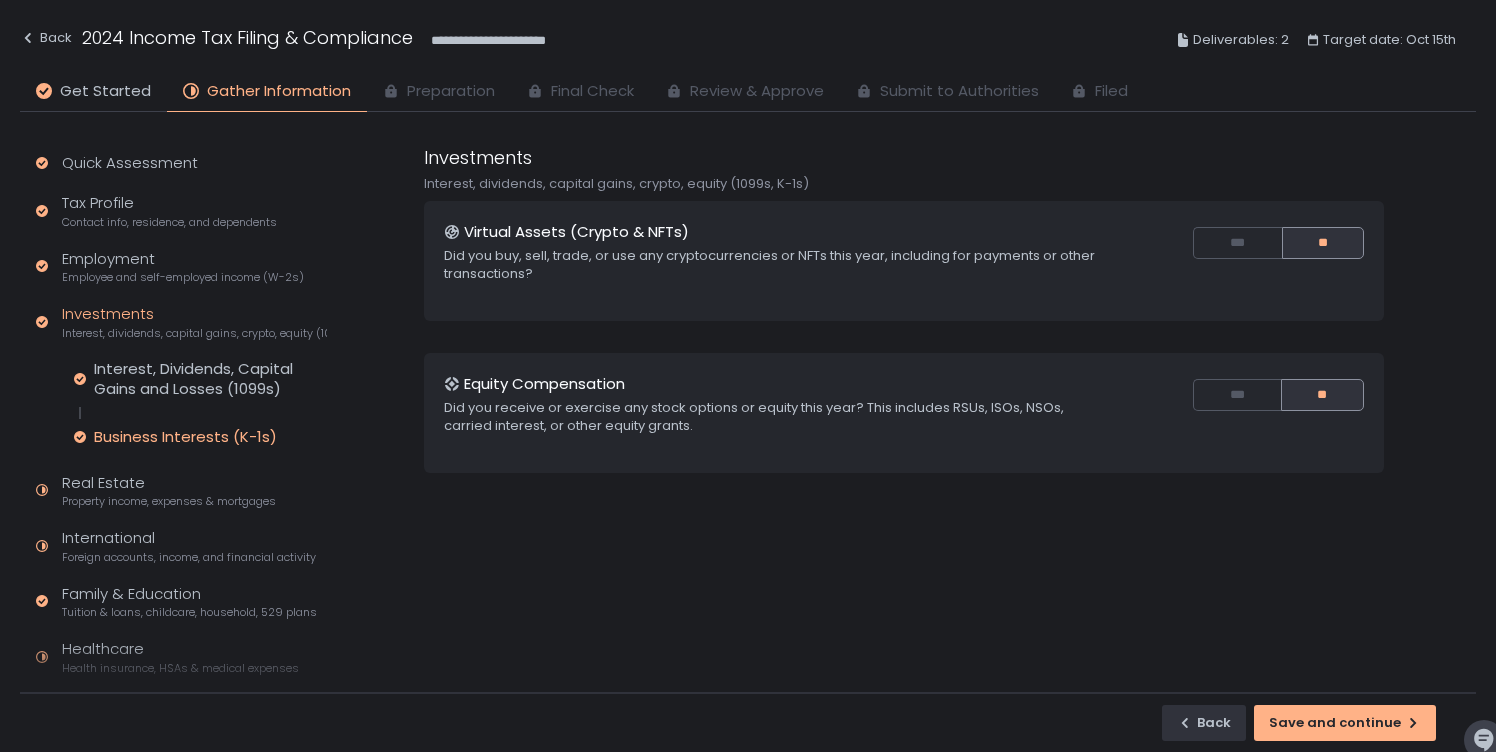 click on "Business Interests (K-1s)" 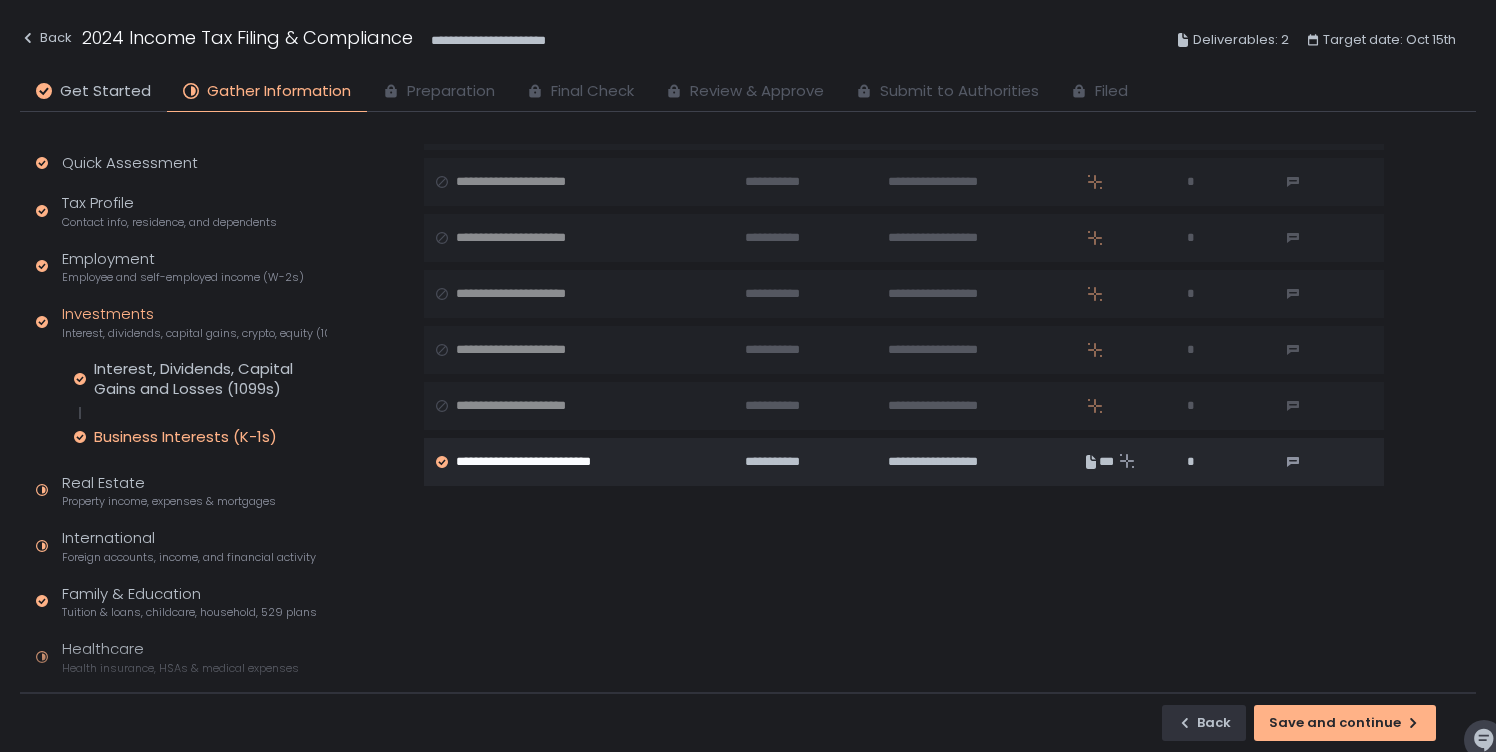 scroll, scrollTop: 0, scrollLeft: 0, axis: both 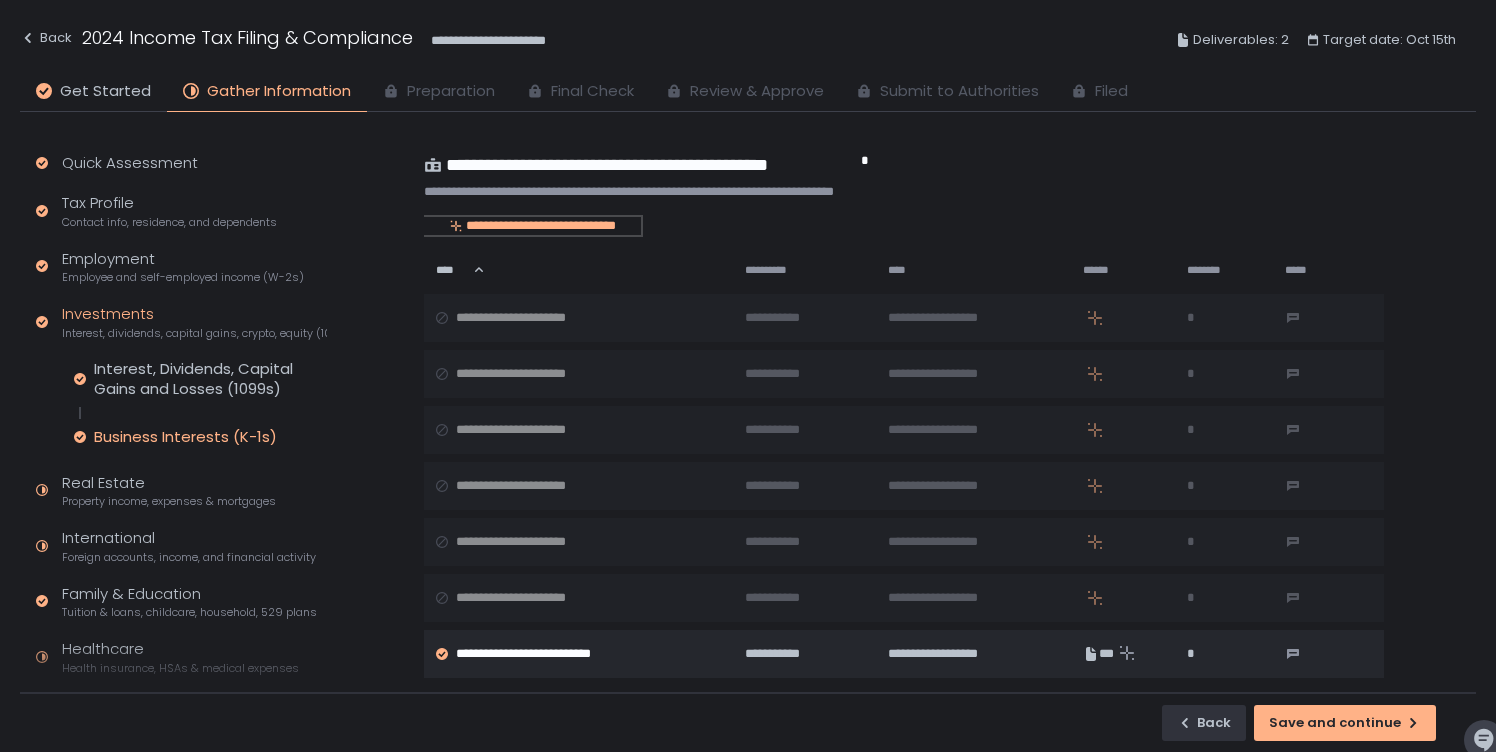 click on "**********" 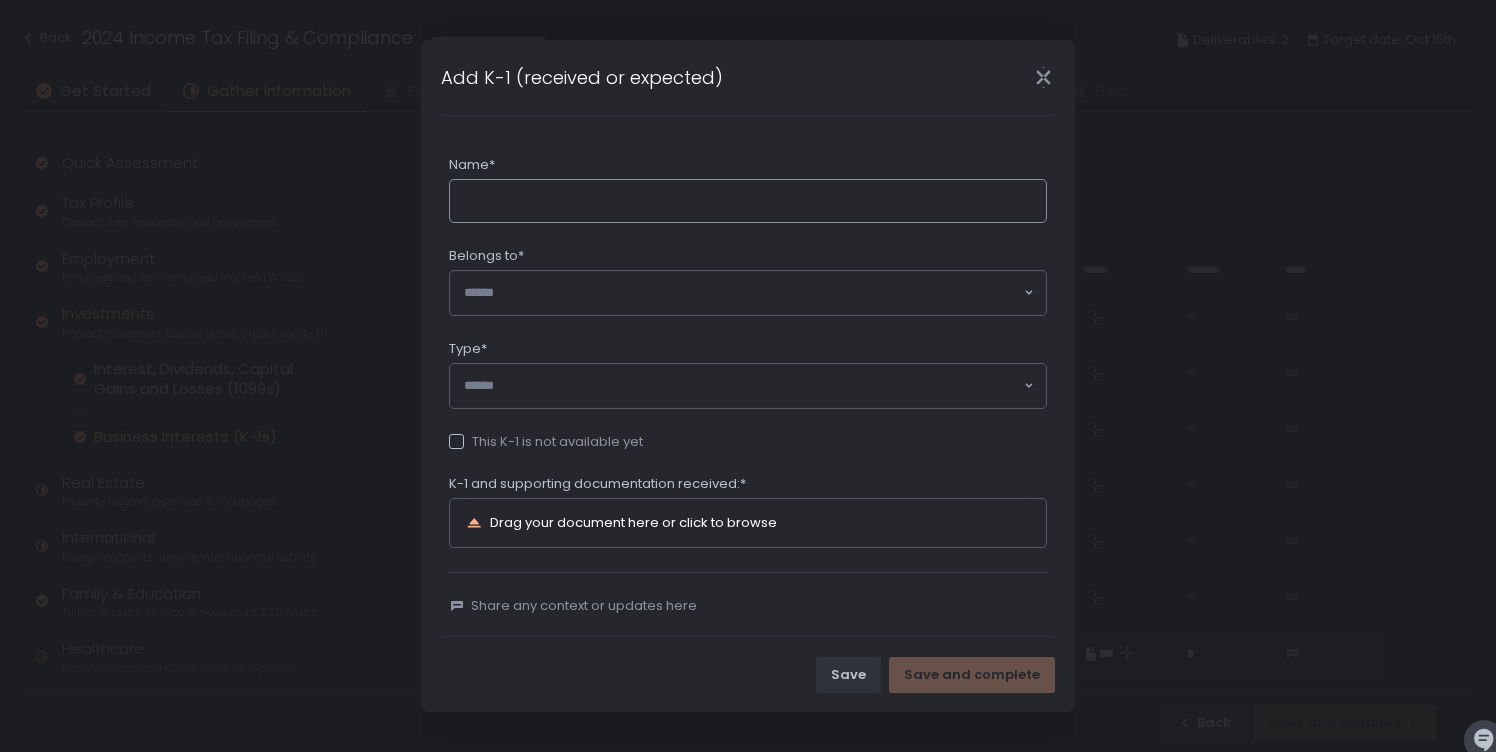 type on "*" 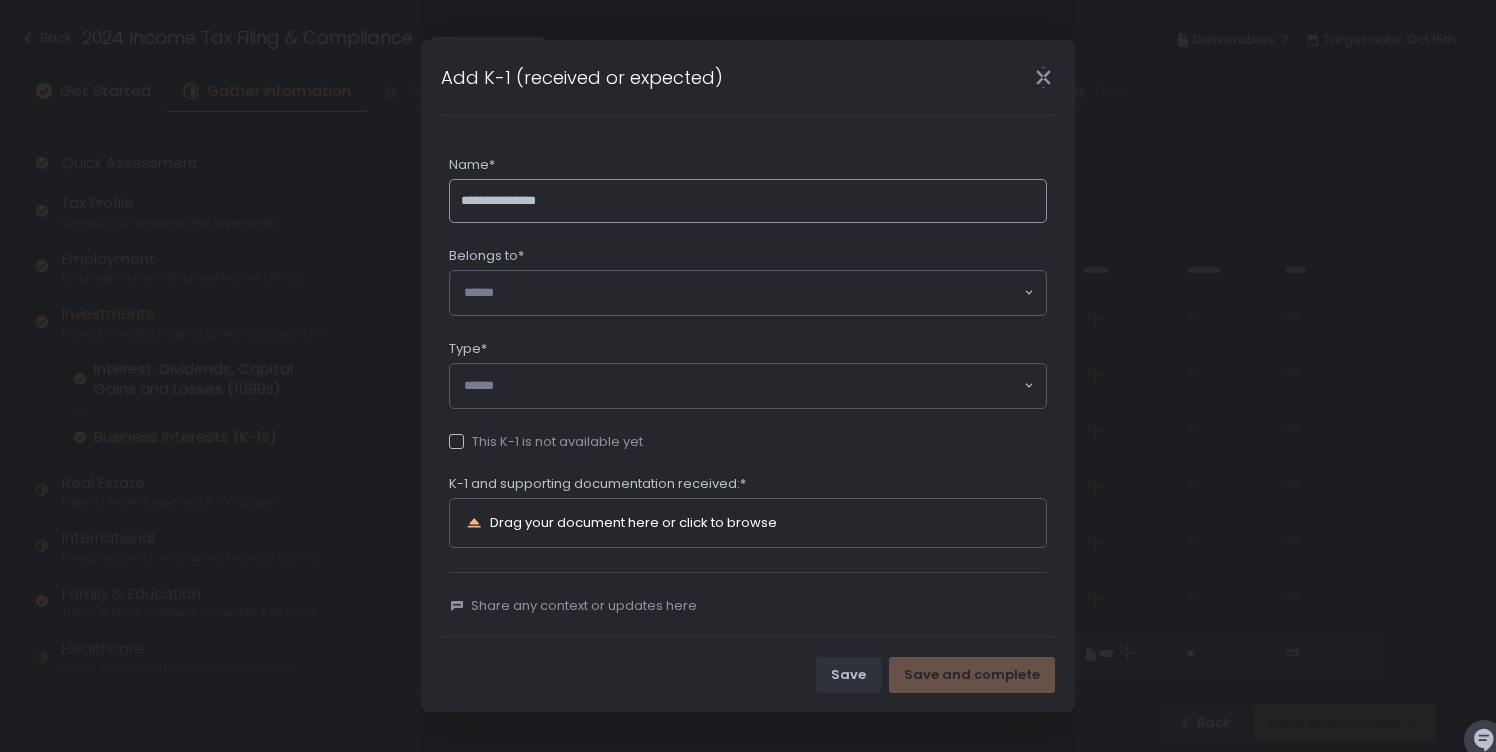 type on "**********" 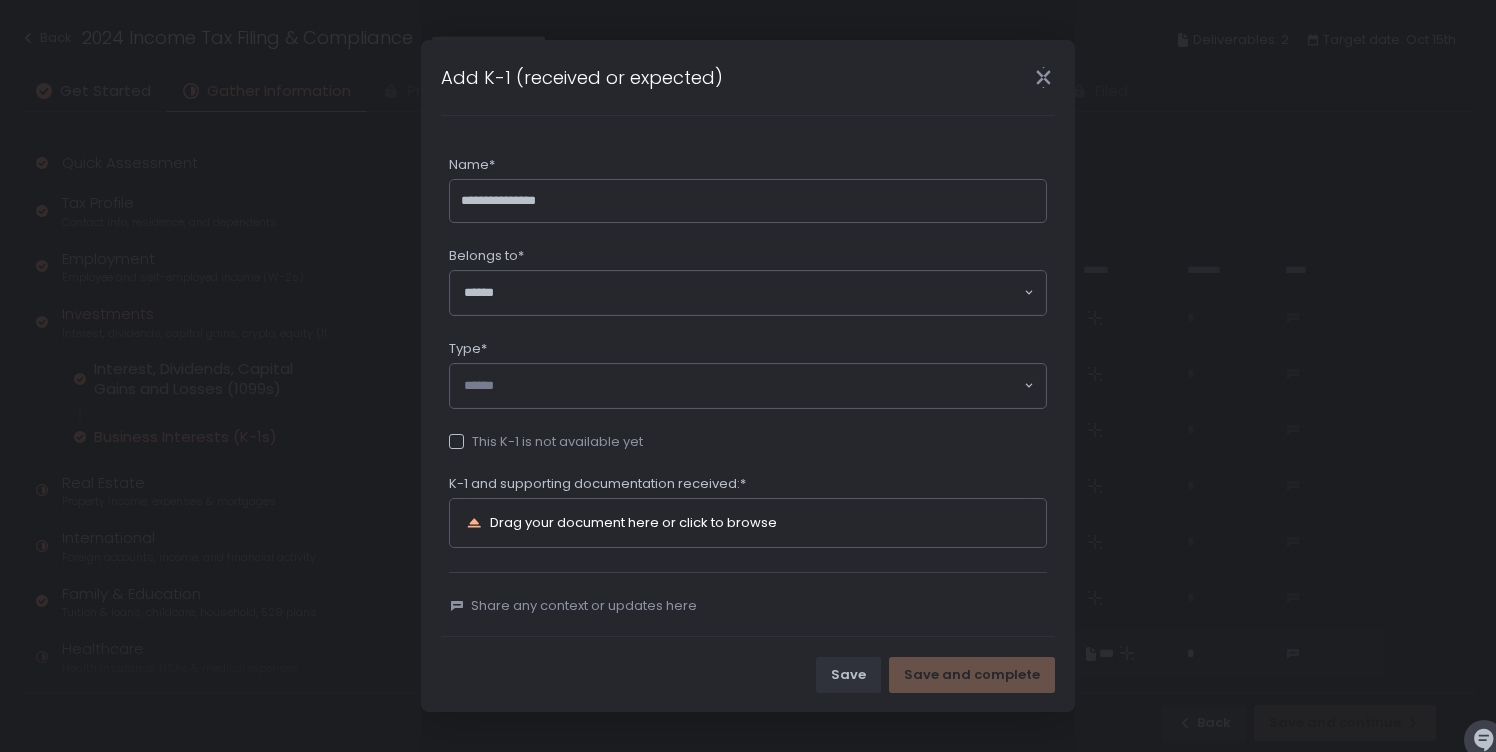 click on "Loading..." 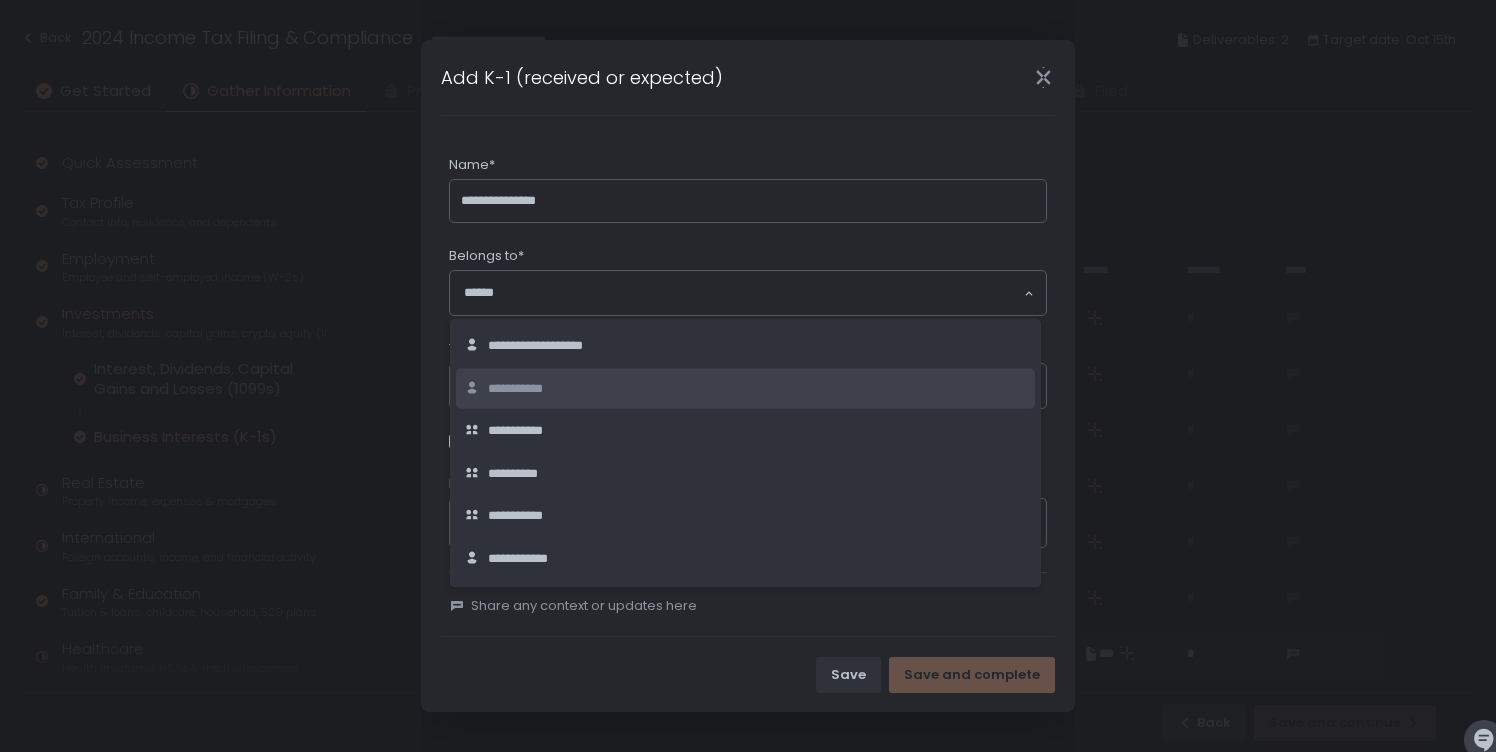 click on "**********" 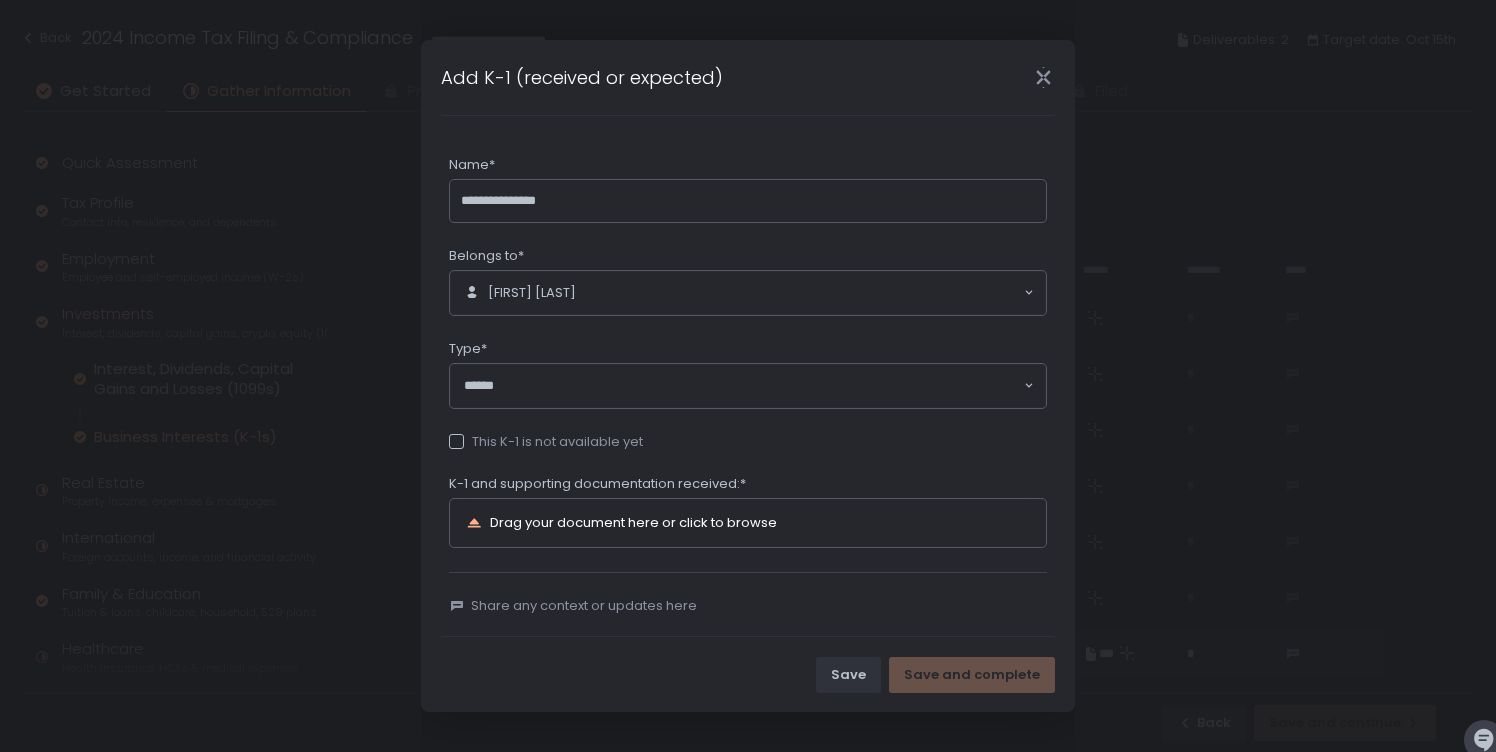 click 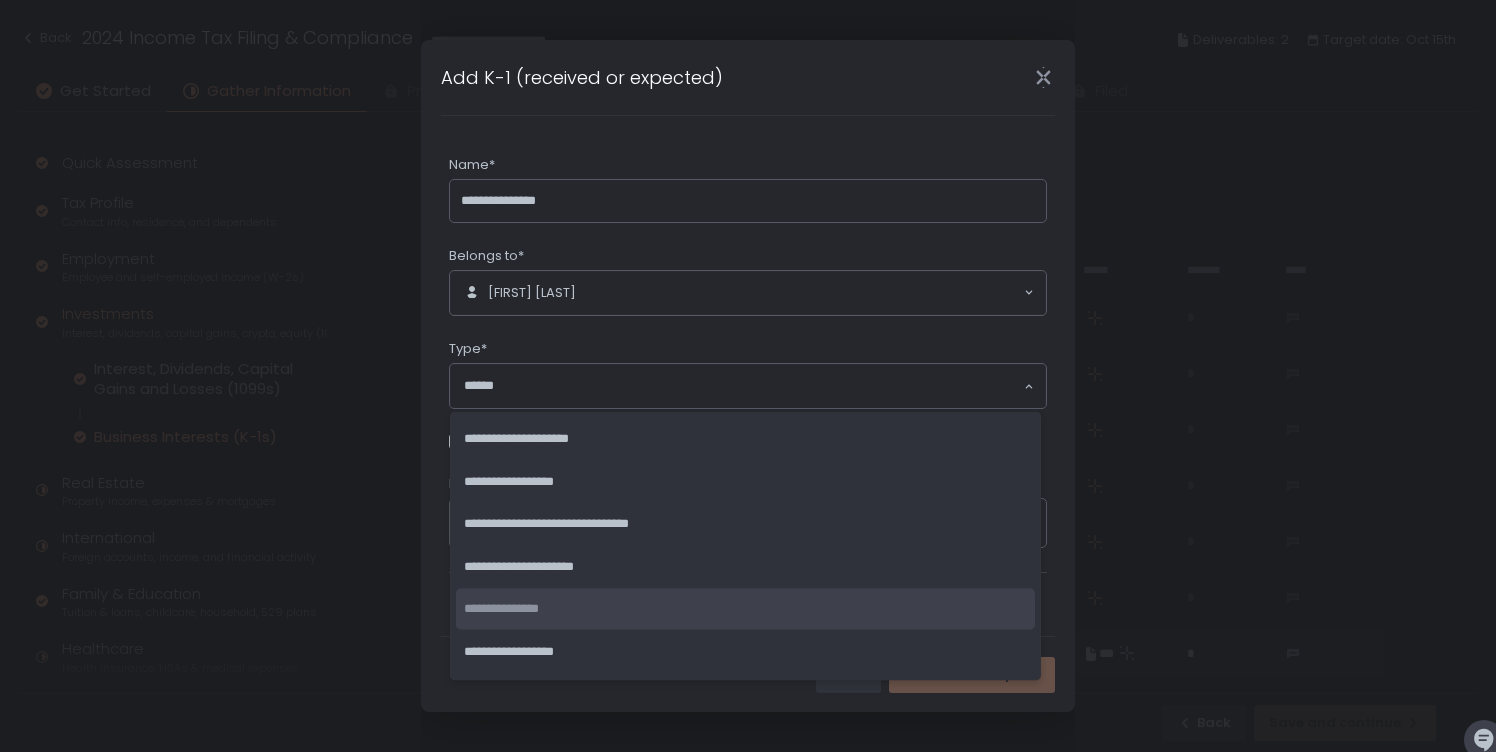 click on "**********" 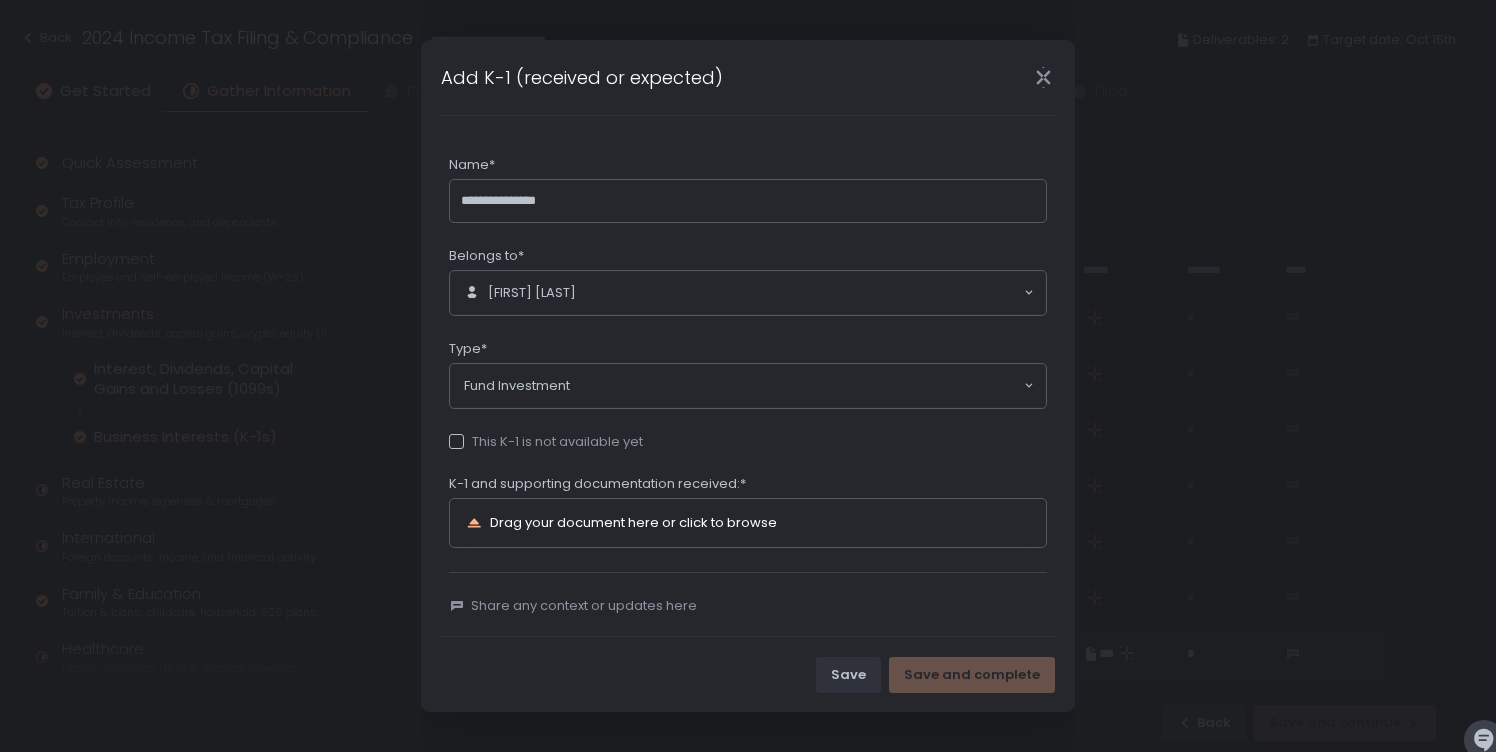 scroll, scrollTop: 18, scrollLeft: 0, axis: vertical 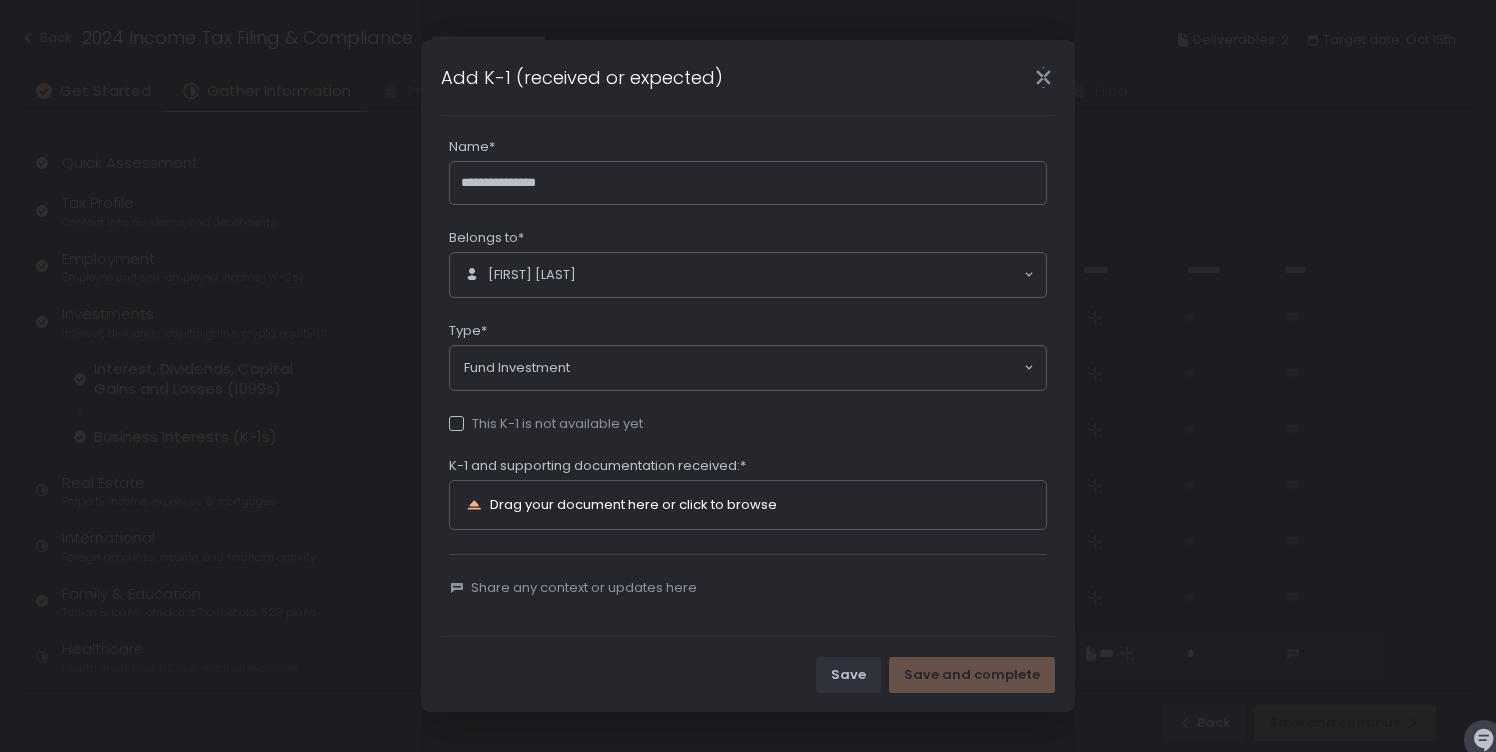 click on "**********" at bounding box center (748, 334) 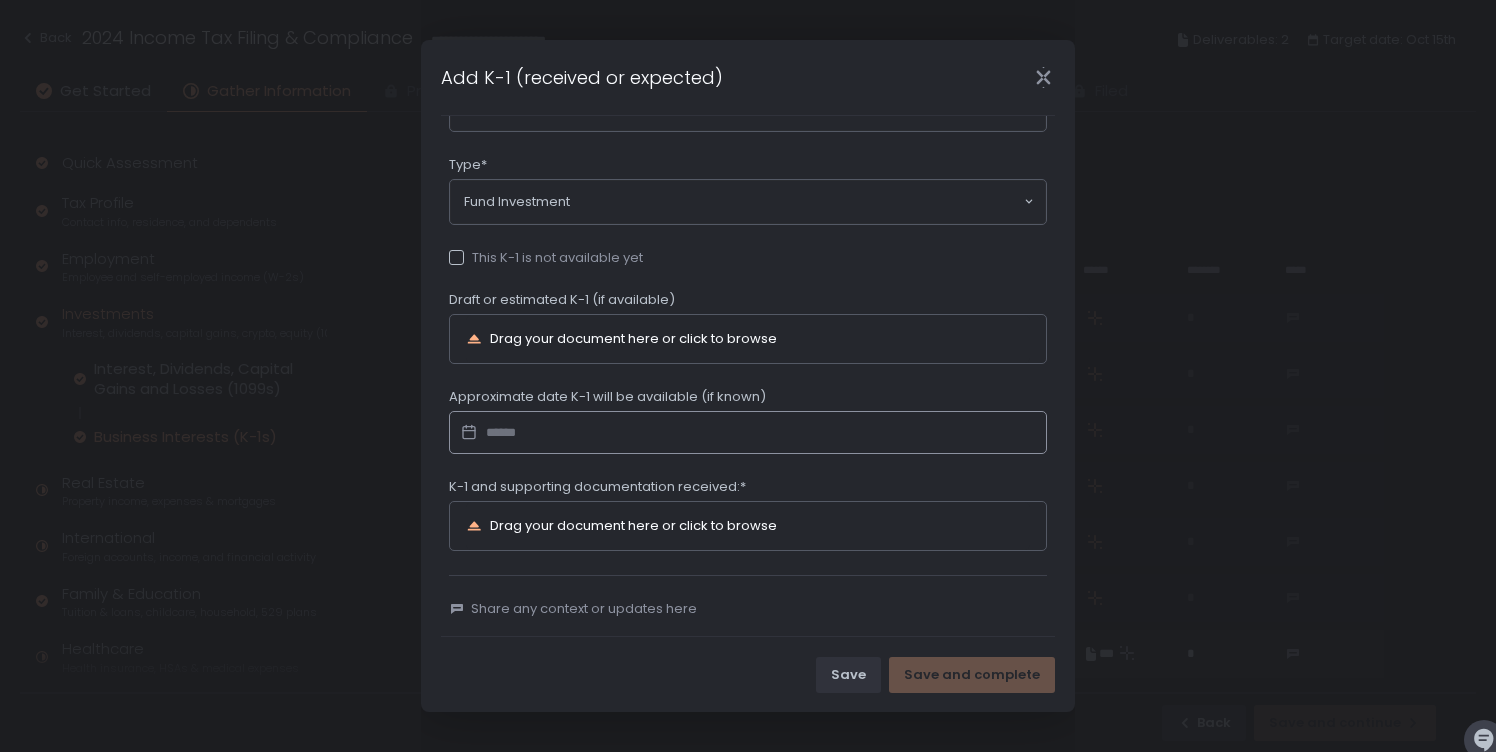scroll, scrollTop: 206, scrollLeft: 0, axis: vertical 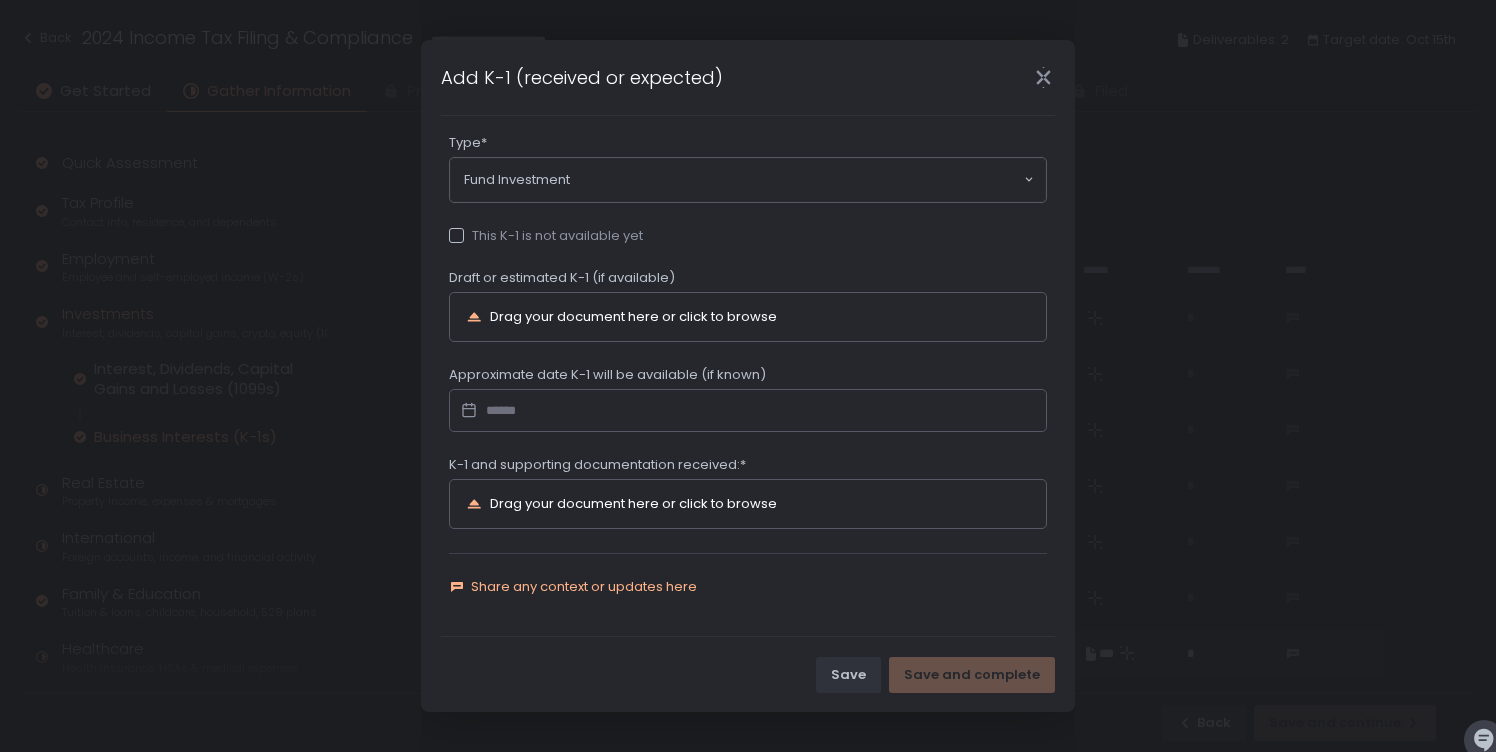 click on "Share any context or updates here" 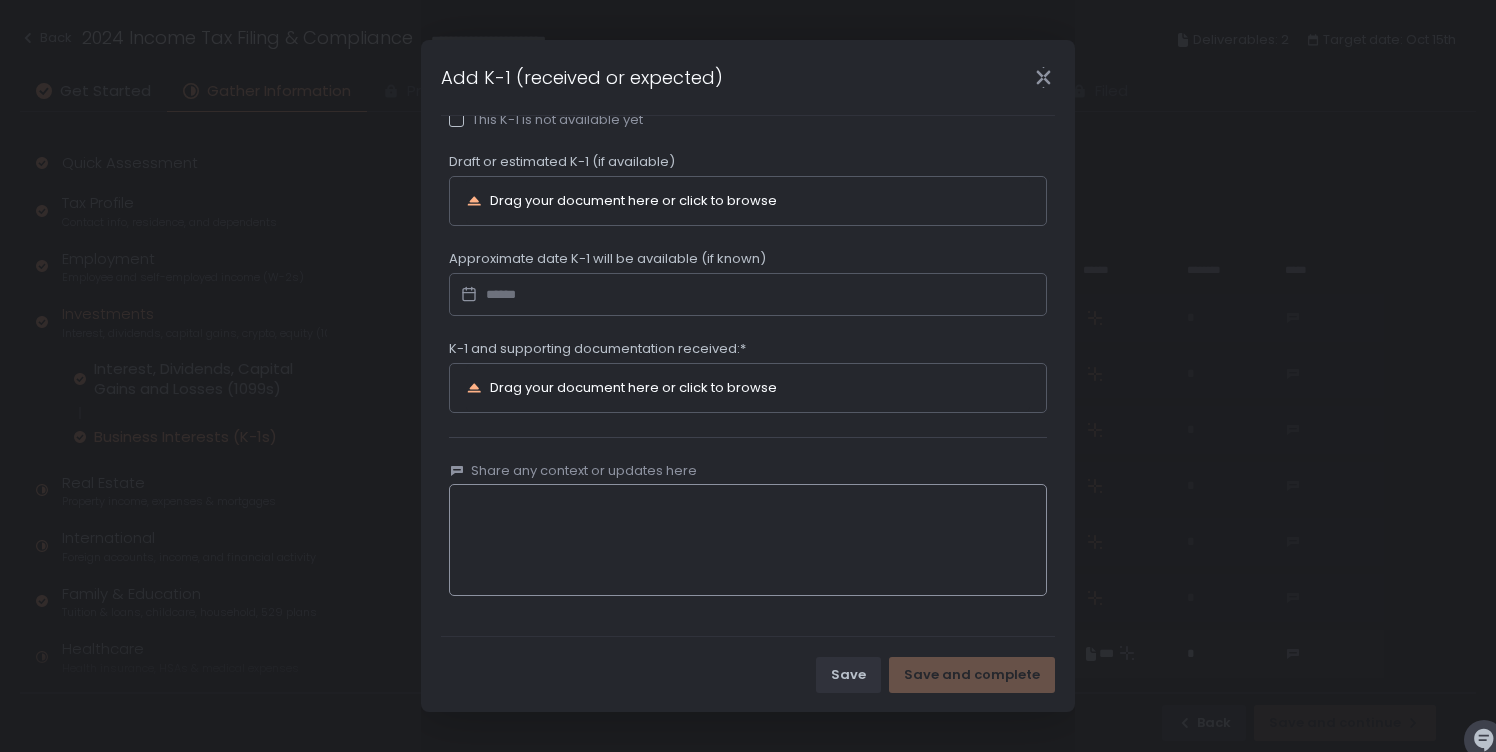 scroll, scrollTop: 310, scrollLeft: 0, axis: vertical 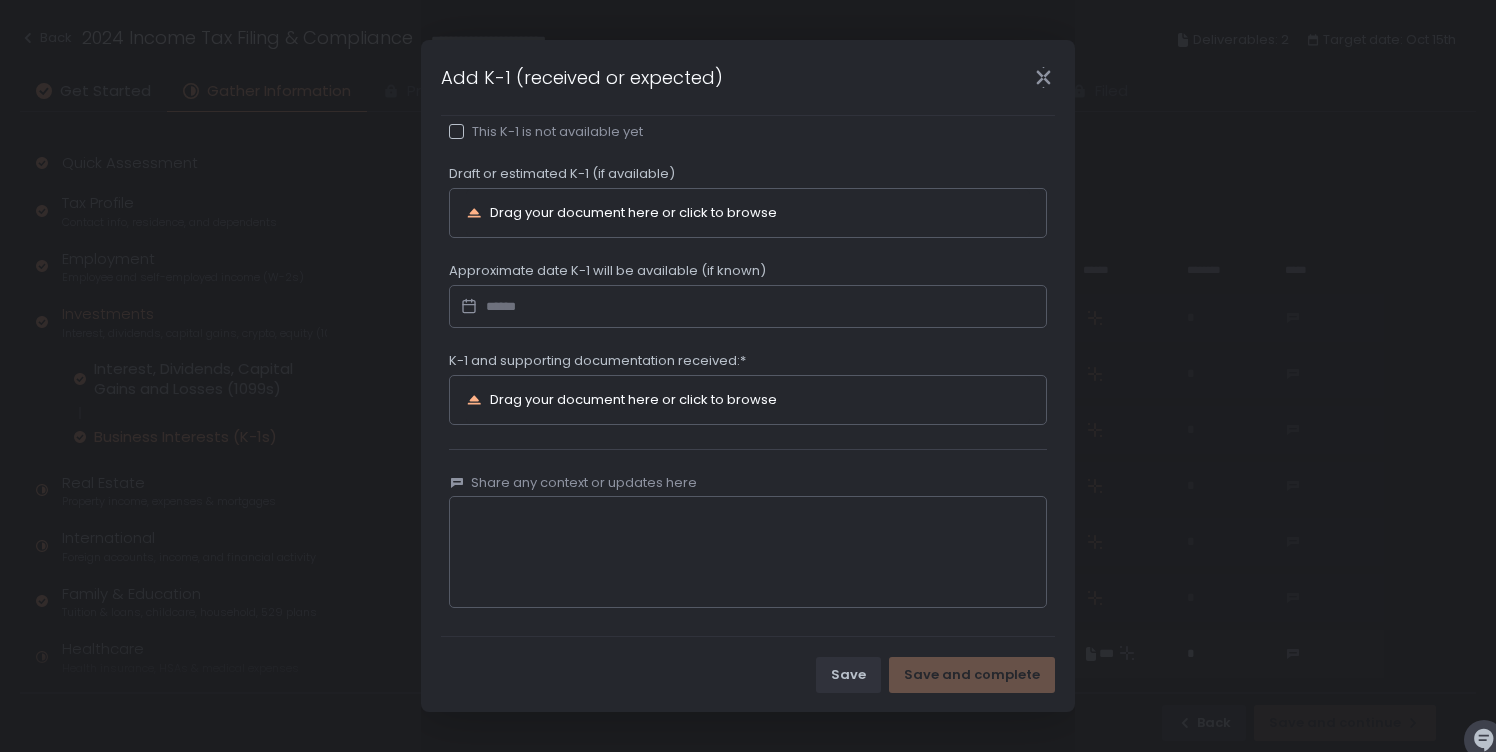 click on "Drag your document here or click to browse" 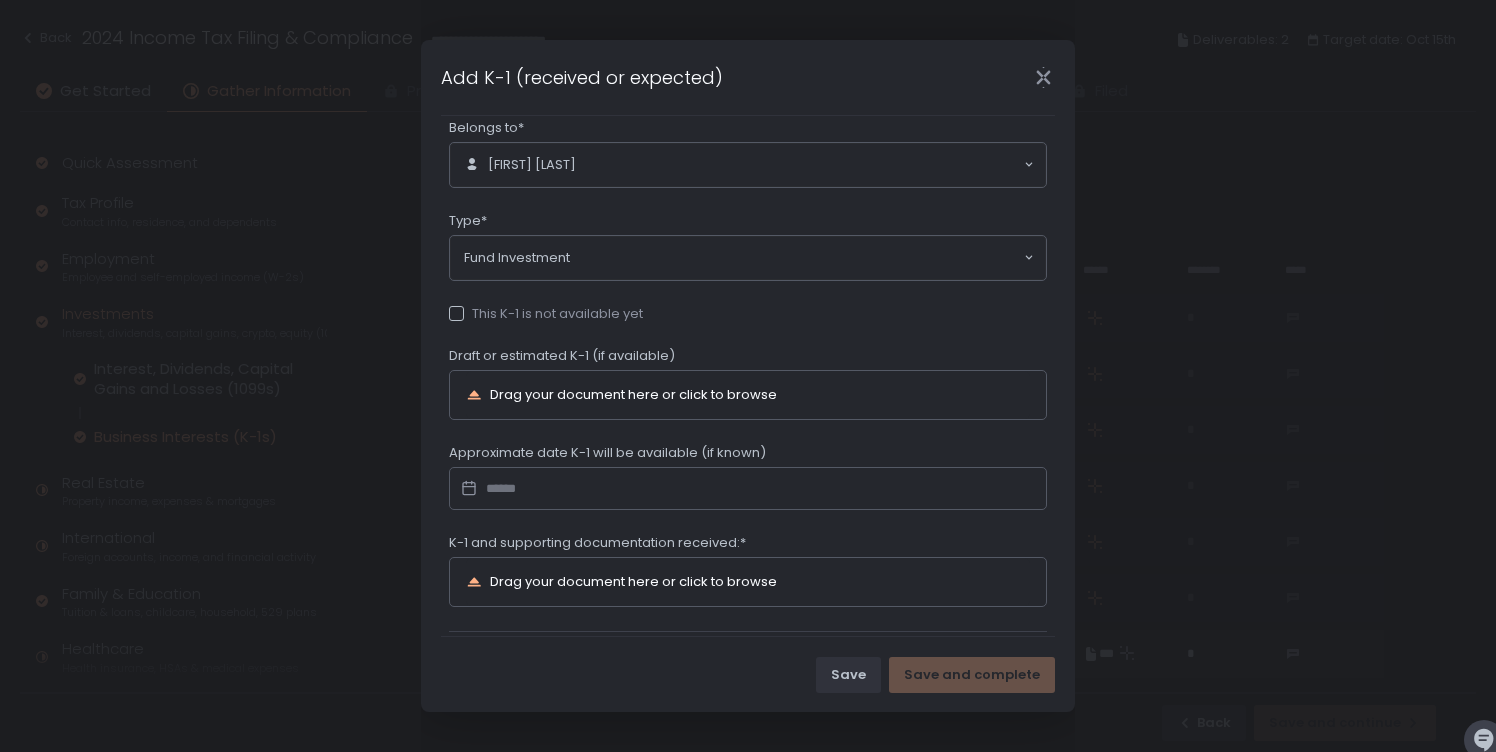 scroll, scrollTop: 126, scrollLeft: 0, axis: vertical 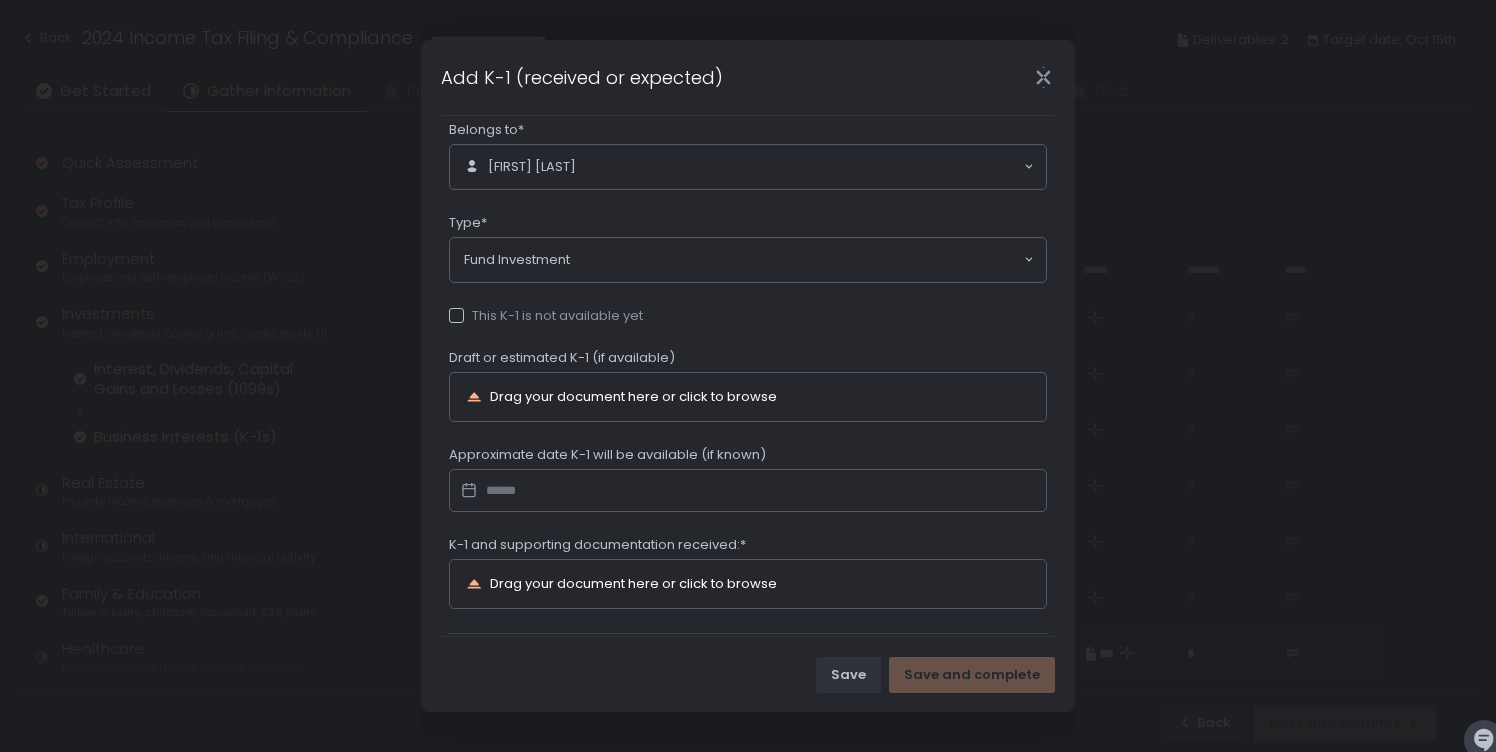 click on "This K-1 is not available yet" at bounding box center (546, 316) 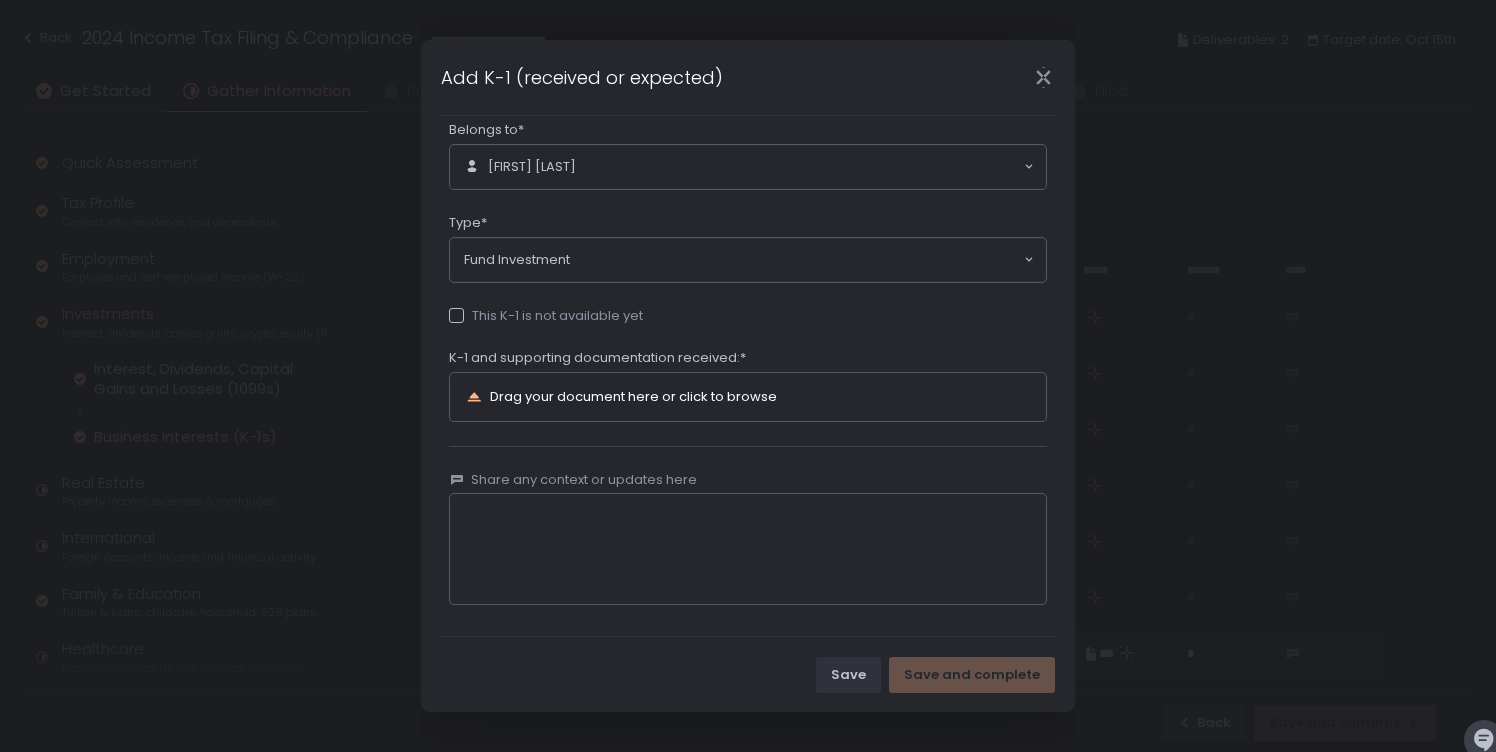 click on "This K-1 is not available yet" at bounding box center (546, 316) 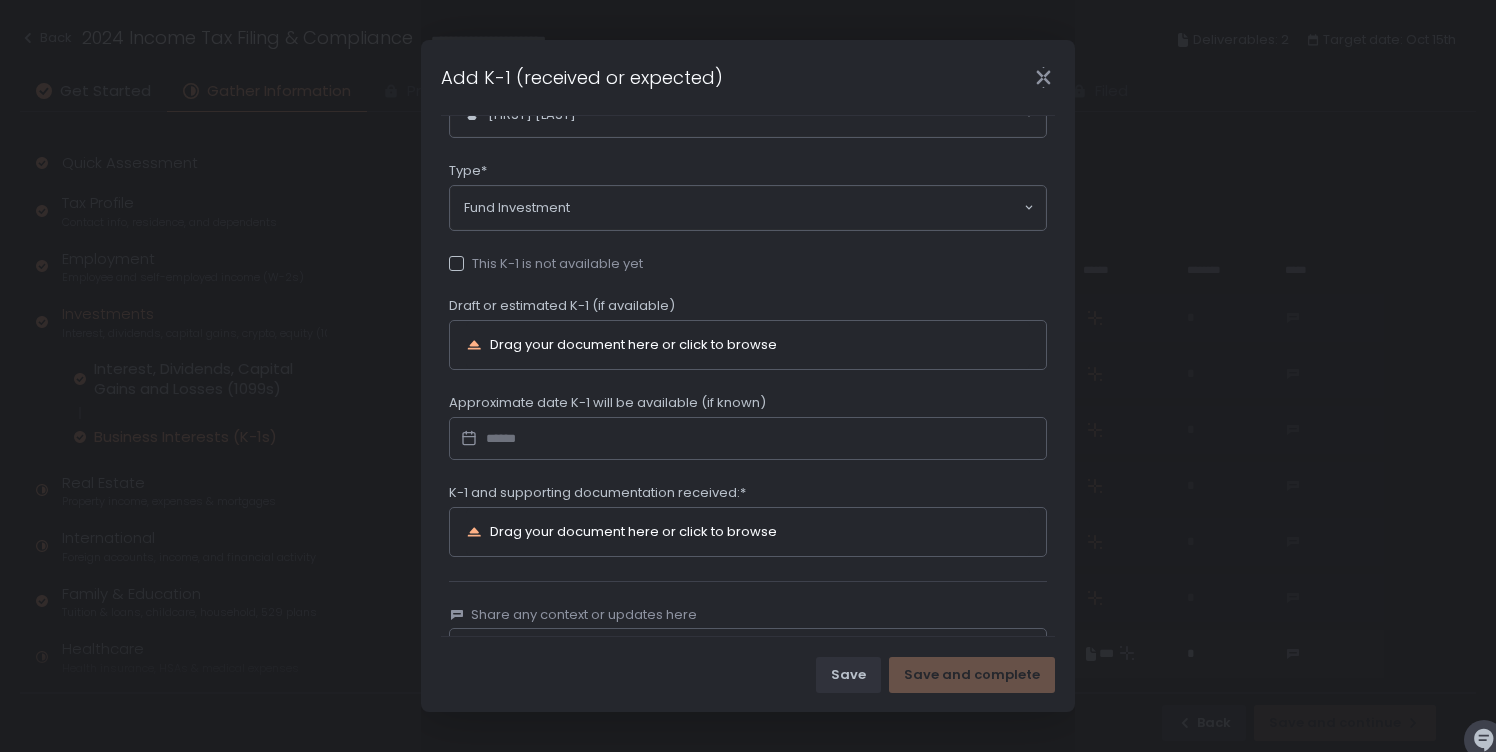 scroll, scrollTop: 322, scrollLeft: 0, axis: vertical 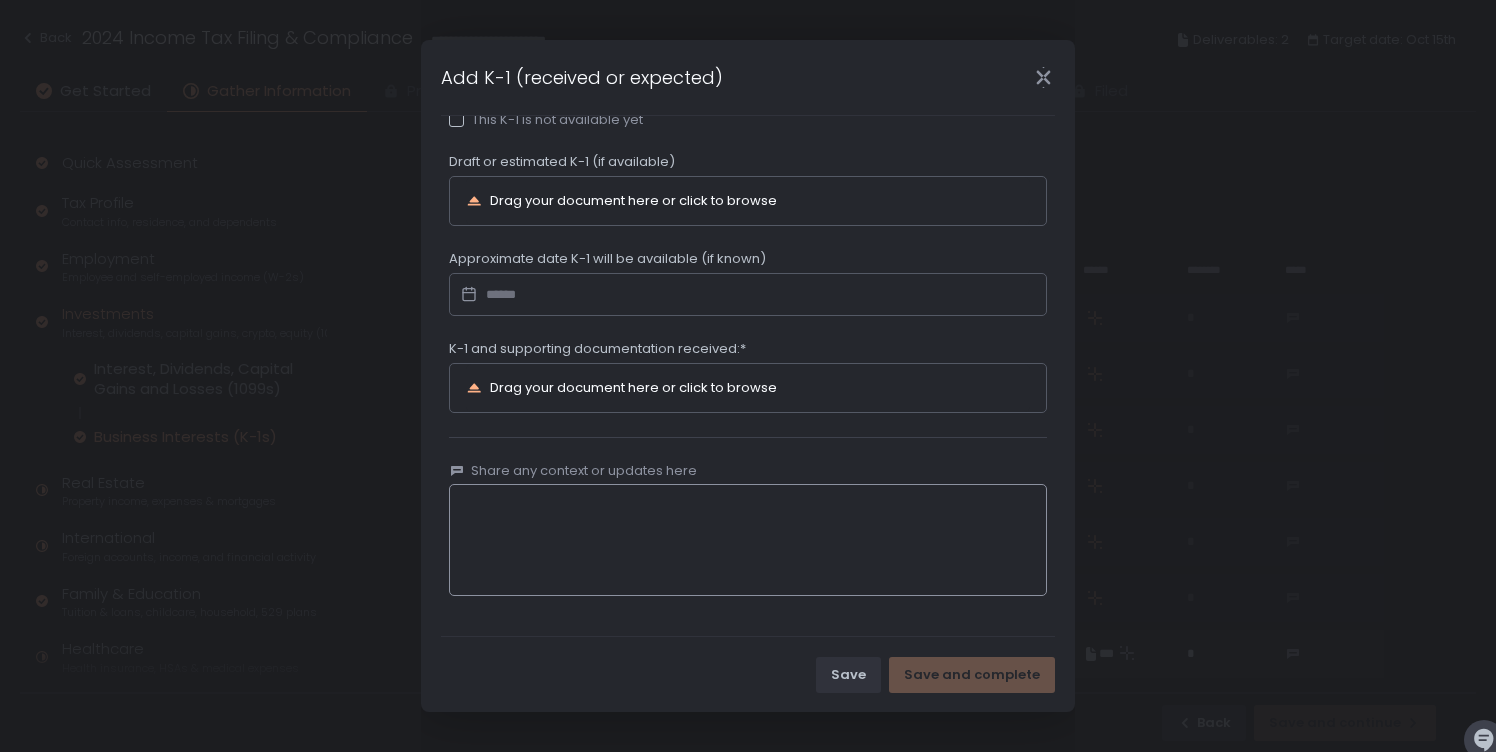 click 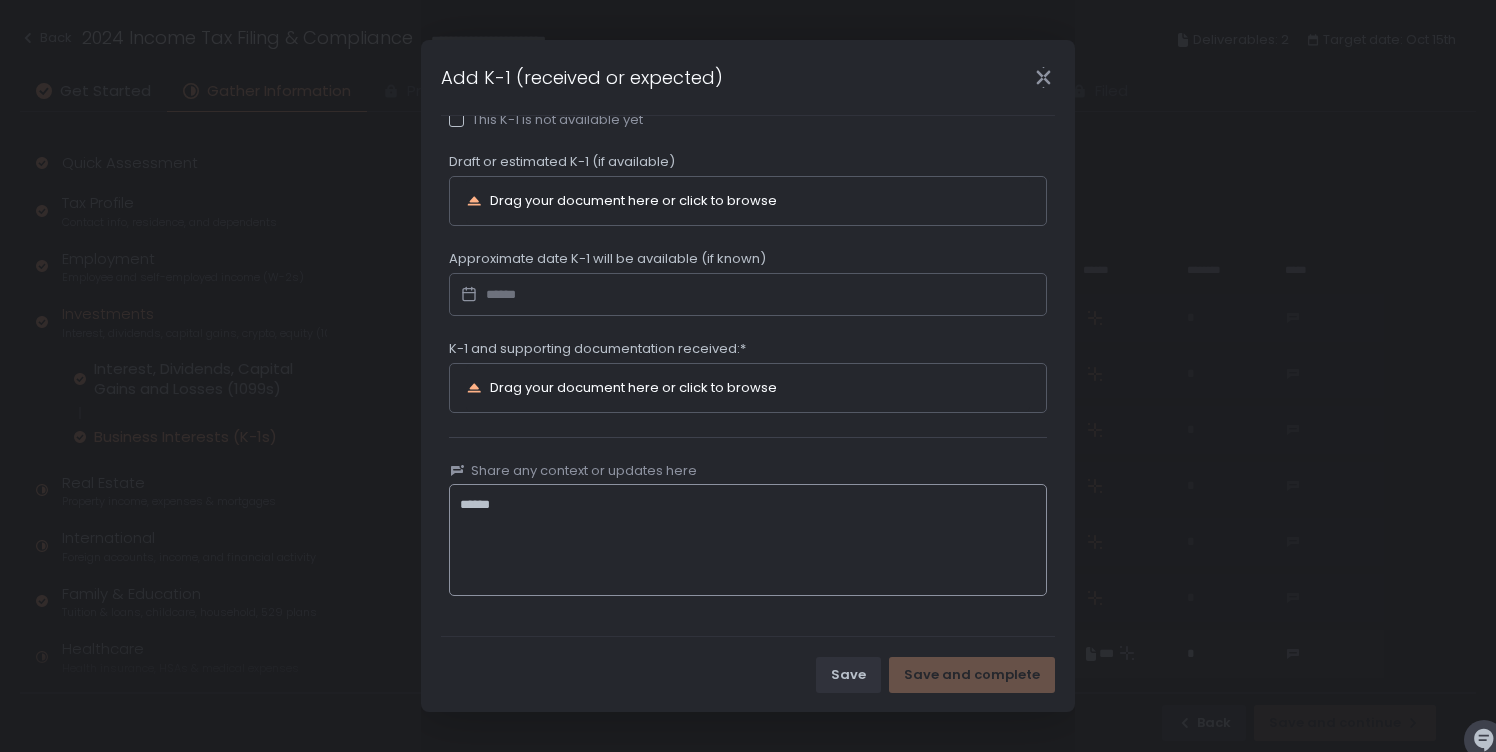 type on "*******" 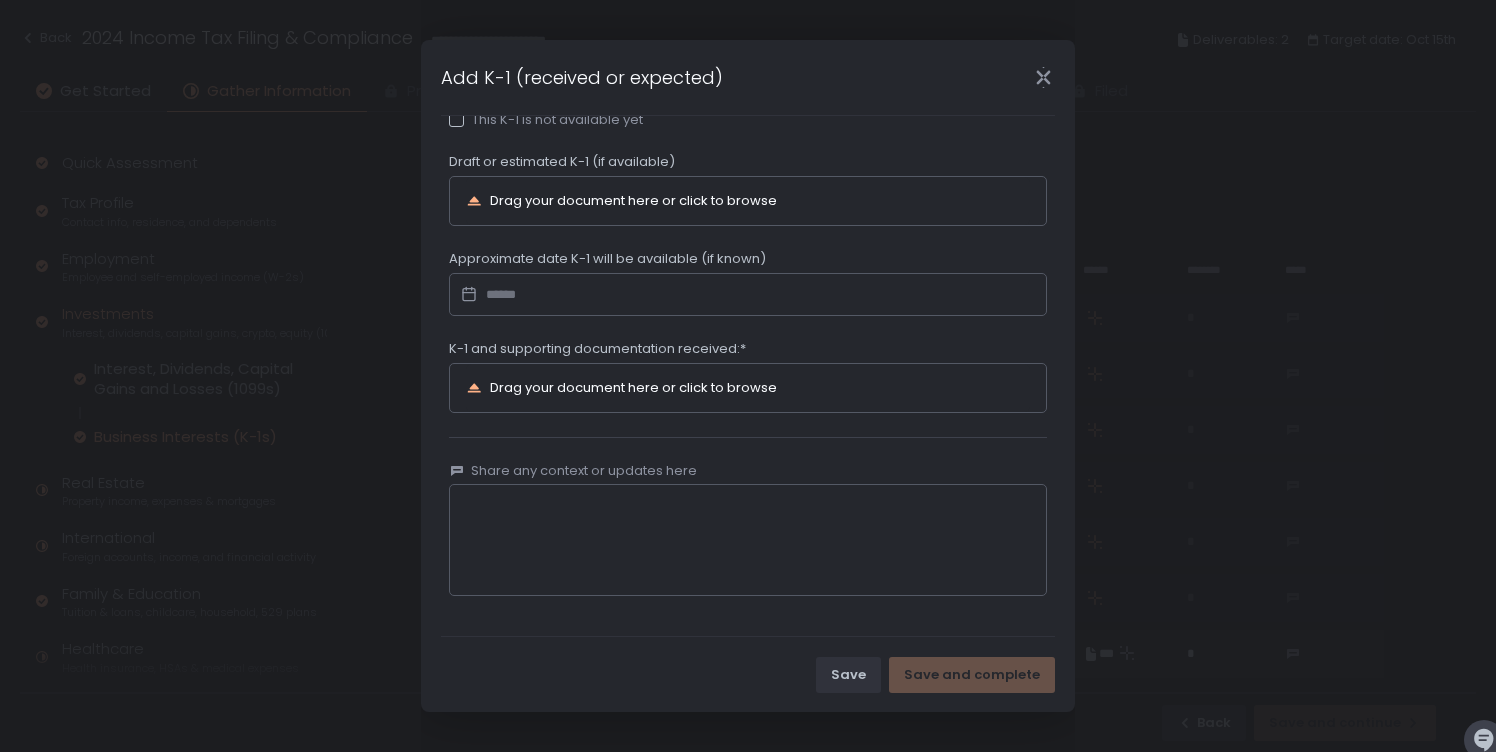 click on "Drag your document here or click to browse" at bounding box center (633, 387) 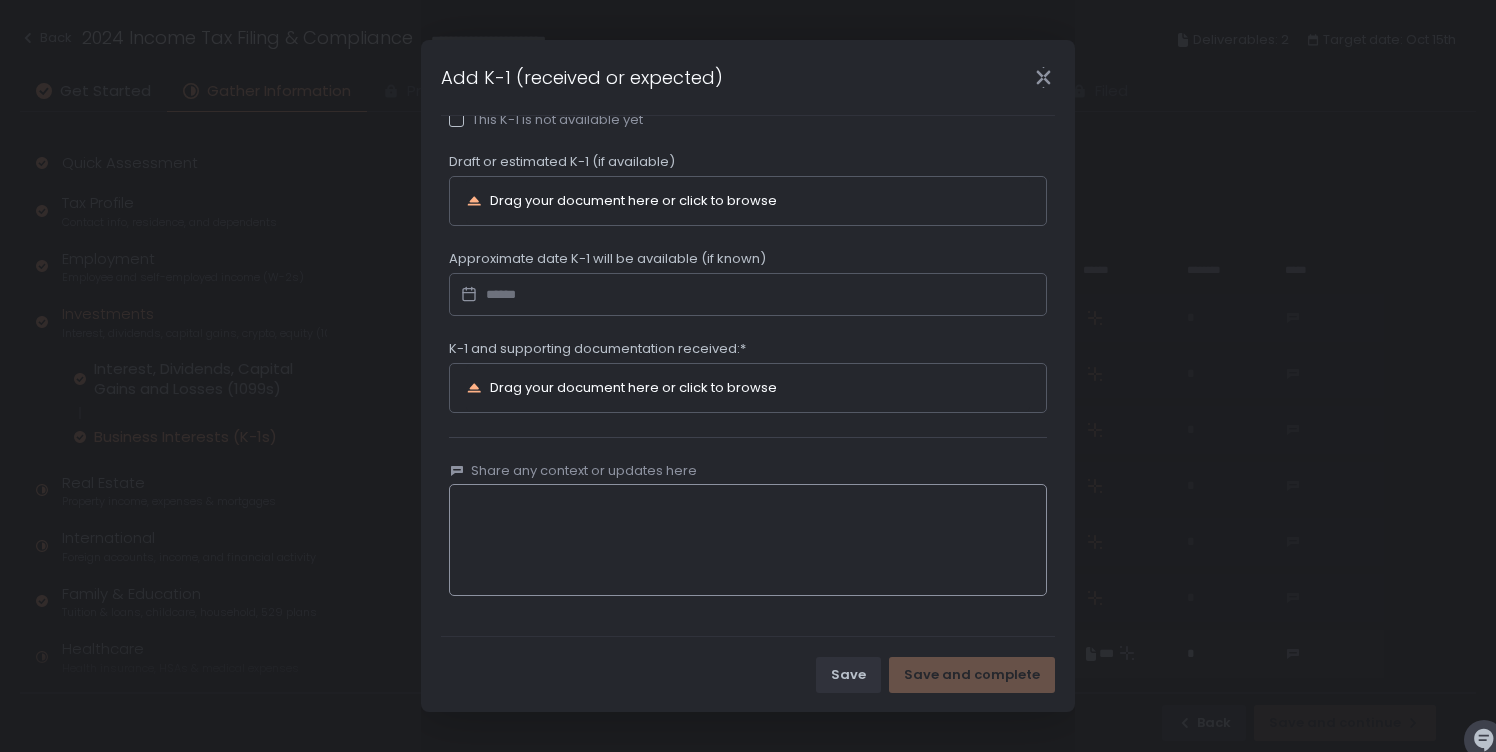 click 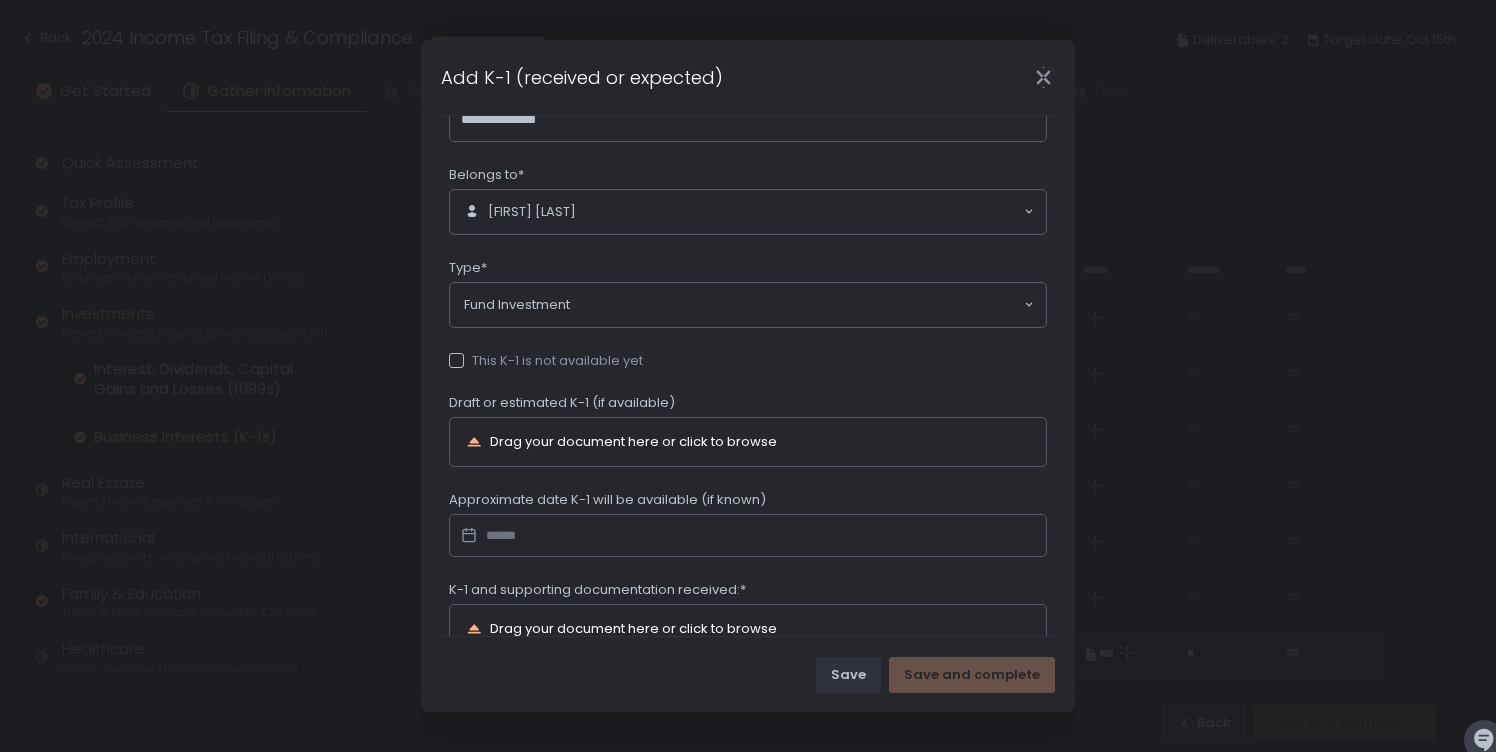 scroll, scrollTop: 50, scrollLeft: 0, axis: vertical 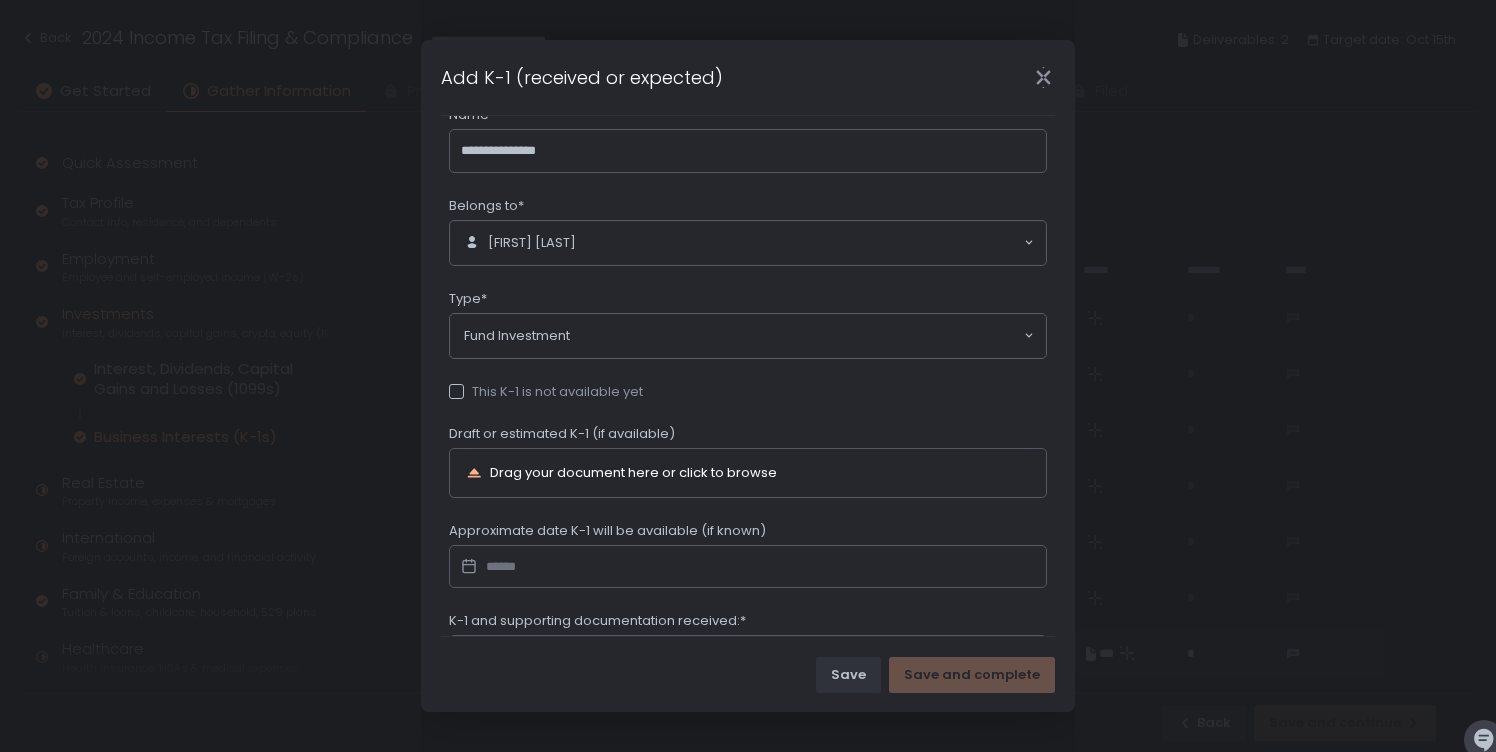 type on "*******" 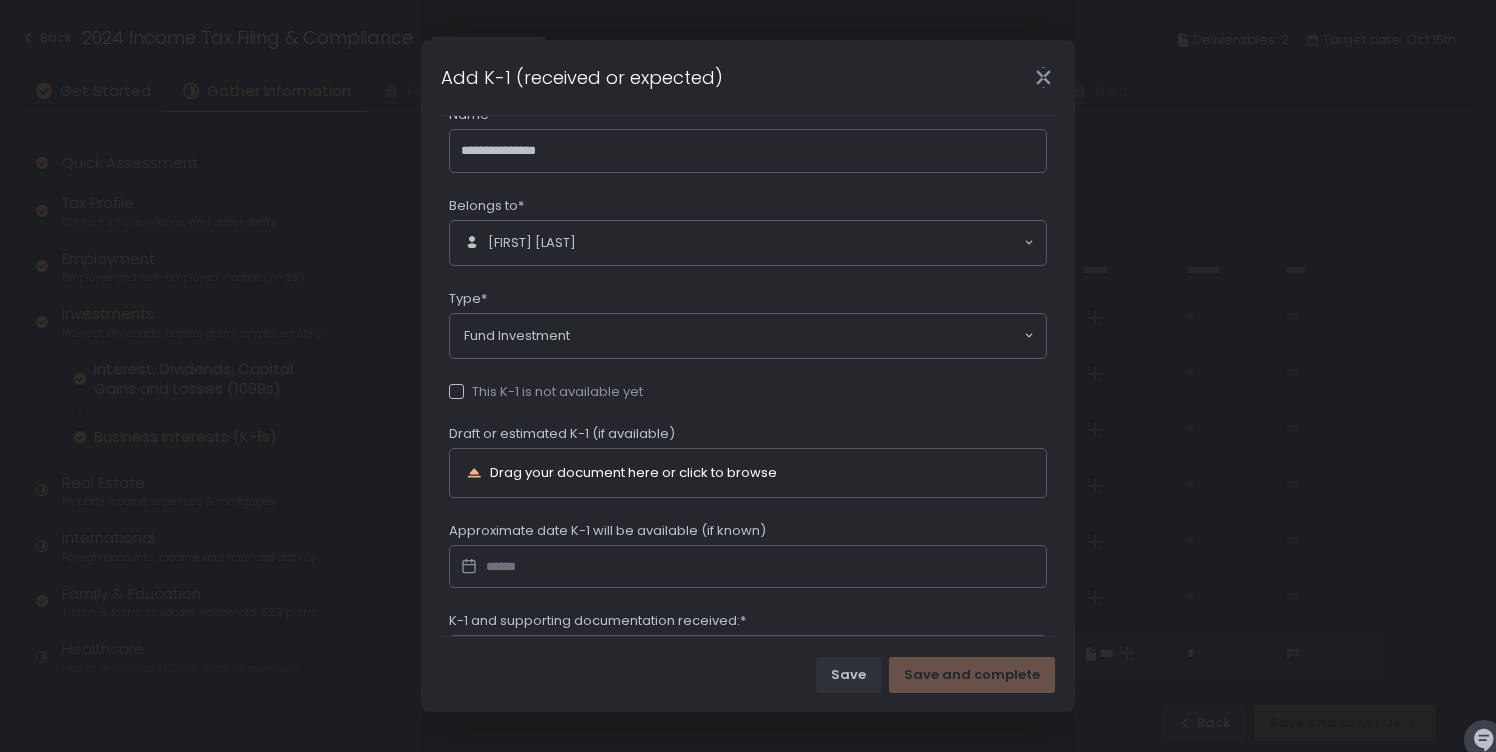 click at bounding box center [456, 391] 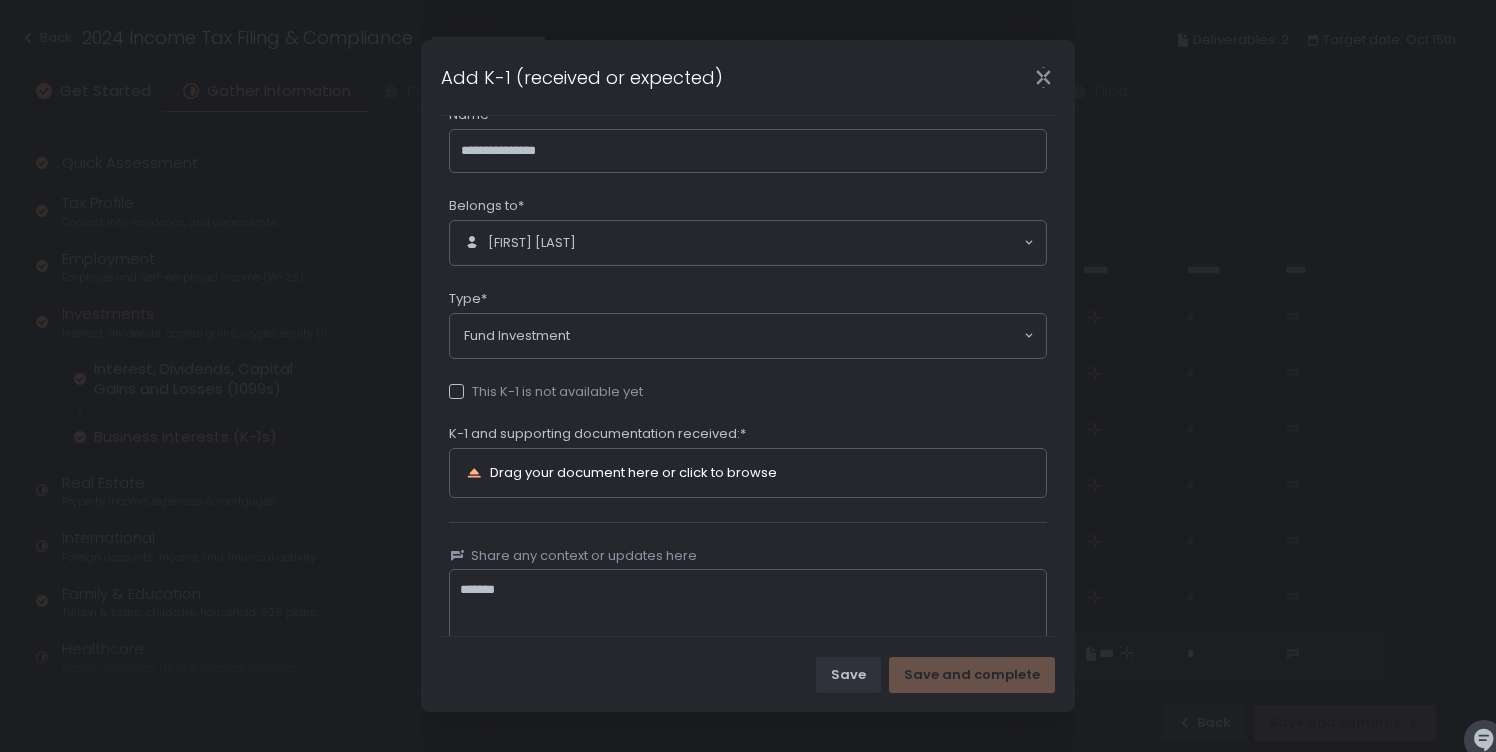 click at bounding box center (456, 391) 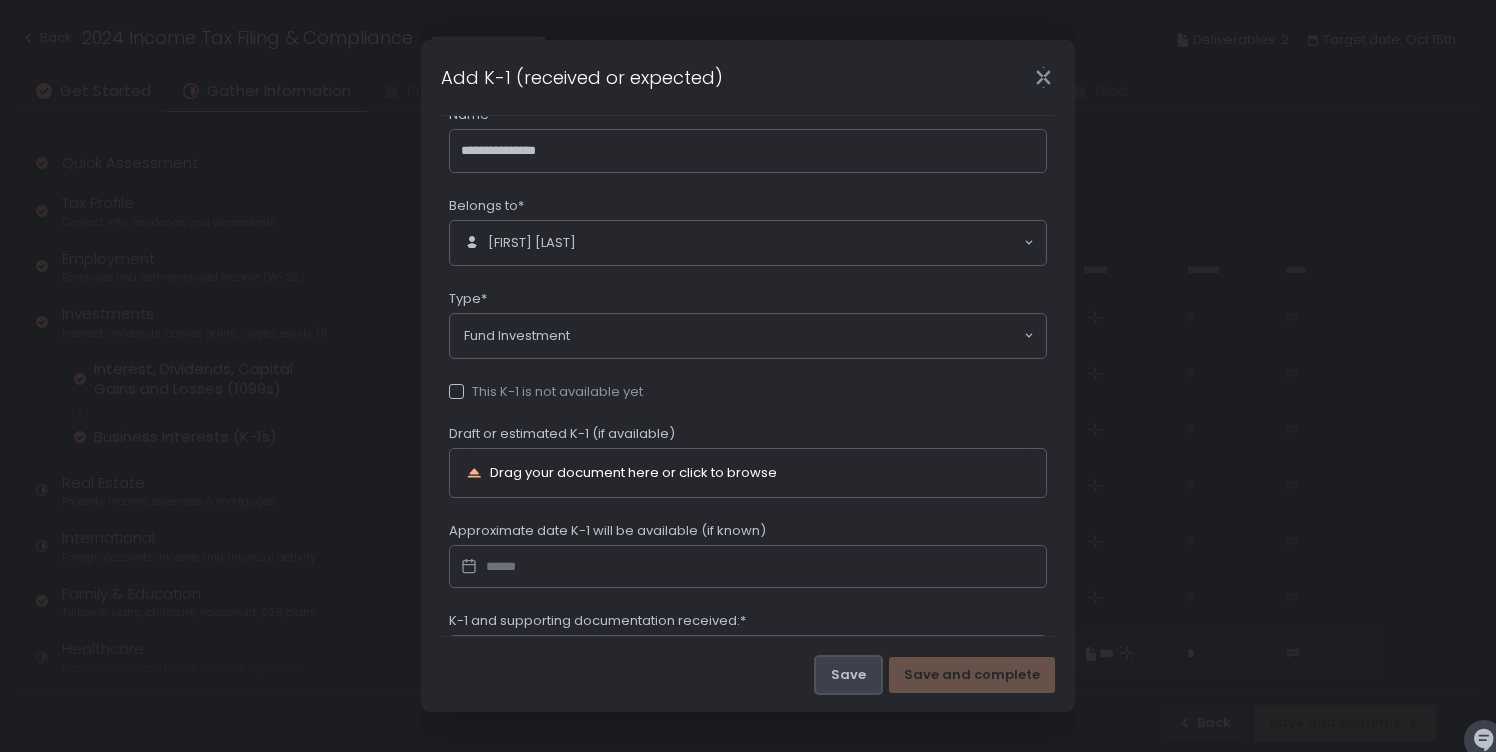 click on "Save" at bounding box center [848, 675] 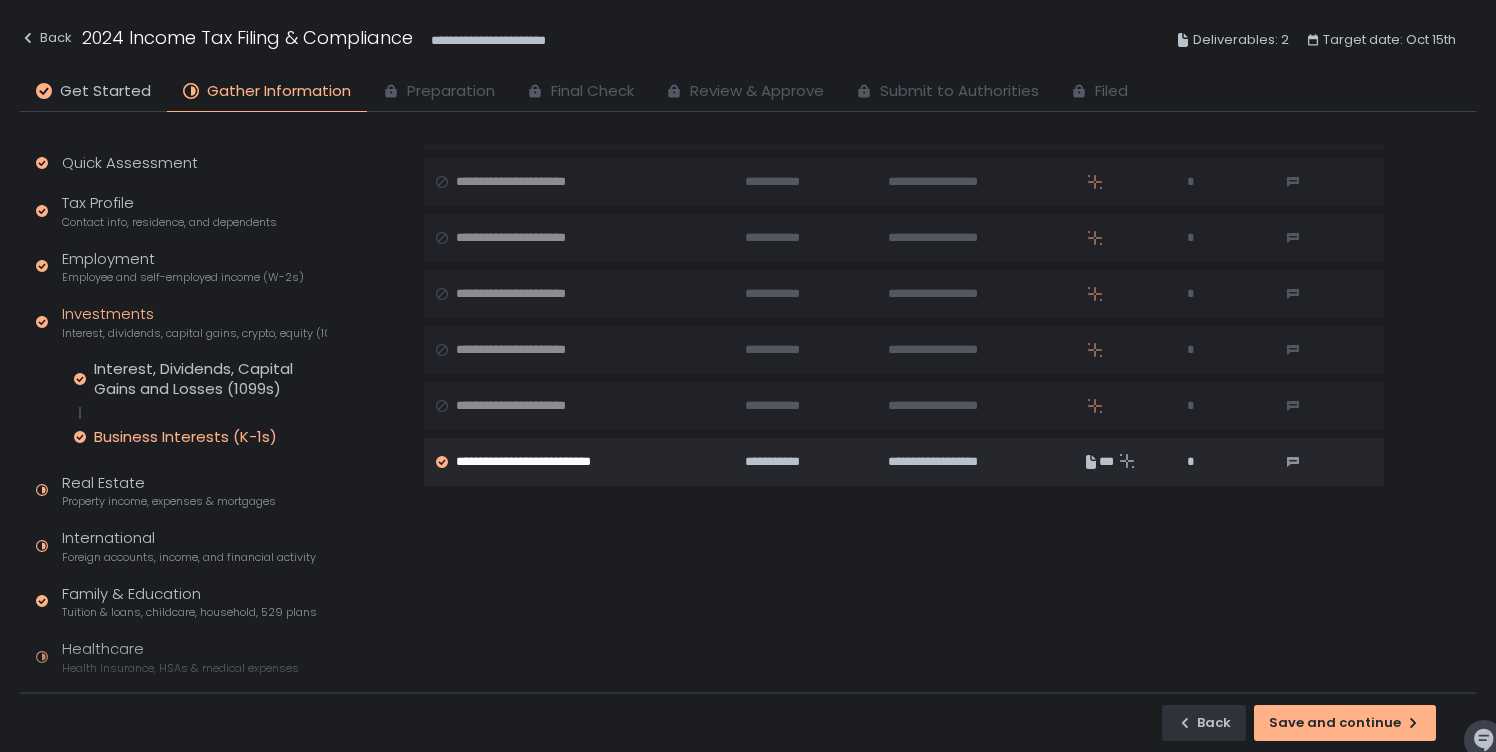 scroll, scrollTop: 0, scrollLeft: 0, axis: both 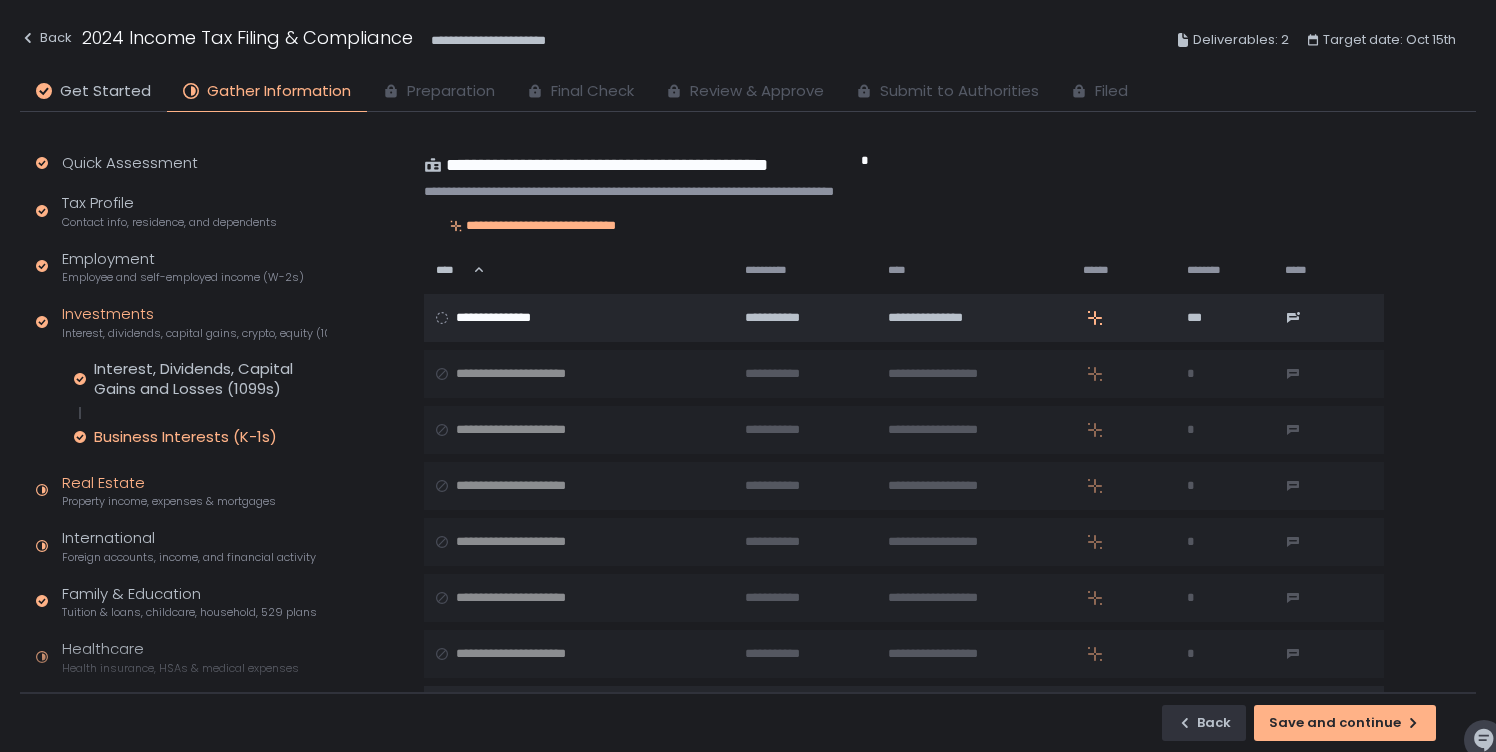 click on "Real Estate Property income, expenses & mortgages" 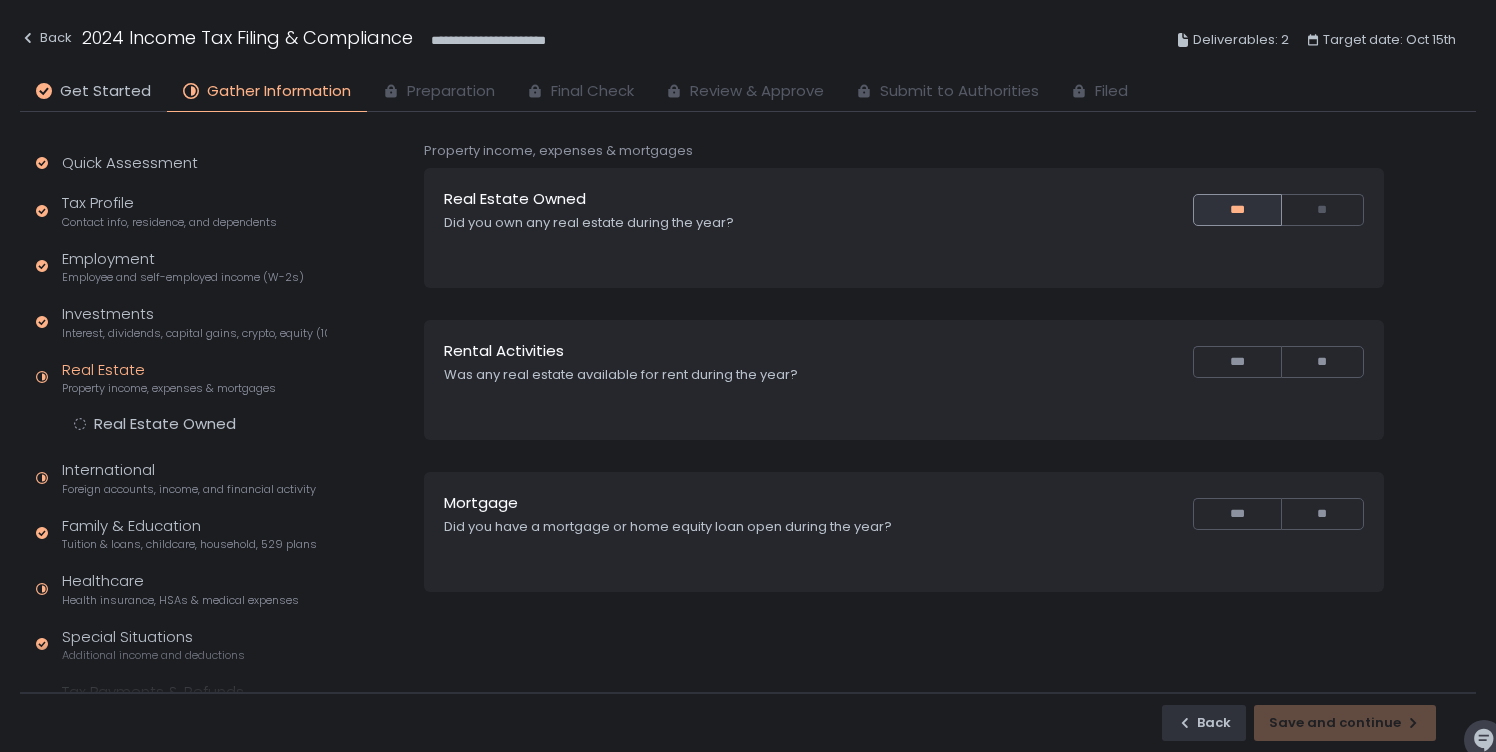 scroll, scrollTop: 48, scrollLeft: 0, axis: vertical 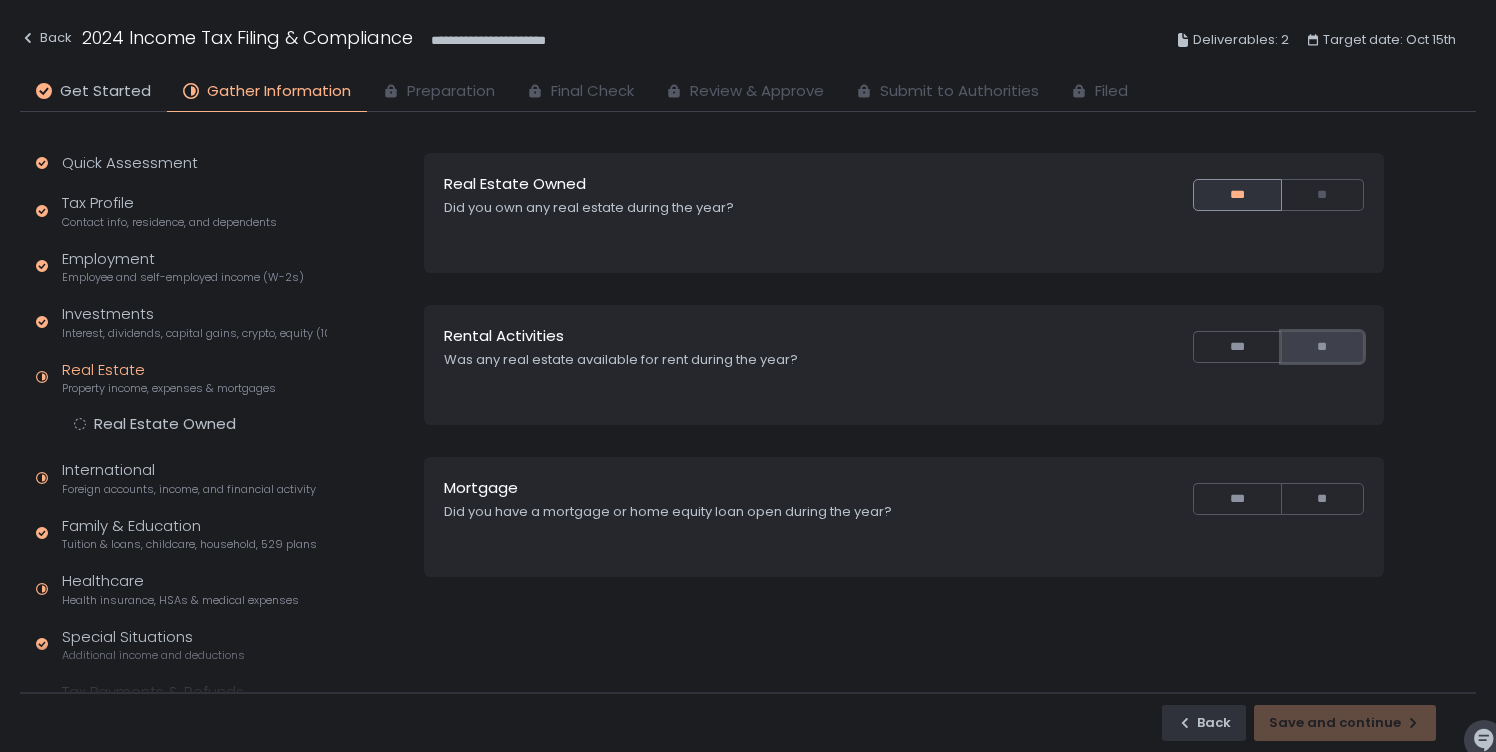 click on "**" at bounding box center [1322, 347] 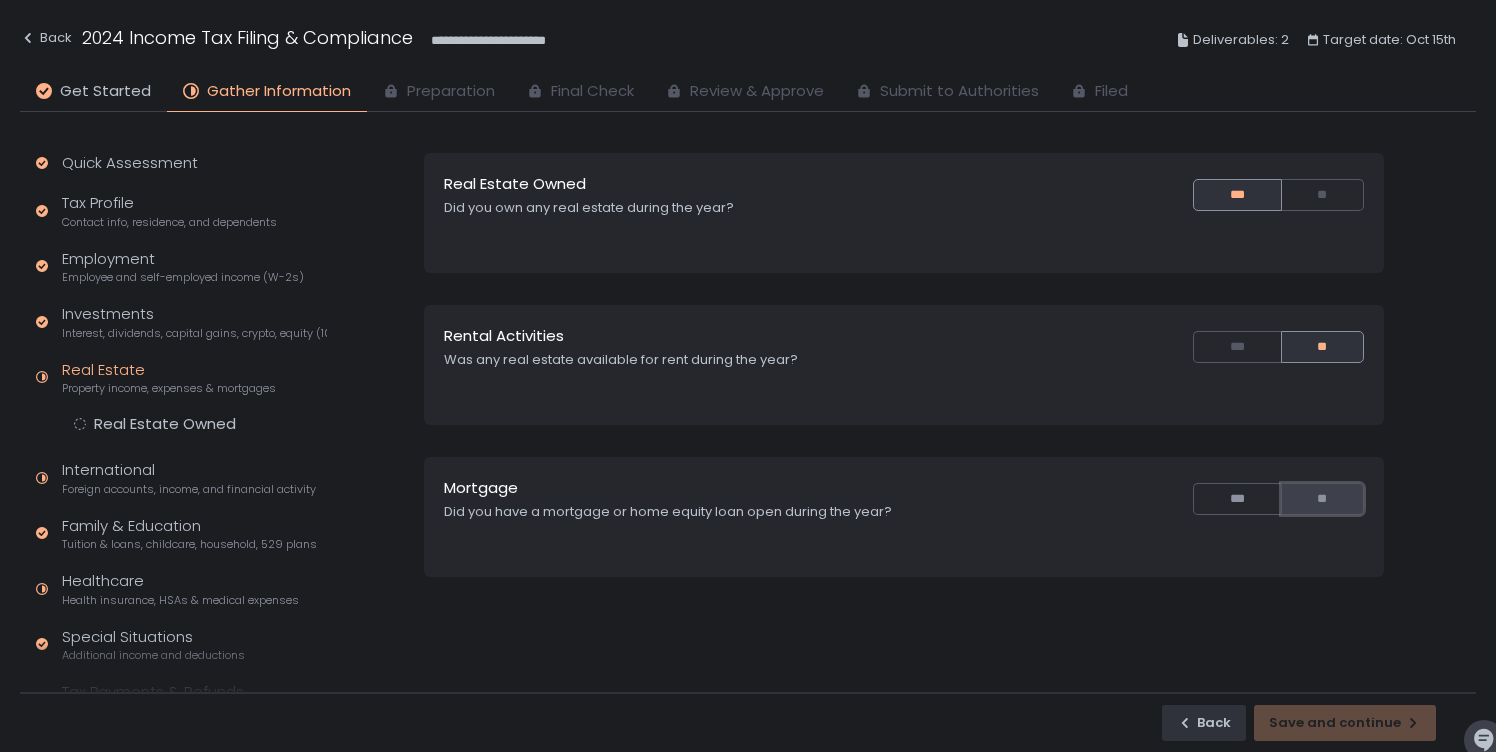 click on "**" at bounding box center [1322, 499] 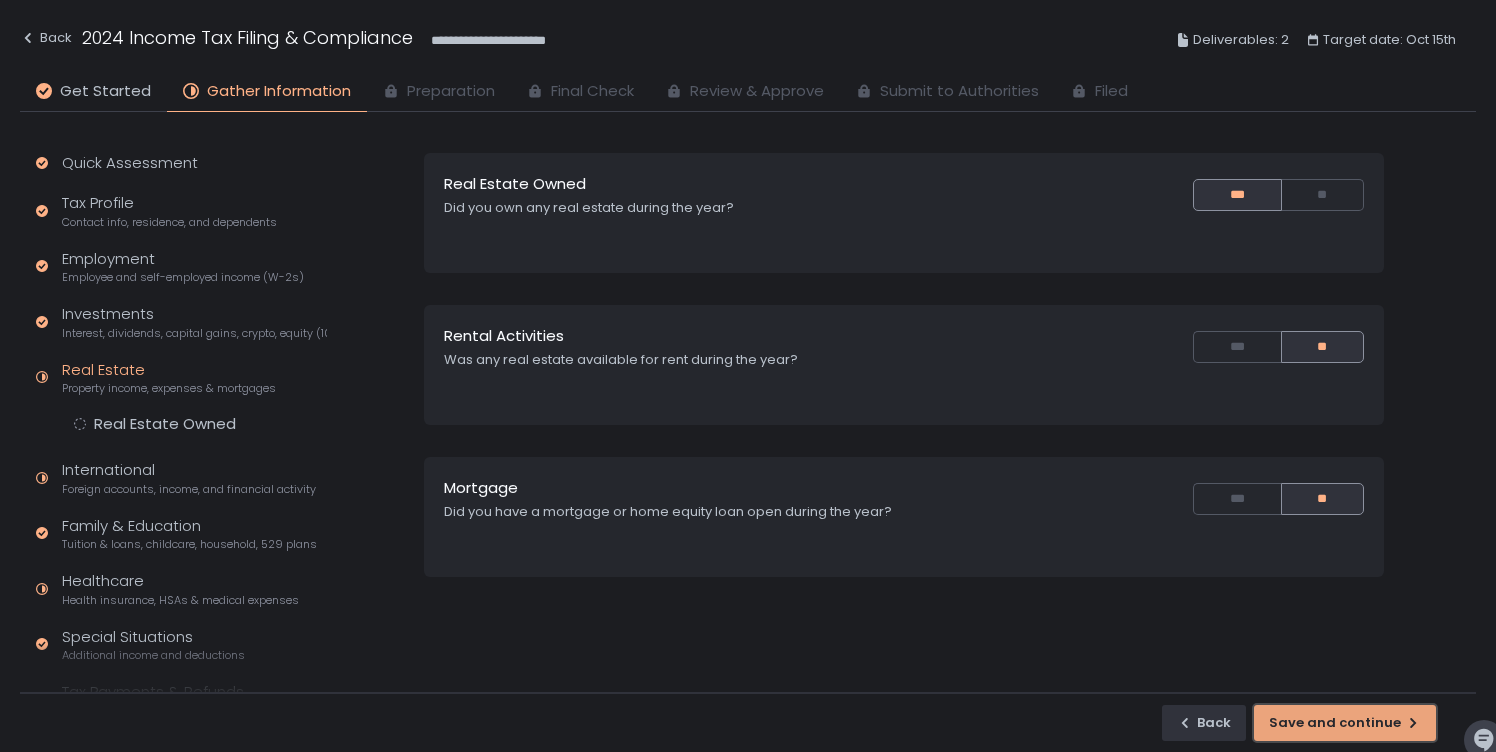 click on "Save and continue" 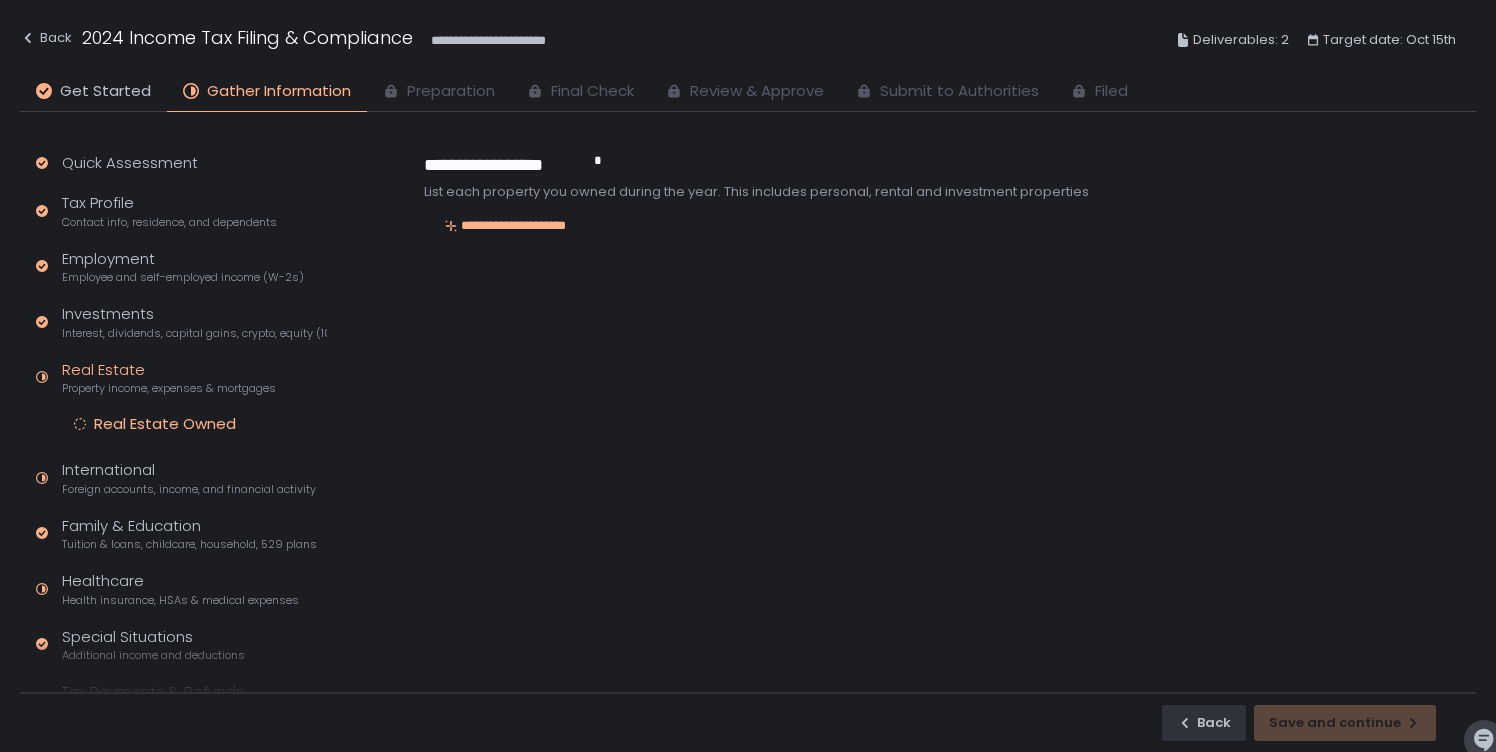 scroll, scrollTop: 0, scrollLeft: 0, axis: both 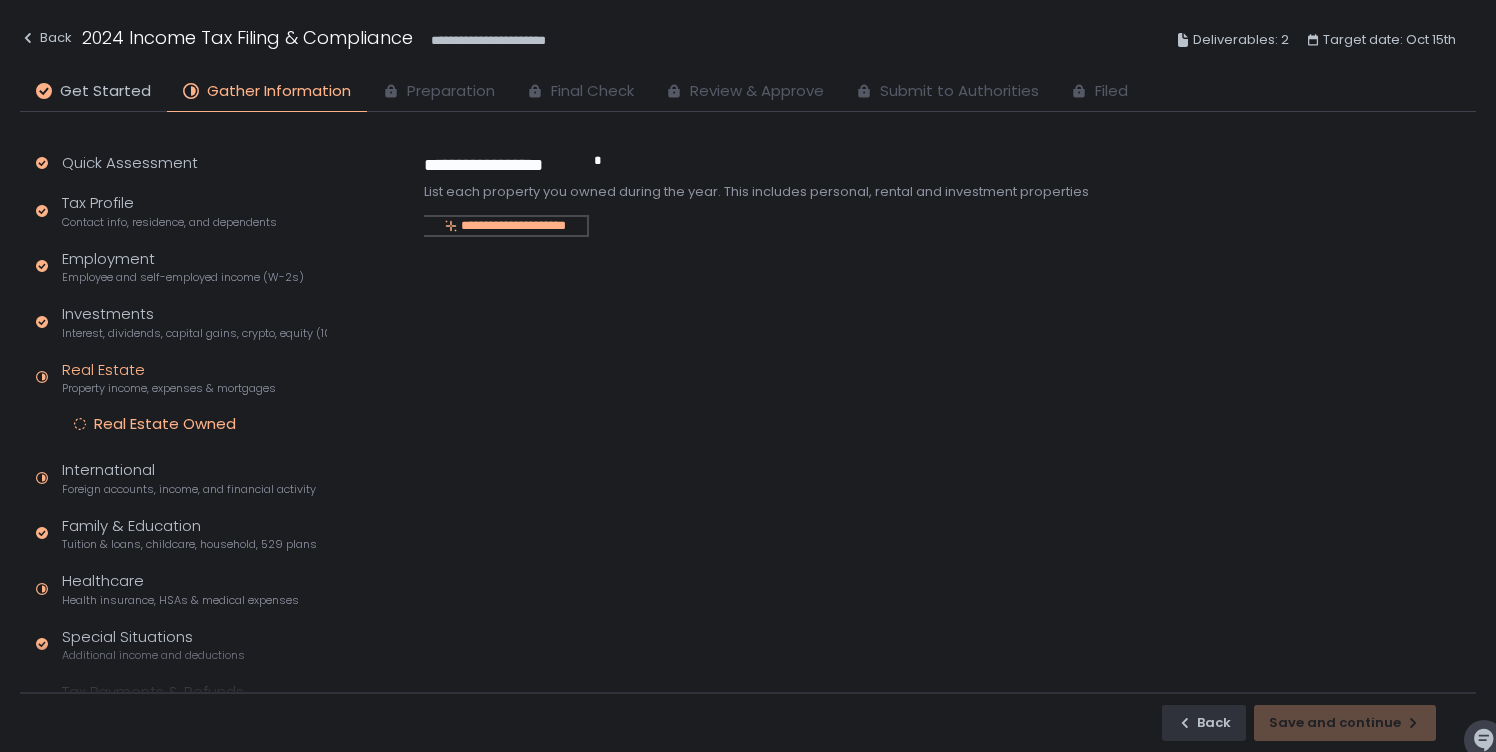 click on "**********" 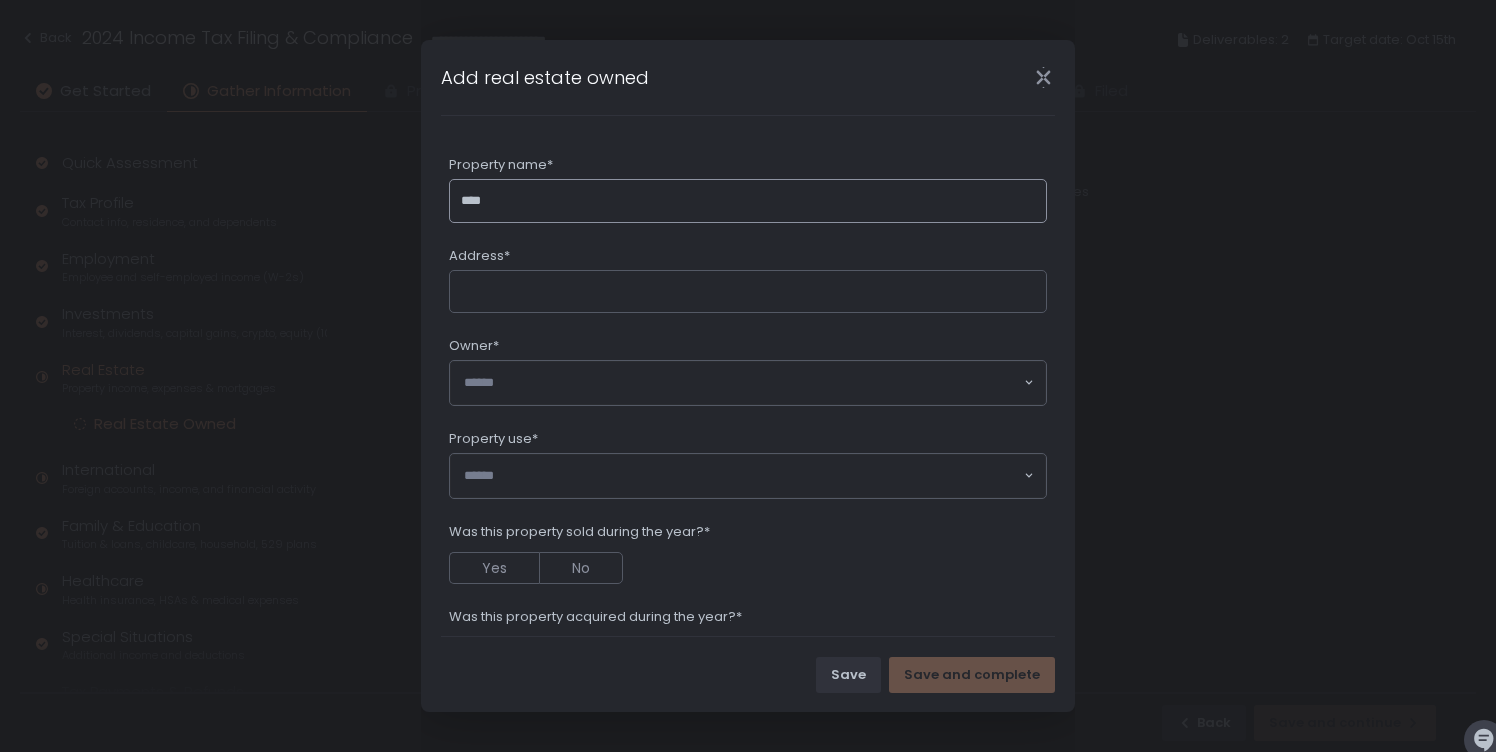 type on "****" 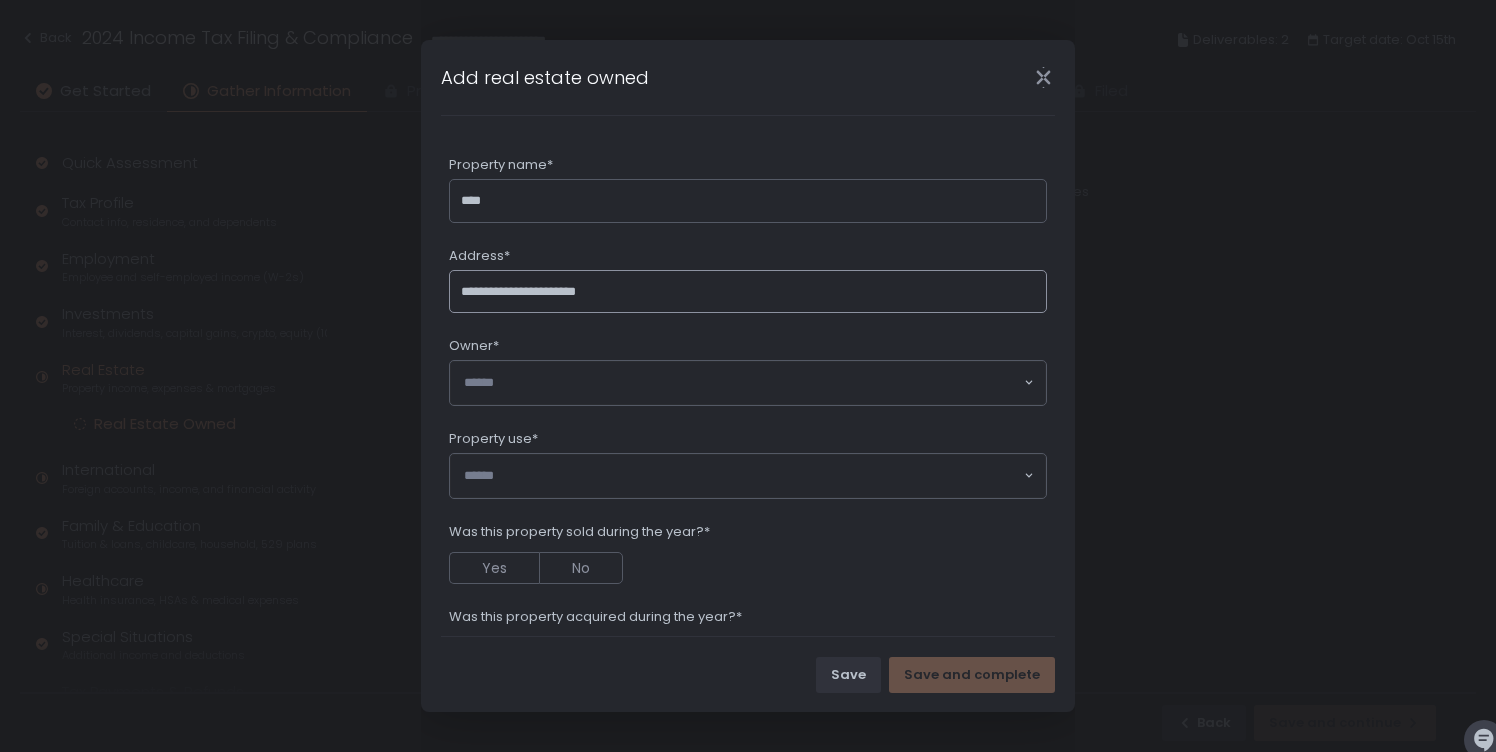 type on "**********" 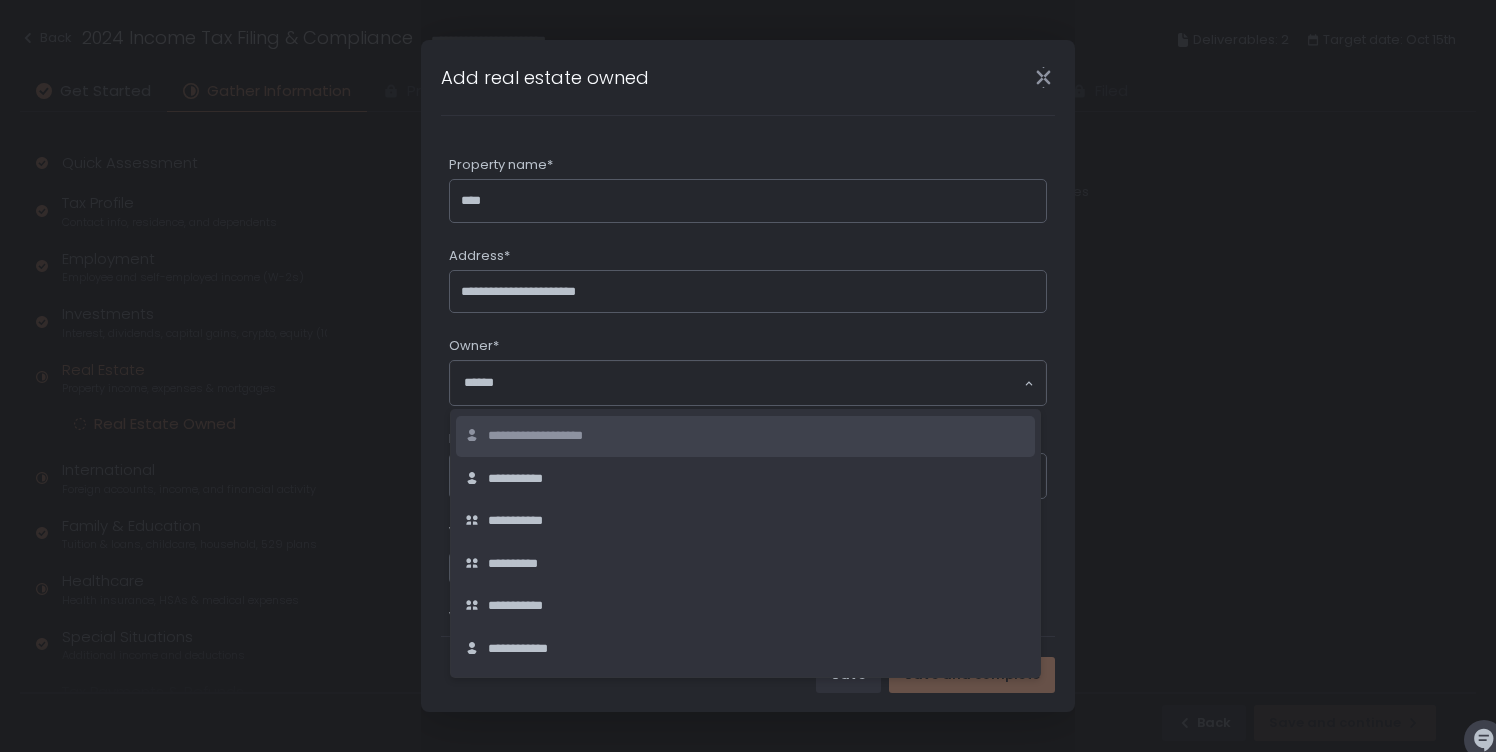 click on "**********" at bounding box center [558, 436] 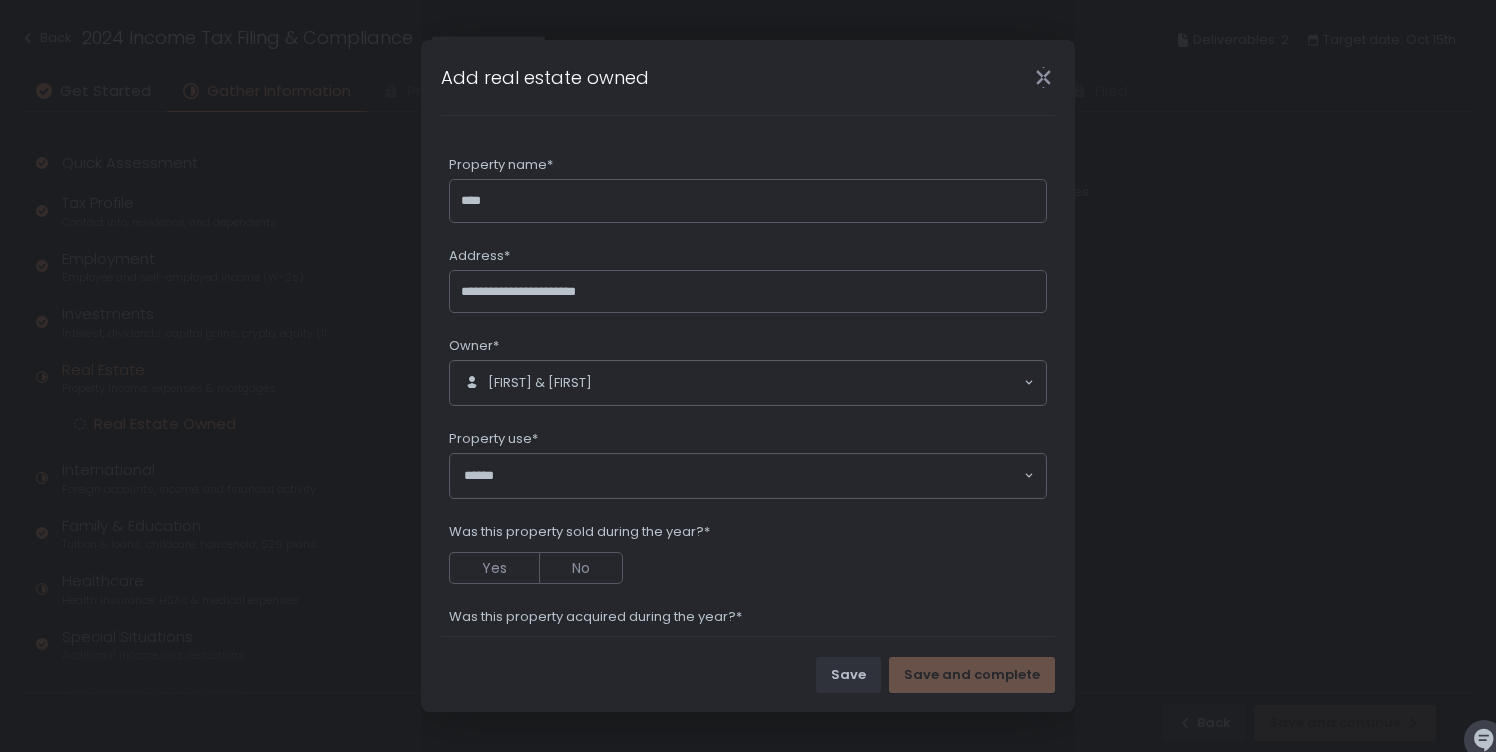 click 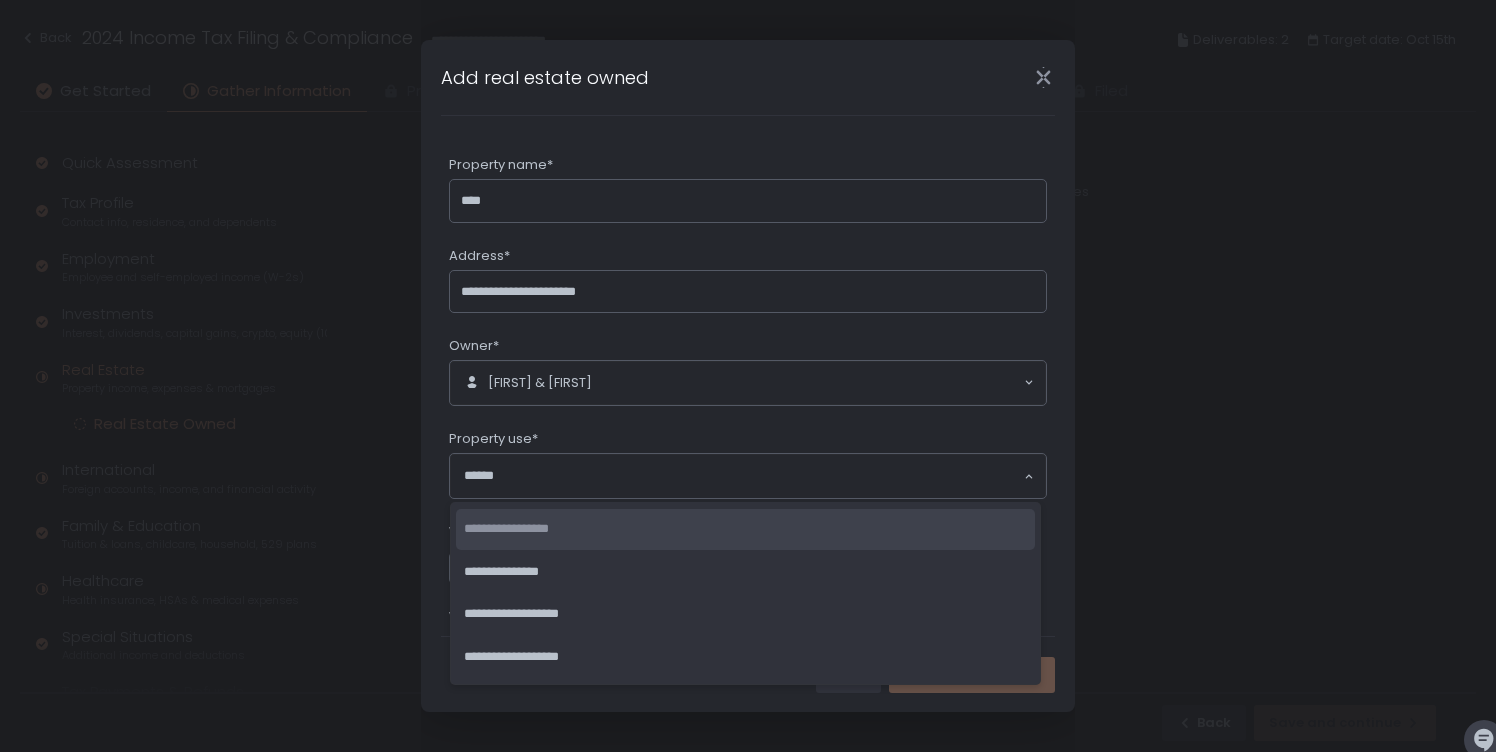 click on "**********" 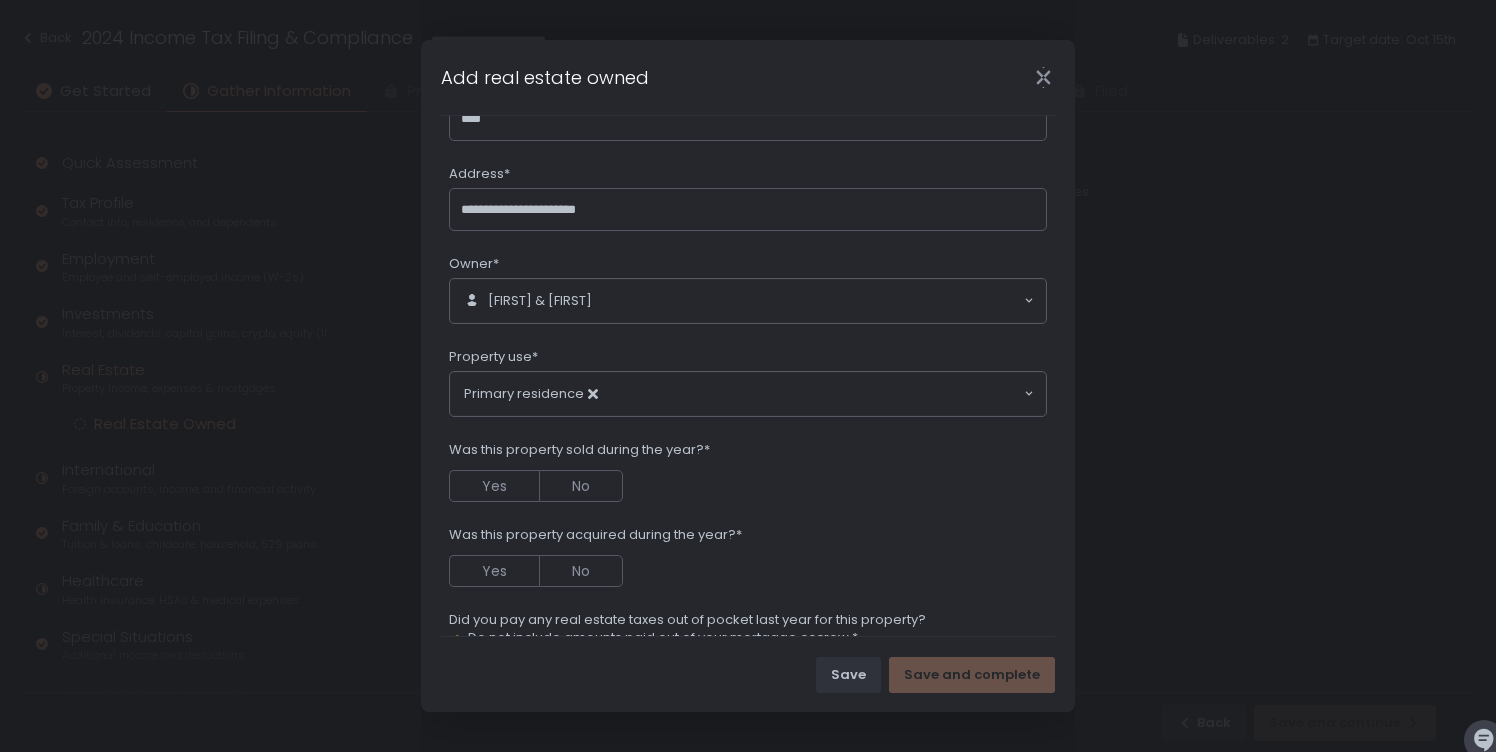 scroll, scrollTop: 115, scrollLeft: 0, axis: vertical 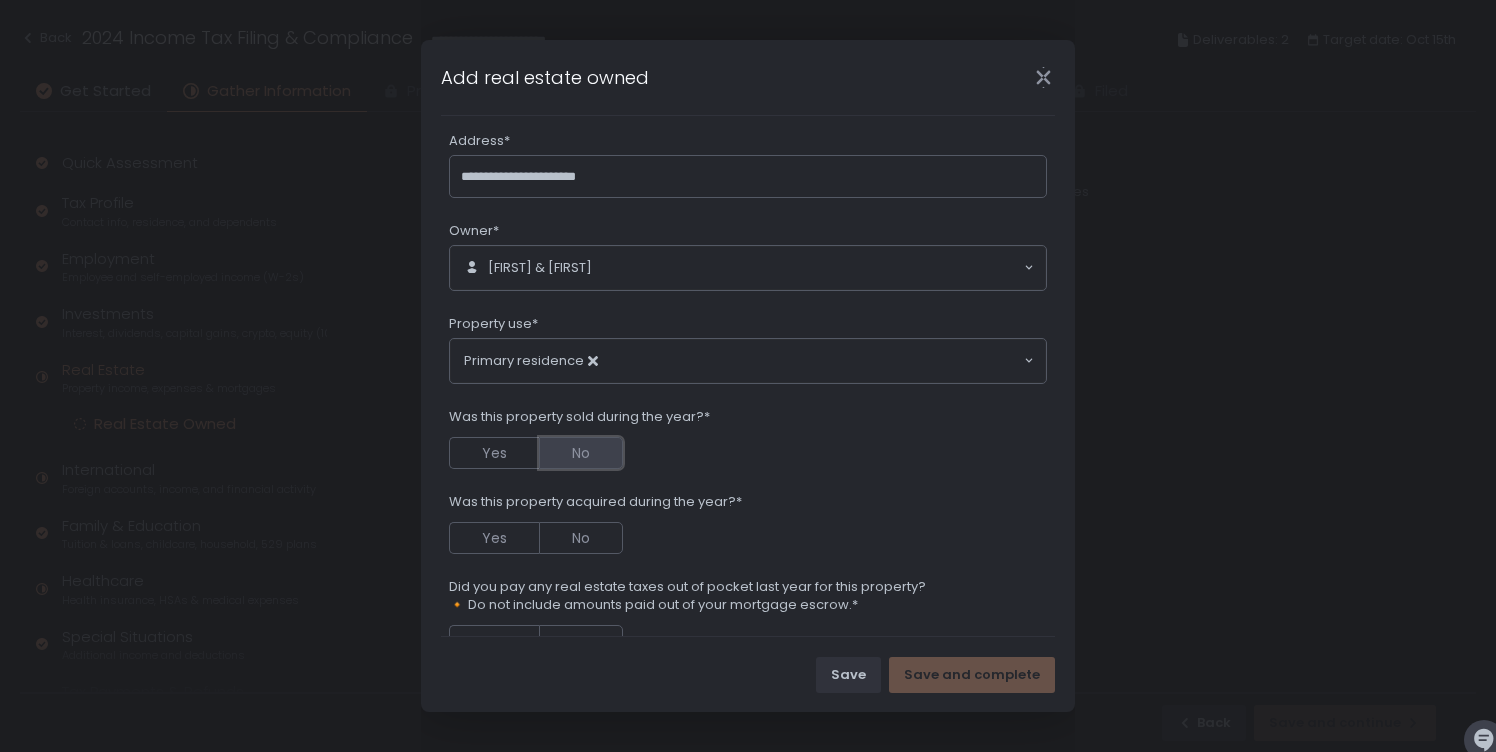 click on "No" at bounding box center [581, 453] 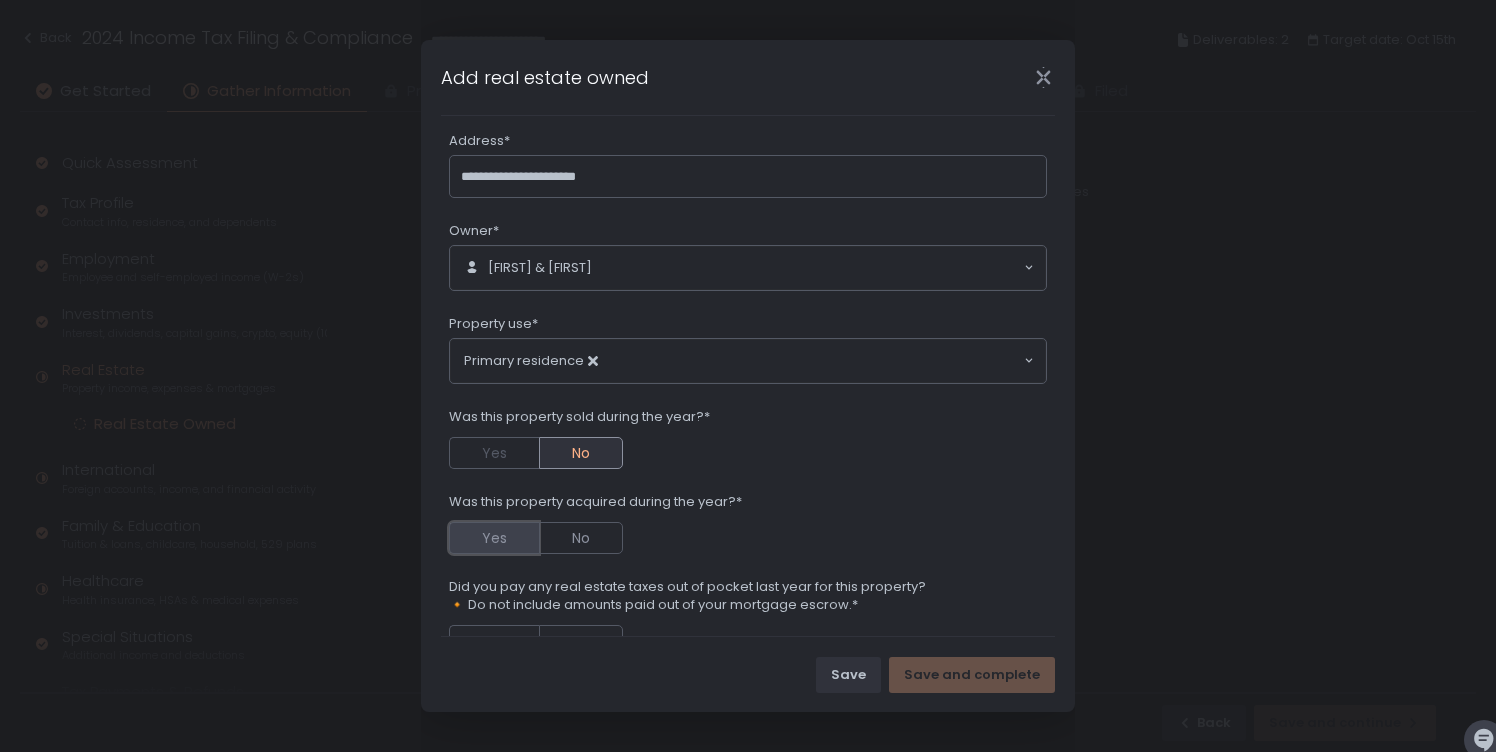 click on "Yes" at bounding box center (494, 538) 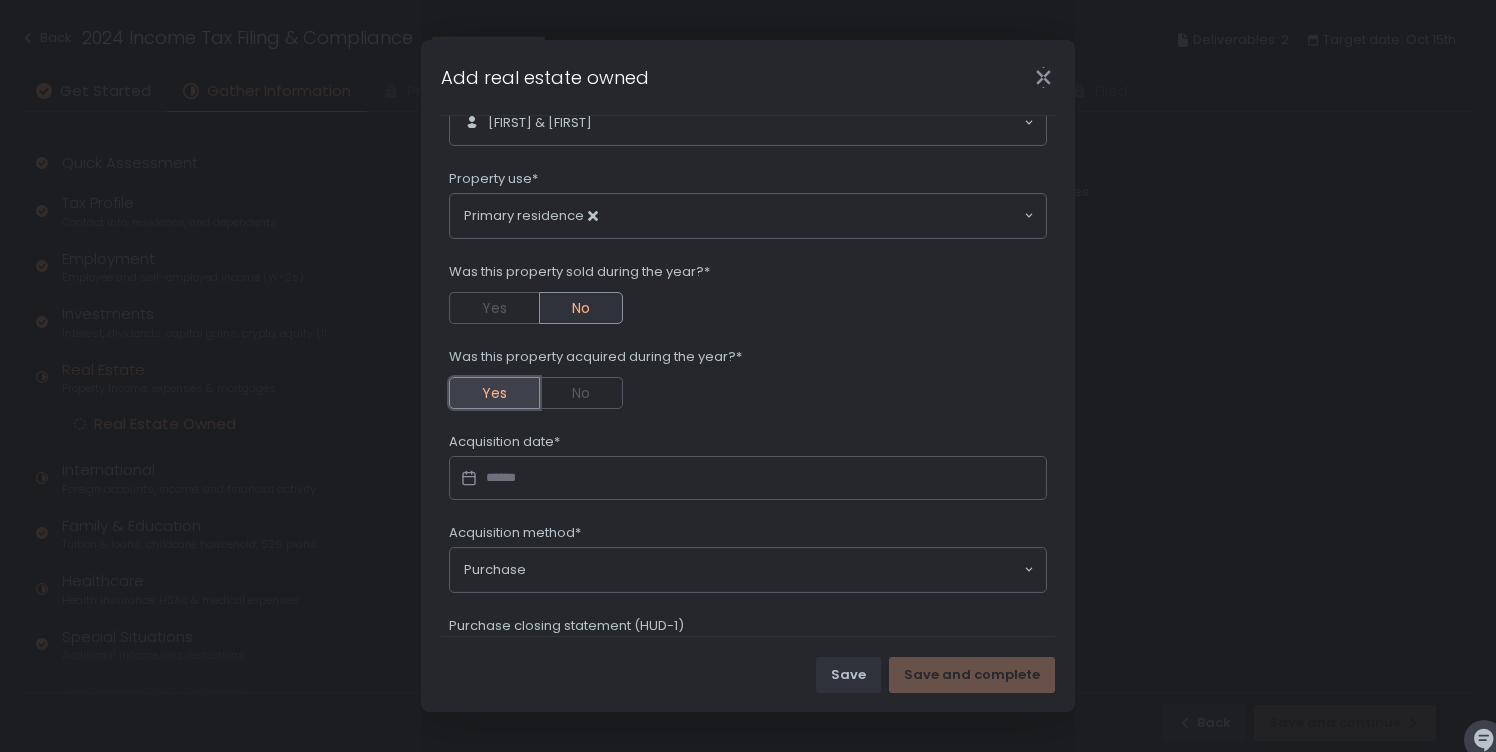 scroll, scrollTop: 468, scrollLeft: 0, axis: vertical 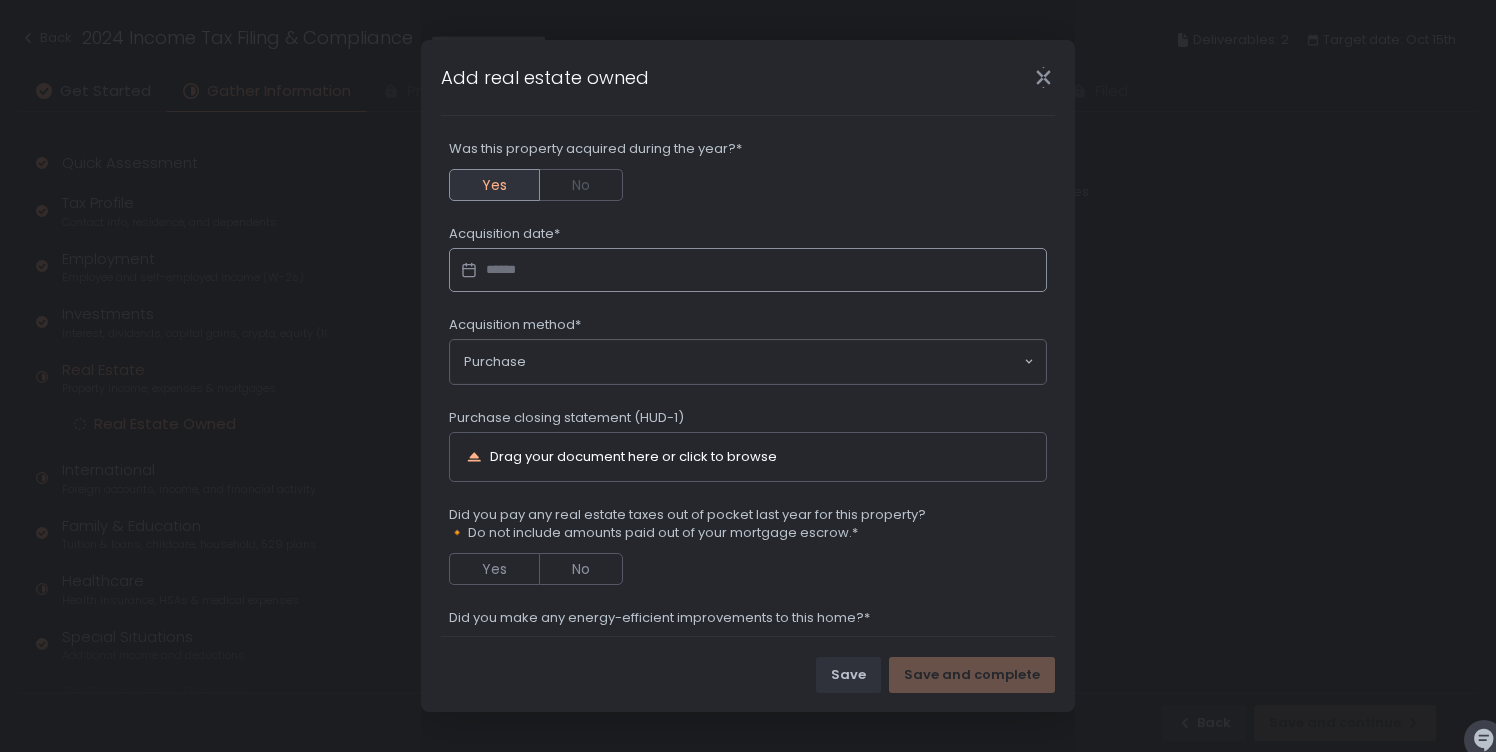 click at bounding box center [748, 270] 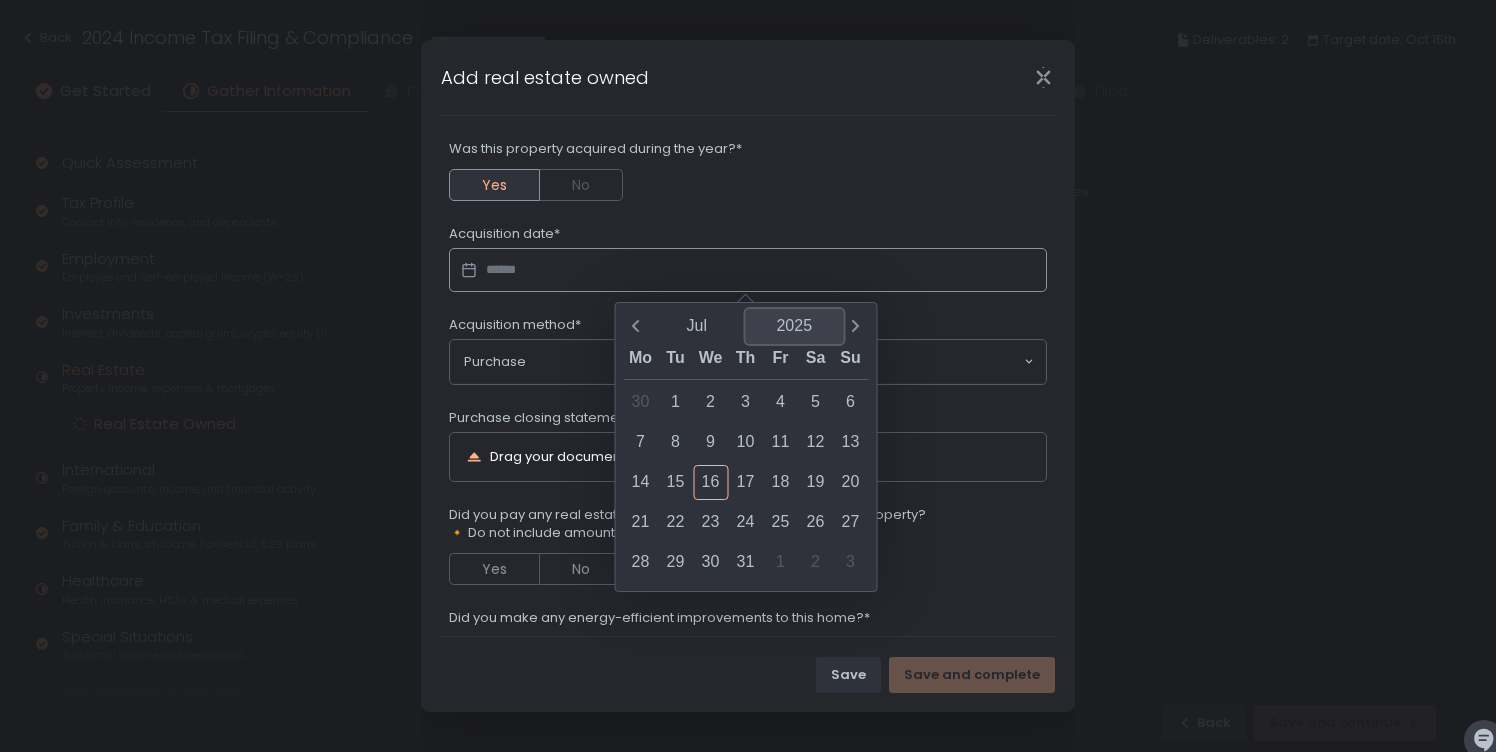click on "2025" 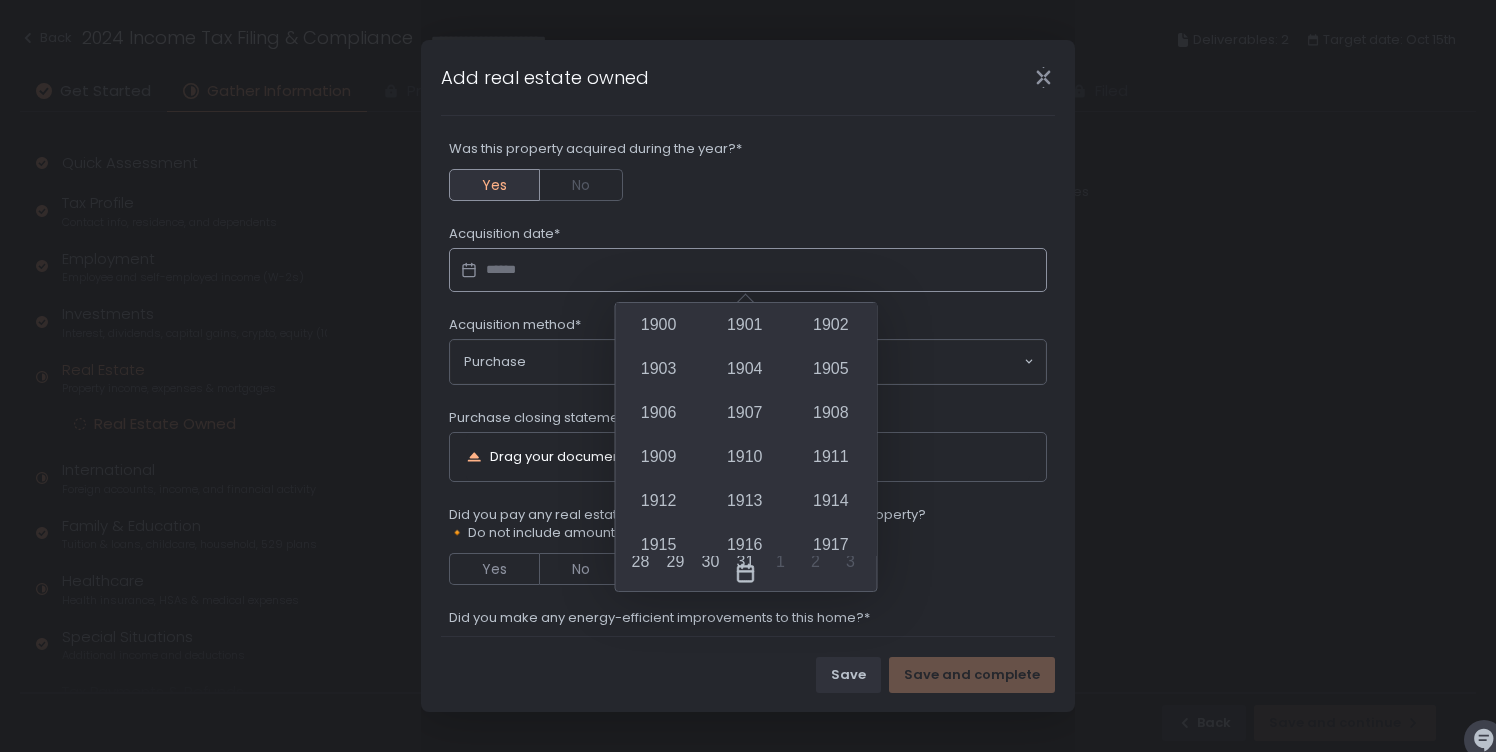 scroll, scrollTop: 1686, scrollLeft: 0, axis: vertical 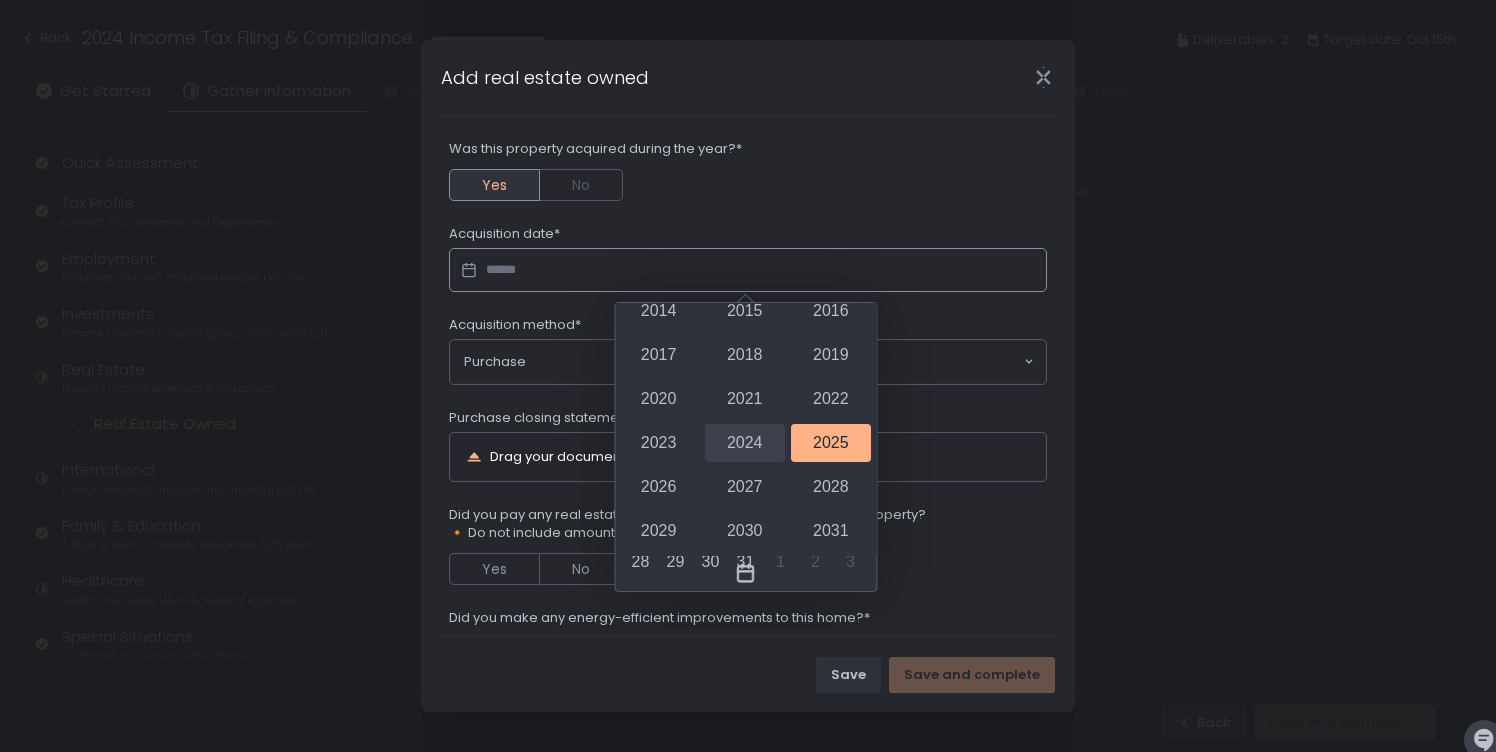 click on "2024" at bounding box center (744, 443) 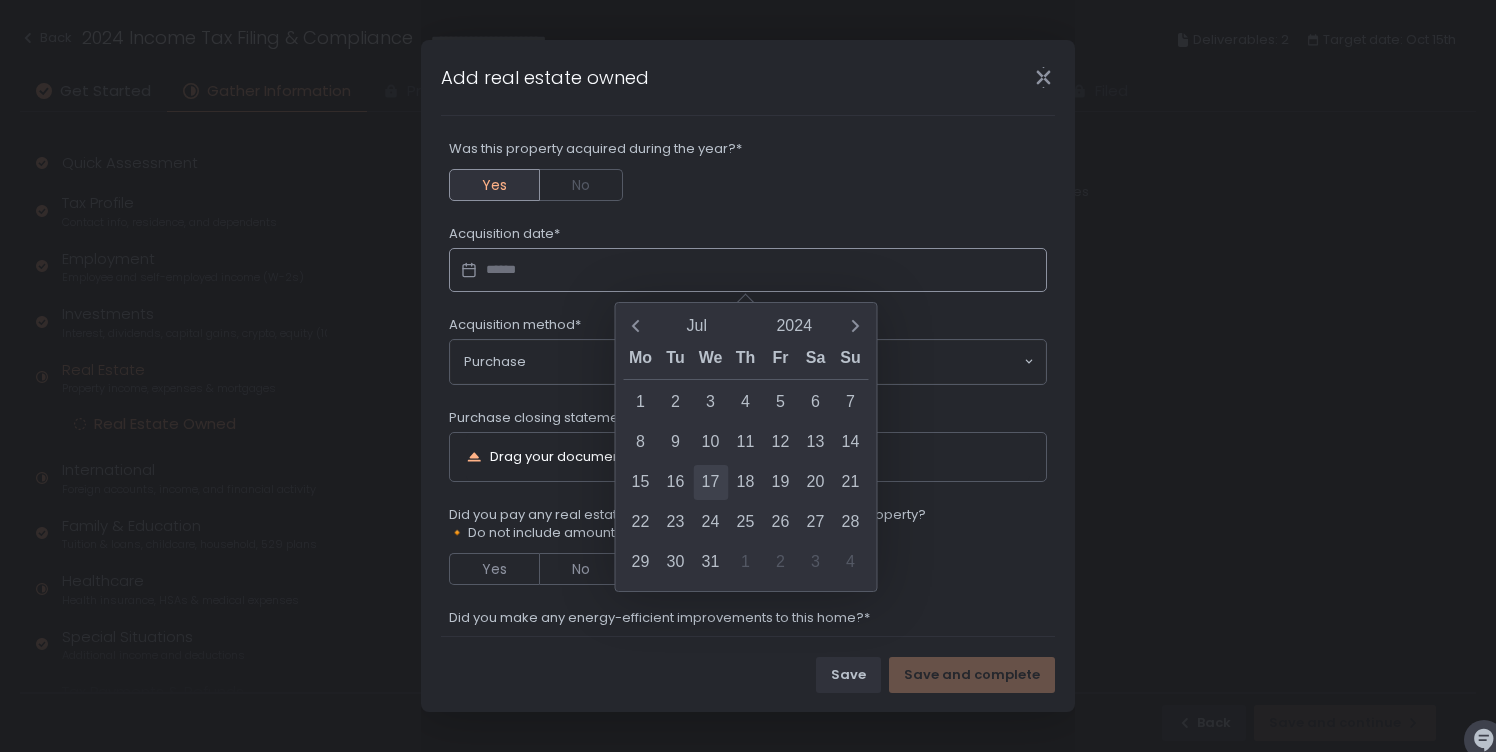 click on "17" at bounding box center [710, 482] 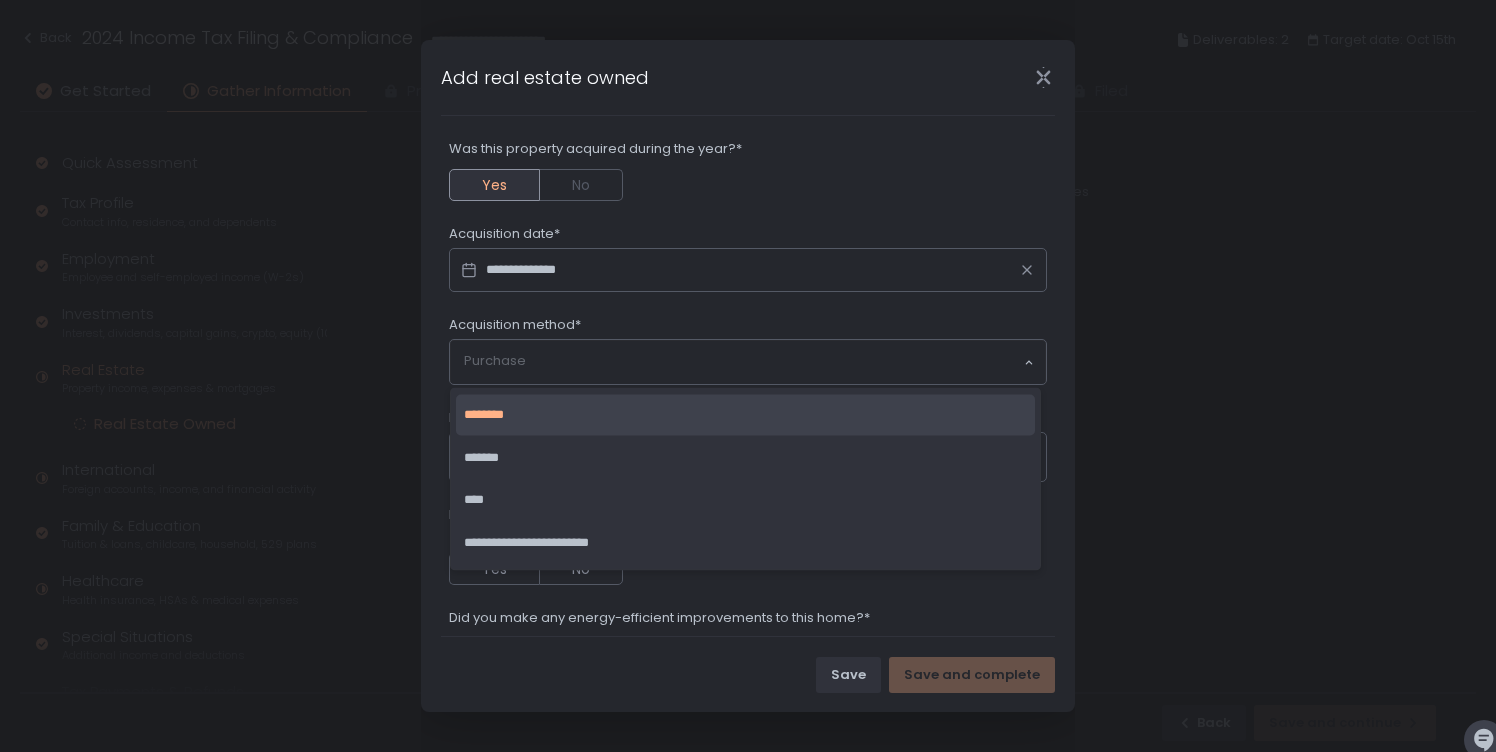 click 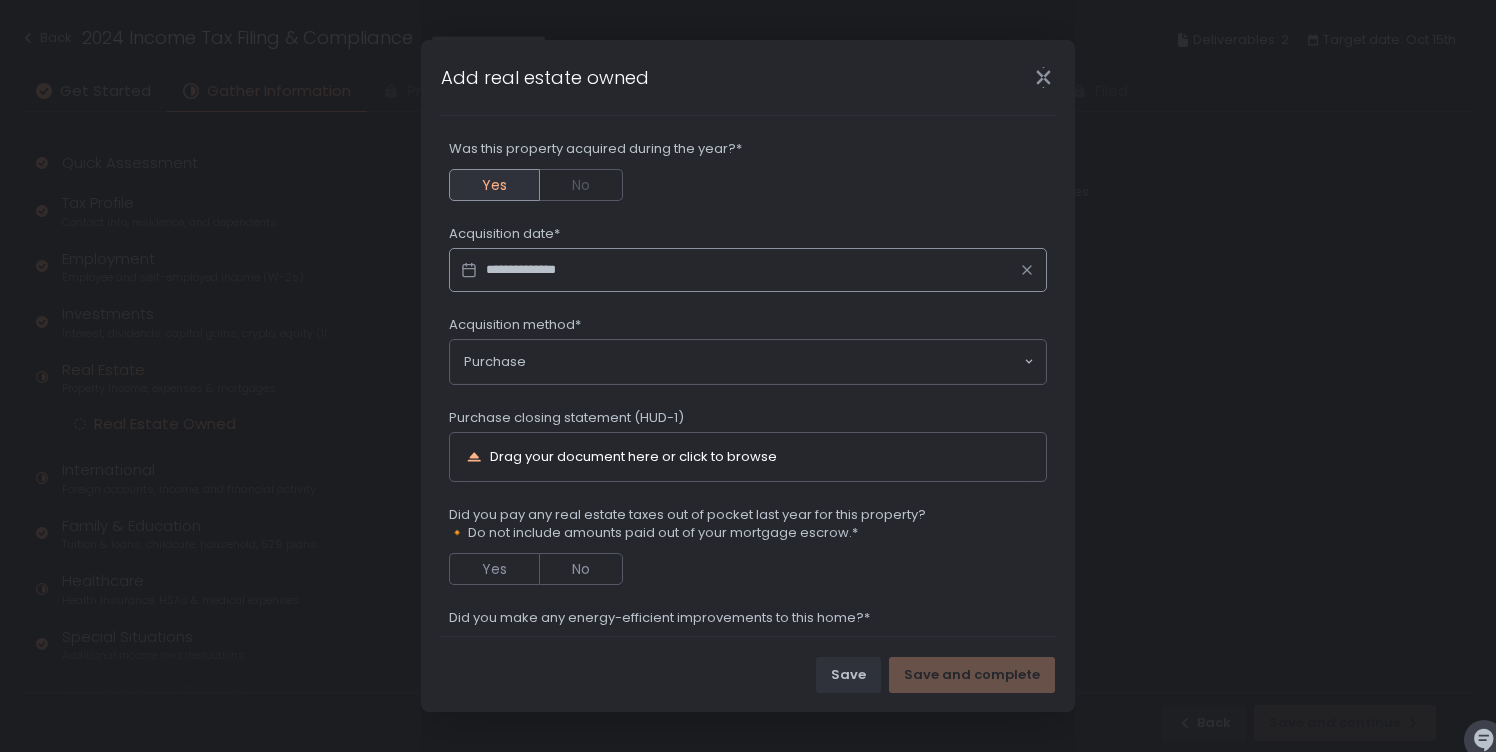click on "**********" at bounding box center (748, 270) 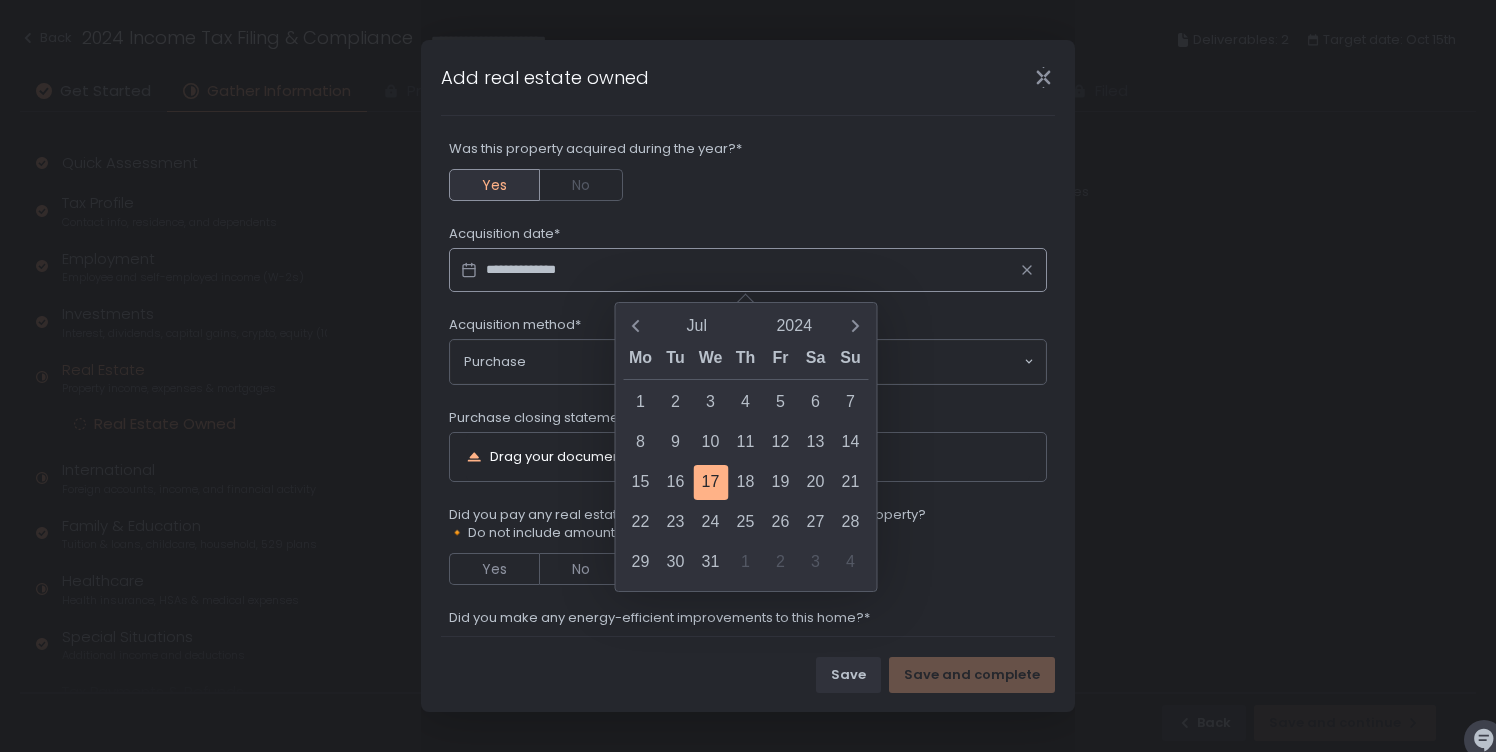 click on "Purchase Loading..." 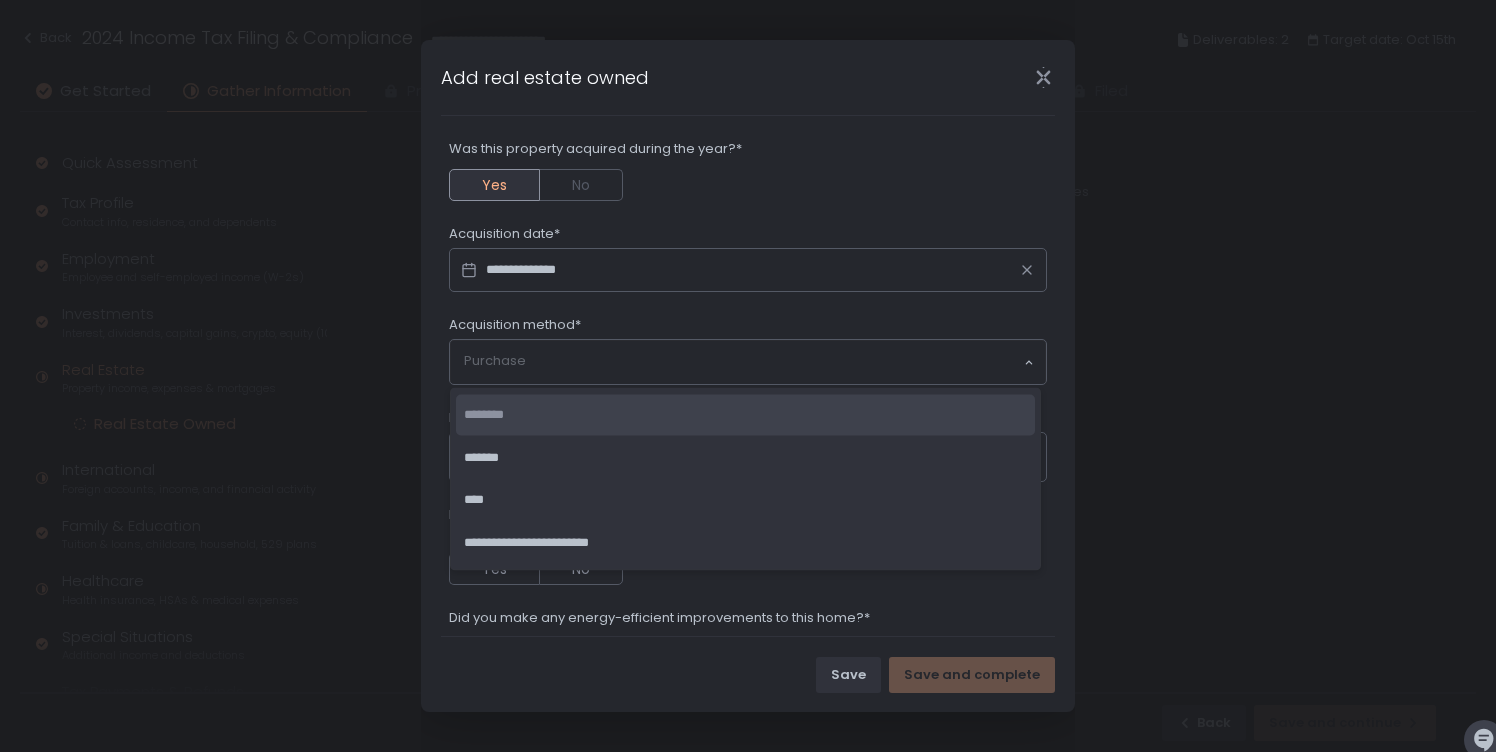 click on "**********" at bounding box center (748, 179) 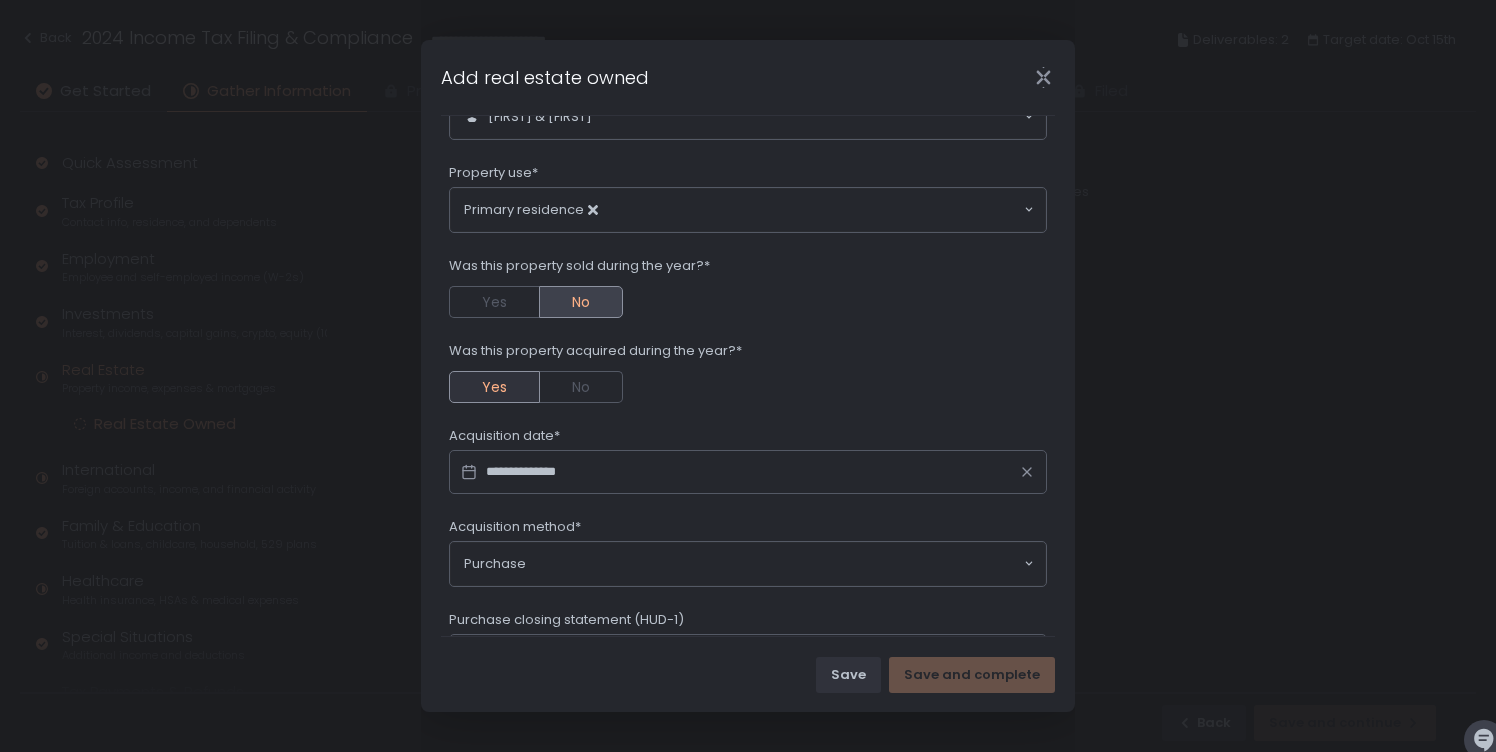scroll, scrollTop: 339, scrollLeft: 0, axis: vertical 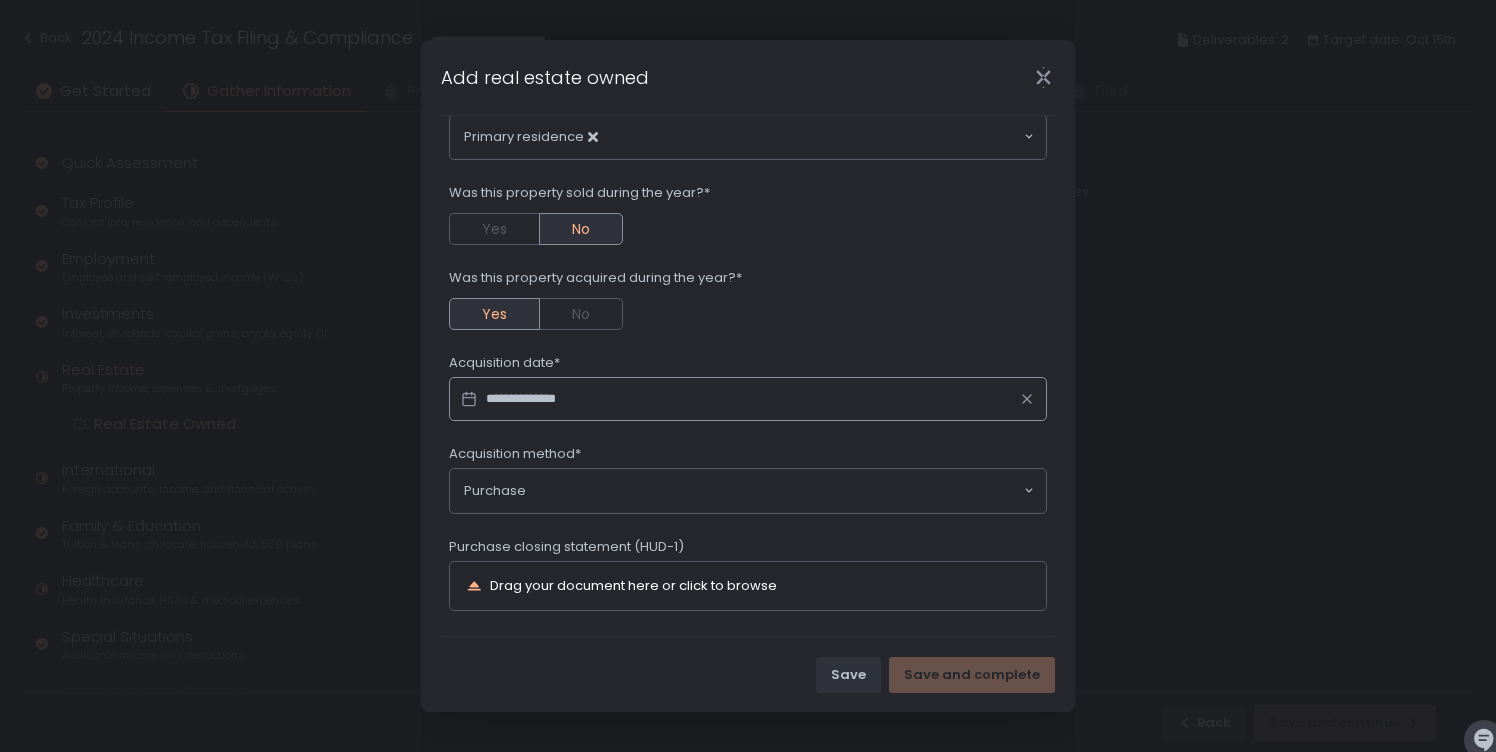 click on "**********" at bounding box center (748, 399) 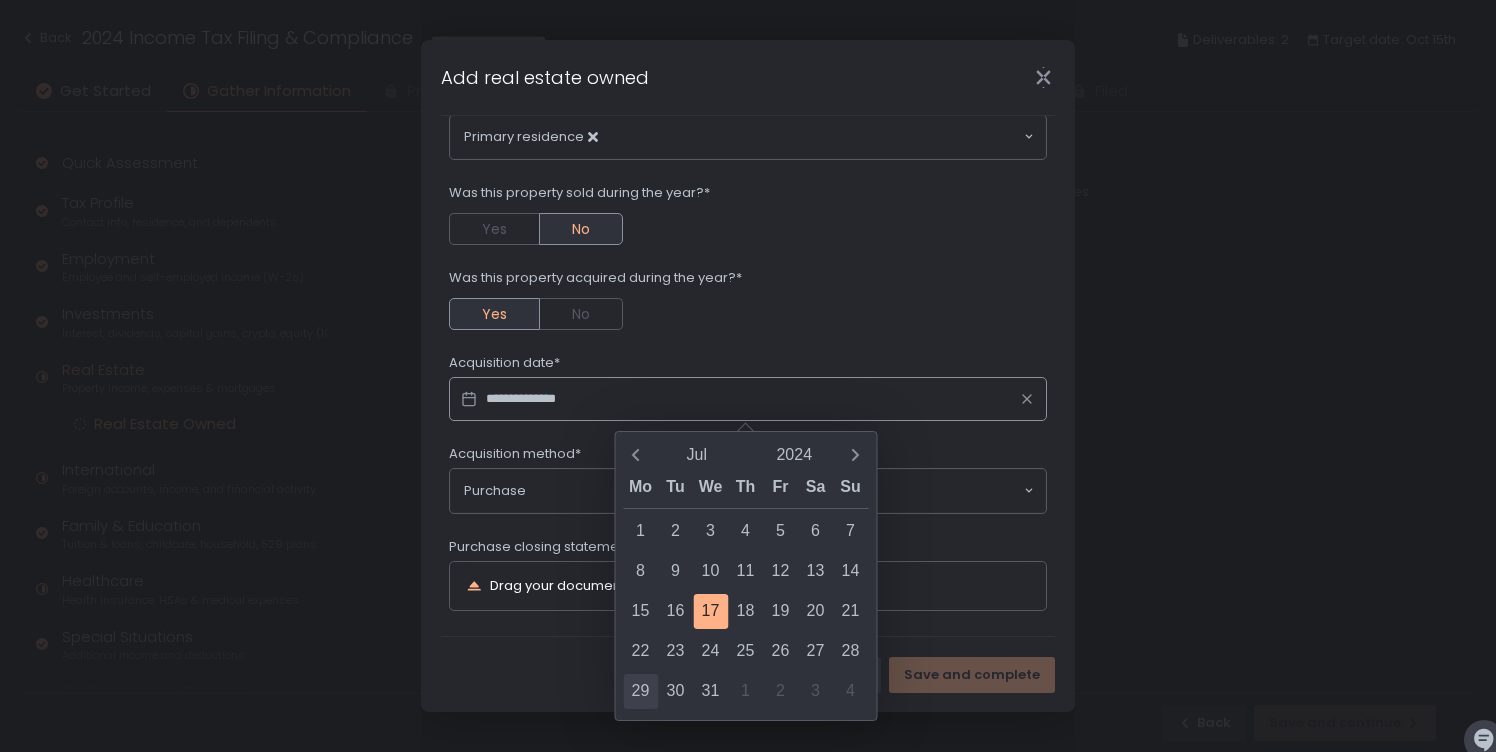 click on "29" at bounding box center (640, 691) 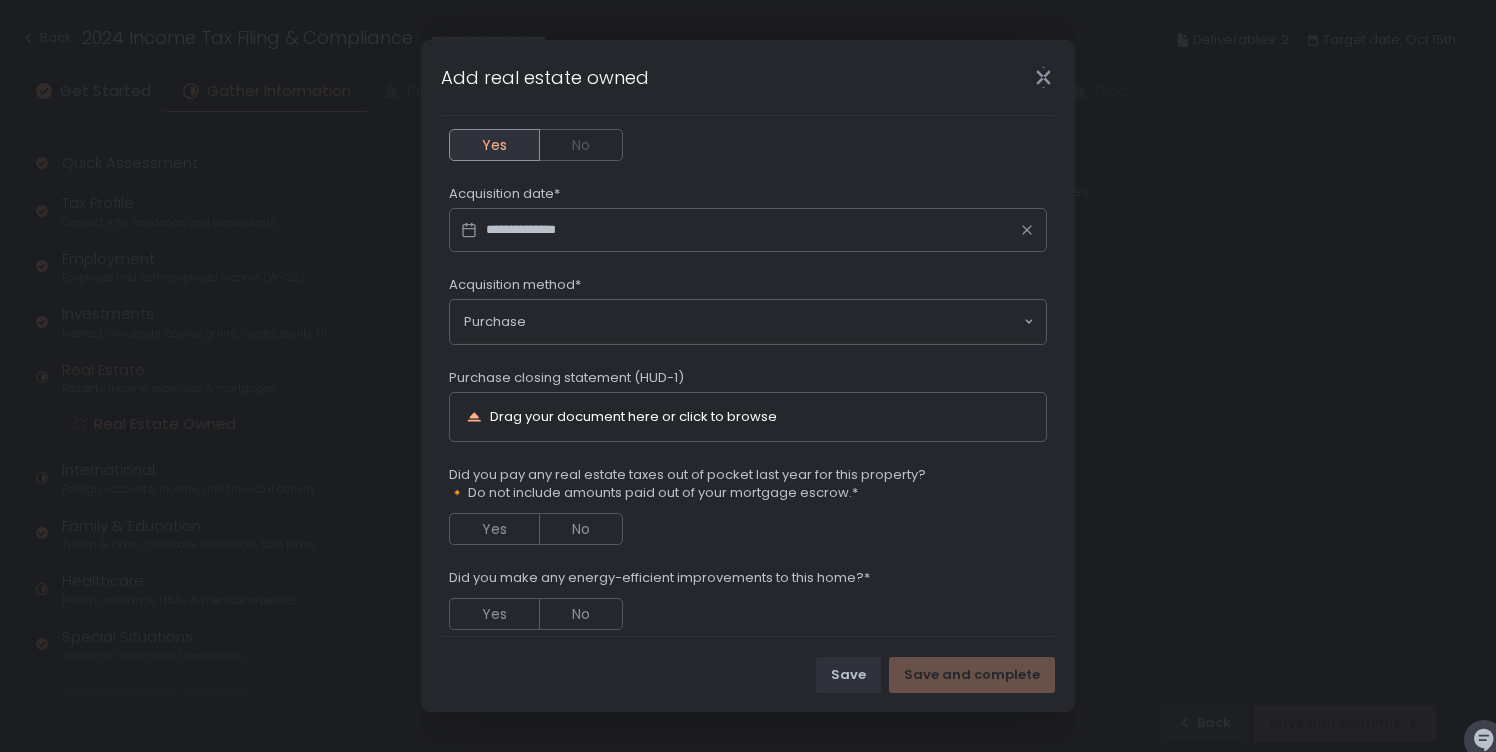scroll, scrollTop: 549, scrollLeft: 0, axis: vertical 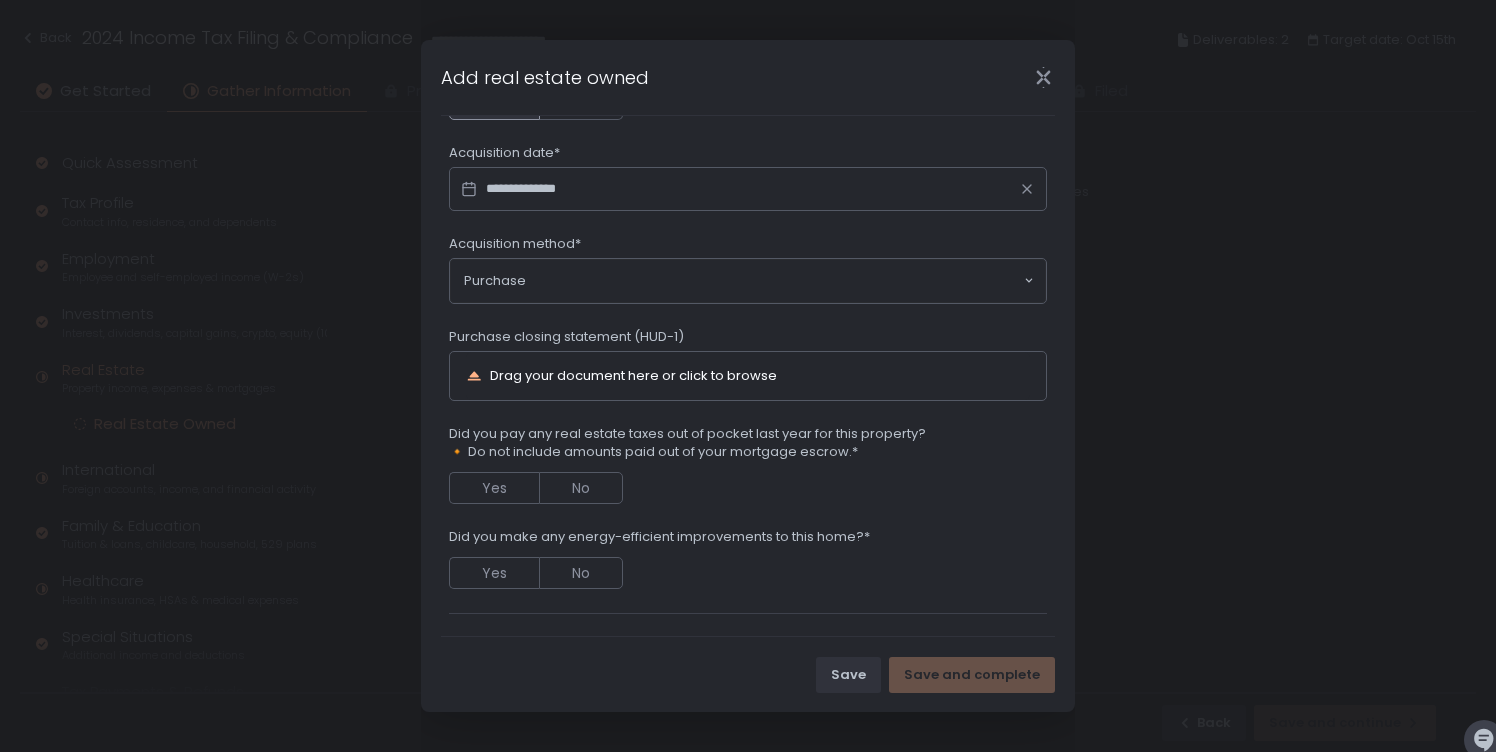 click on "Purchase Loading..." 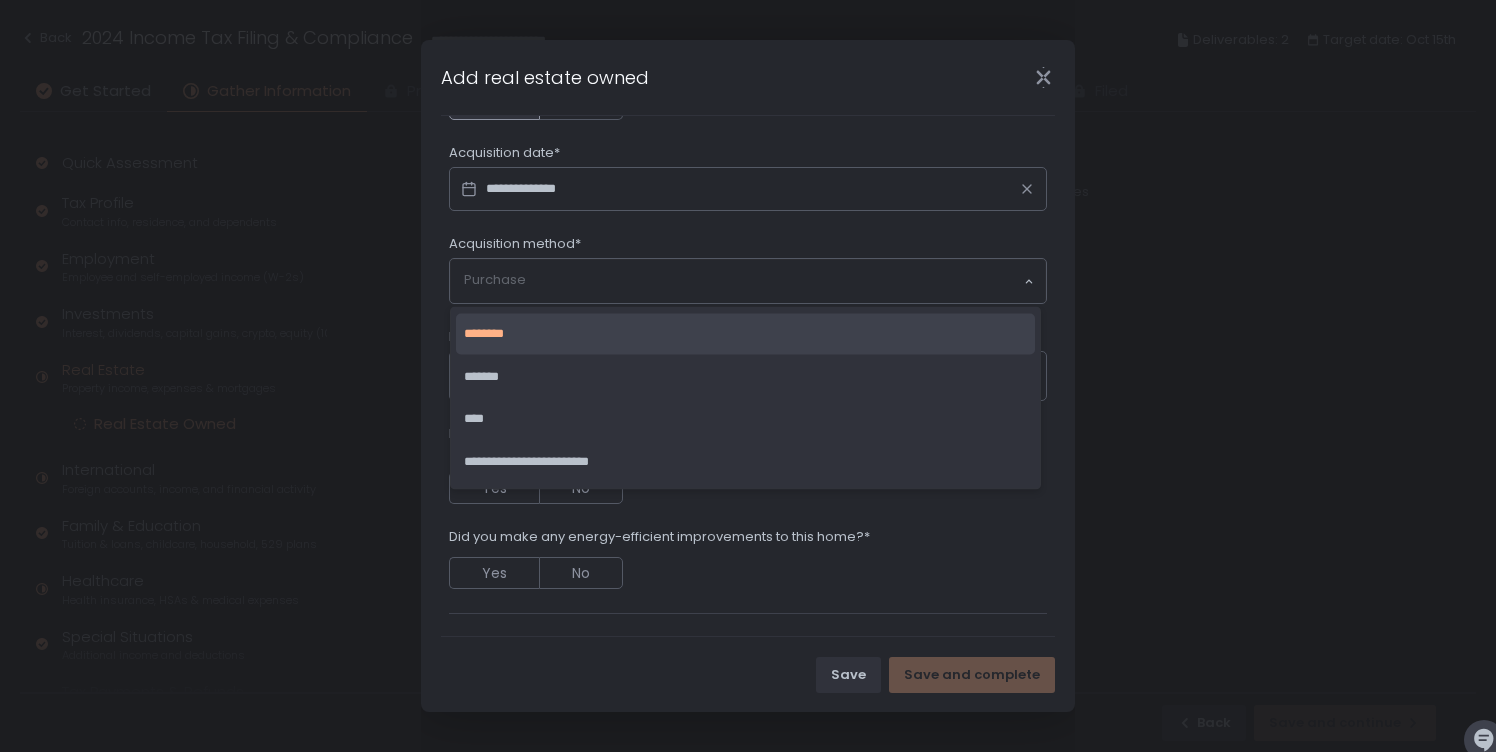 click 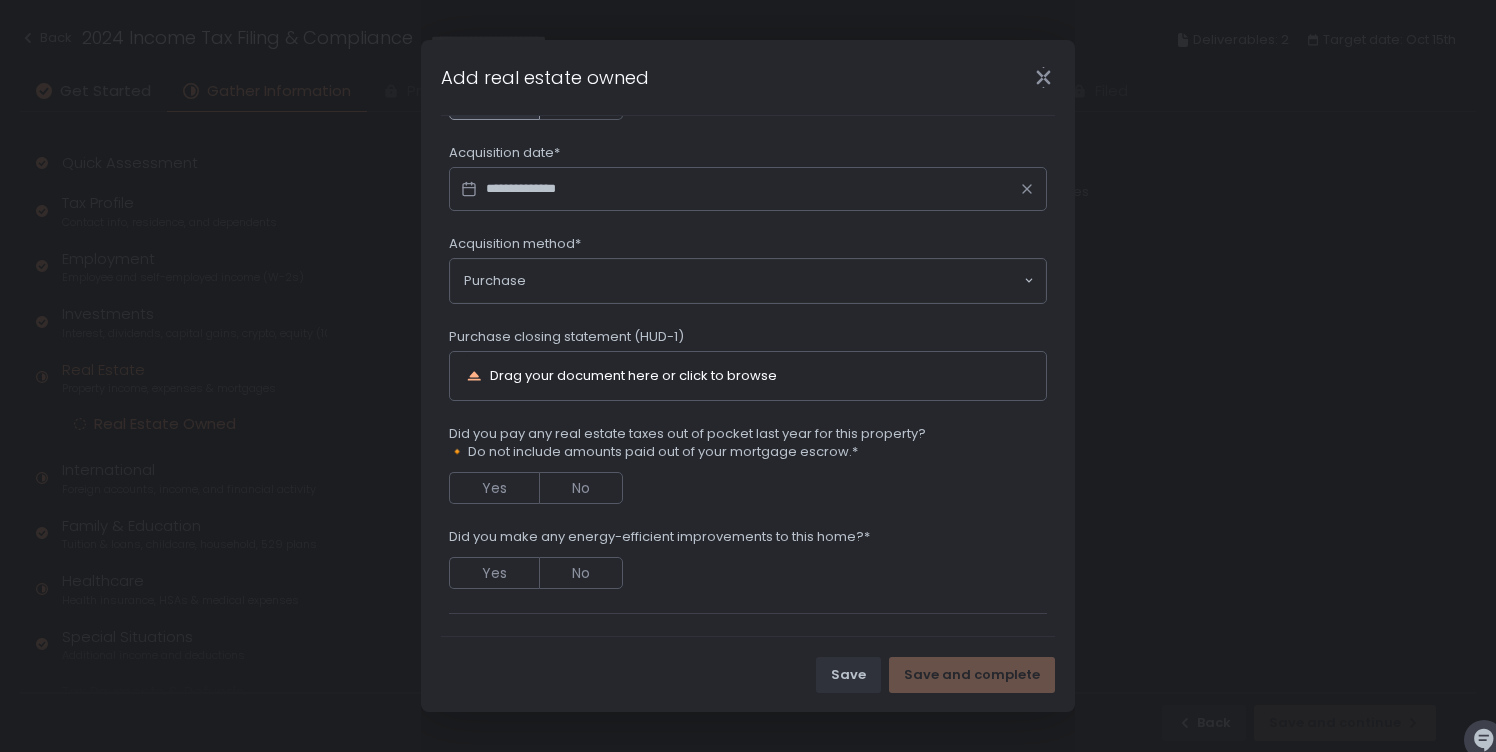 click on "**********" at bounding box center (748, 131) 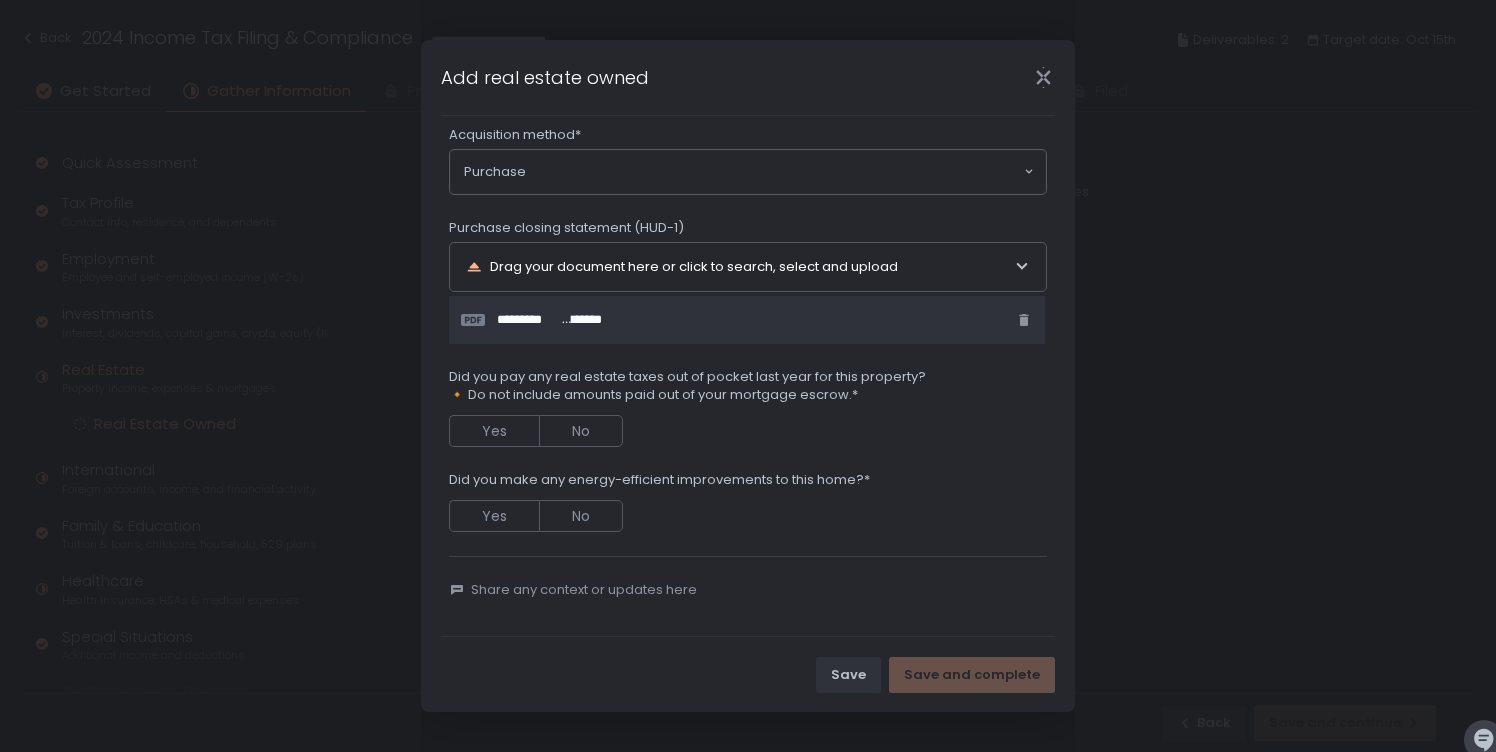 scroll, scrollTop: 660, scrollLeft: 0, axis: vertical 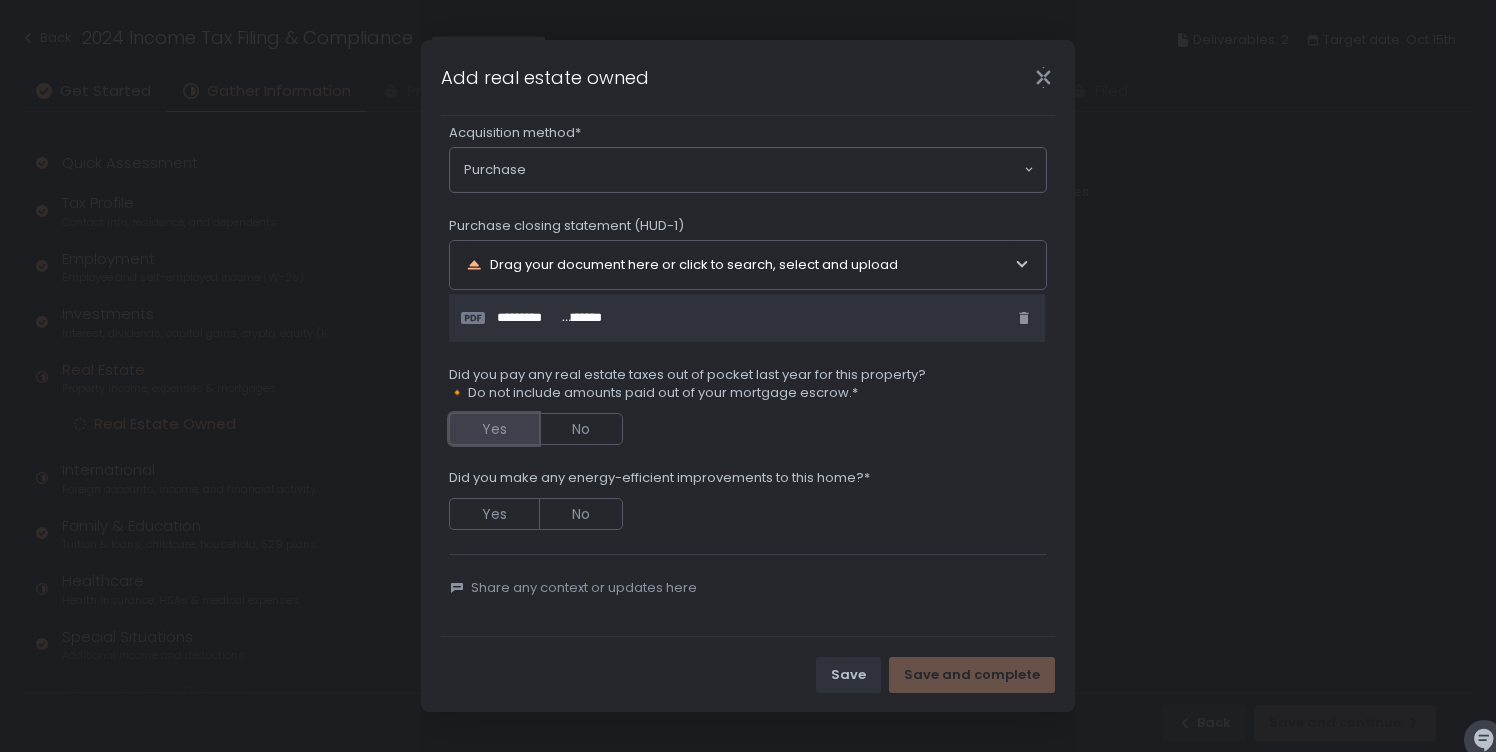 click on "Yes" at bounding box center (494, 429) 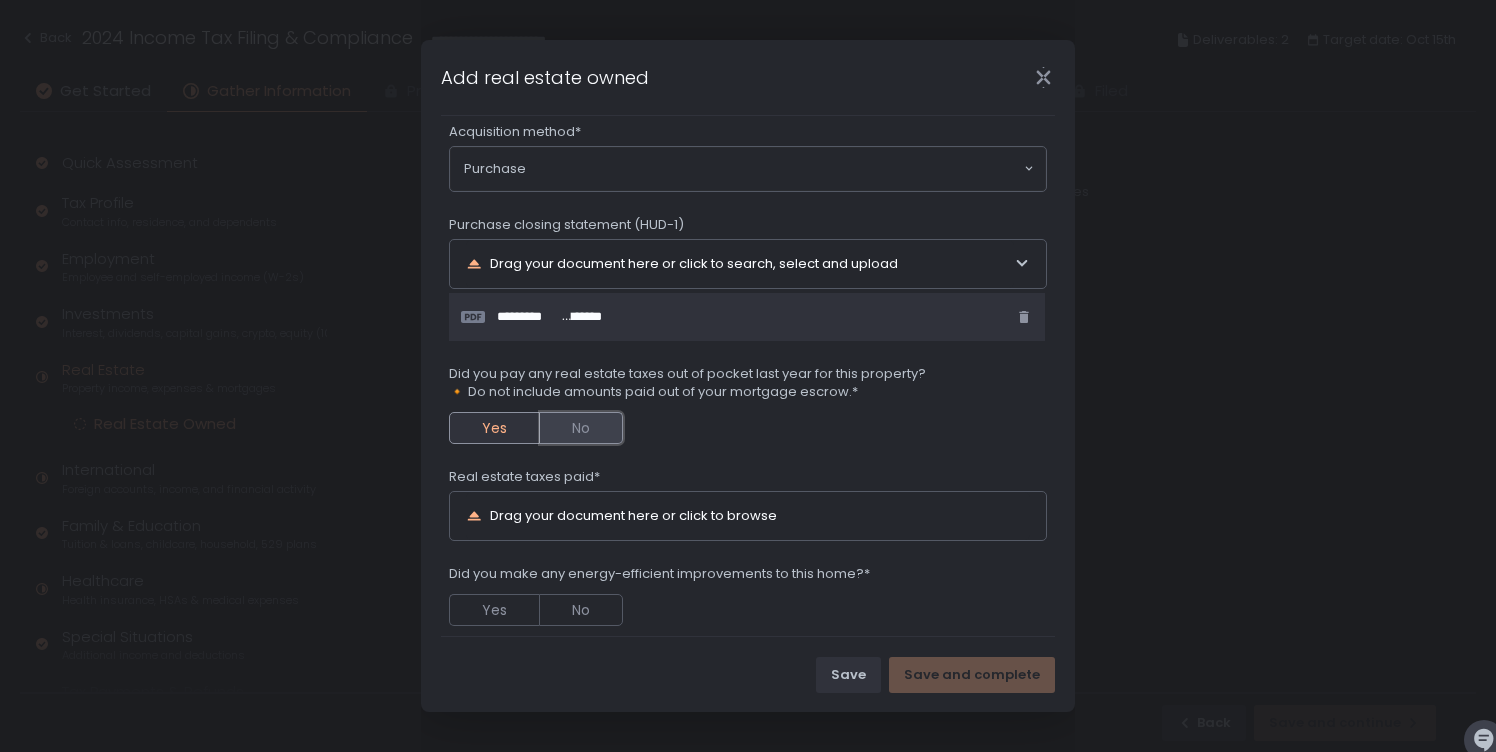click on "No" at bounding box center [581, 428] 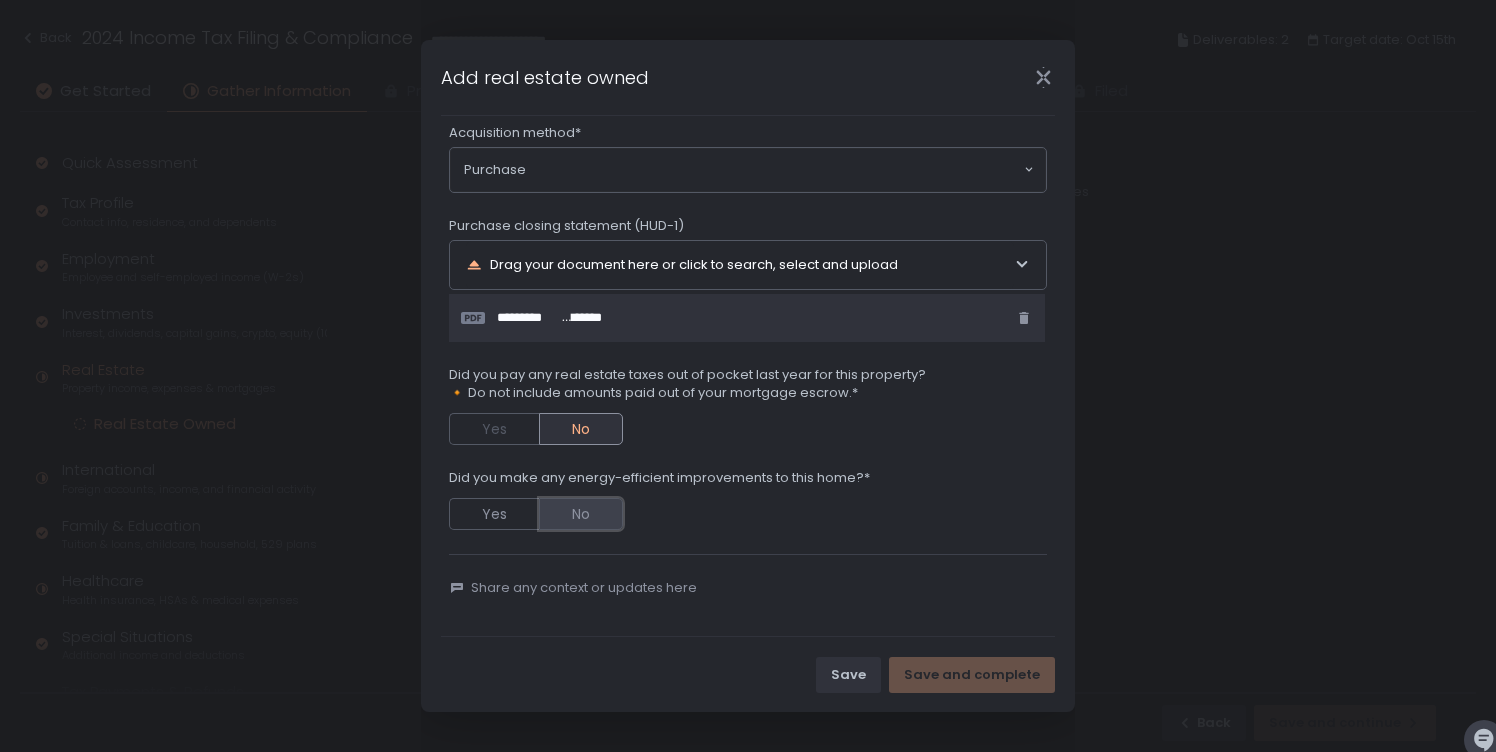 click on "No" at bounding box center (581, 514) 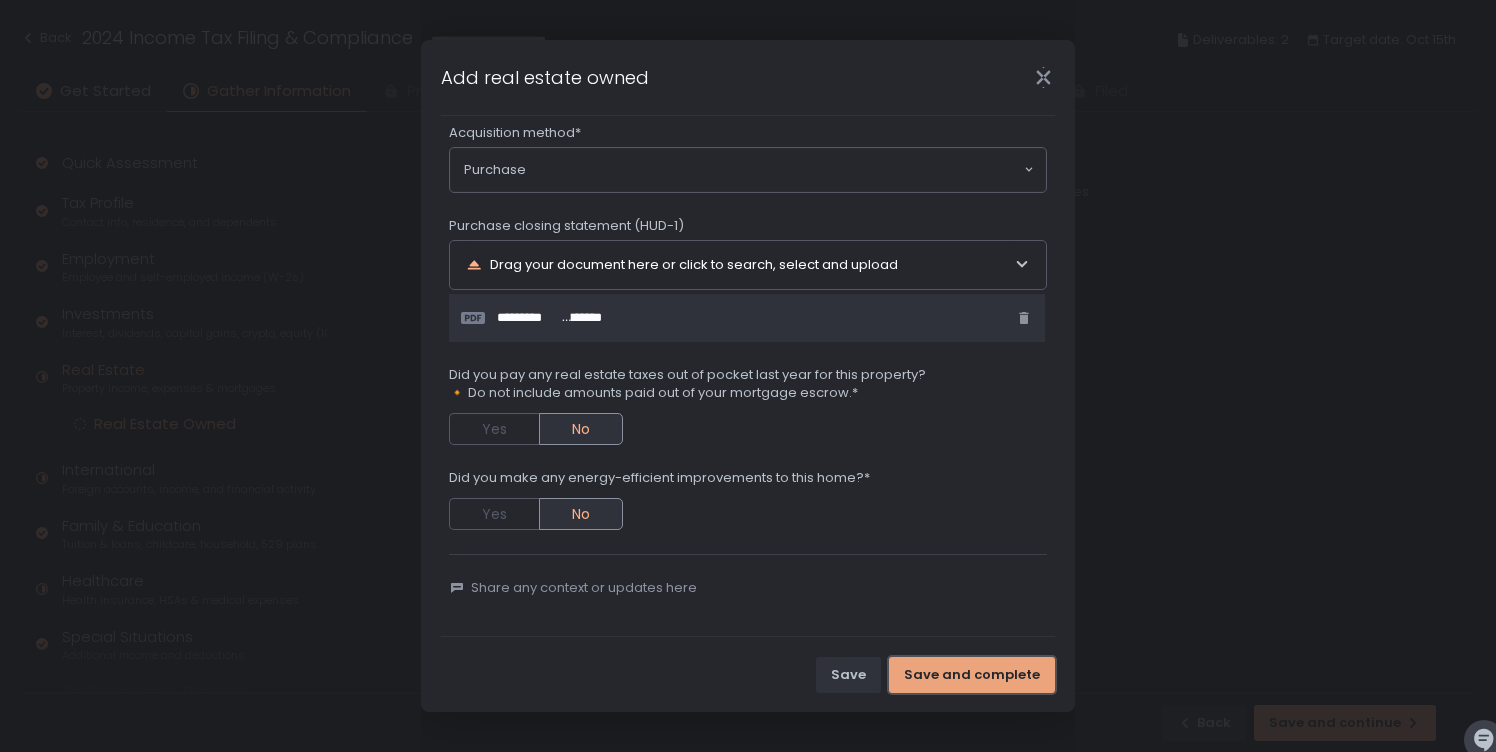 click on "Save and complete" at bounding box center (972, 675) 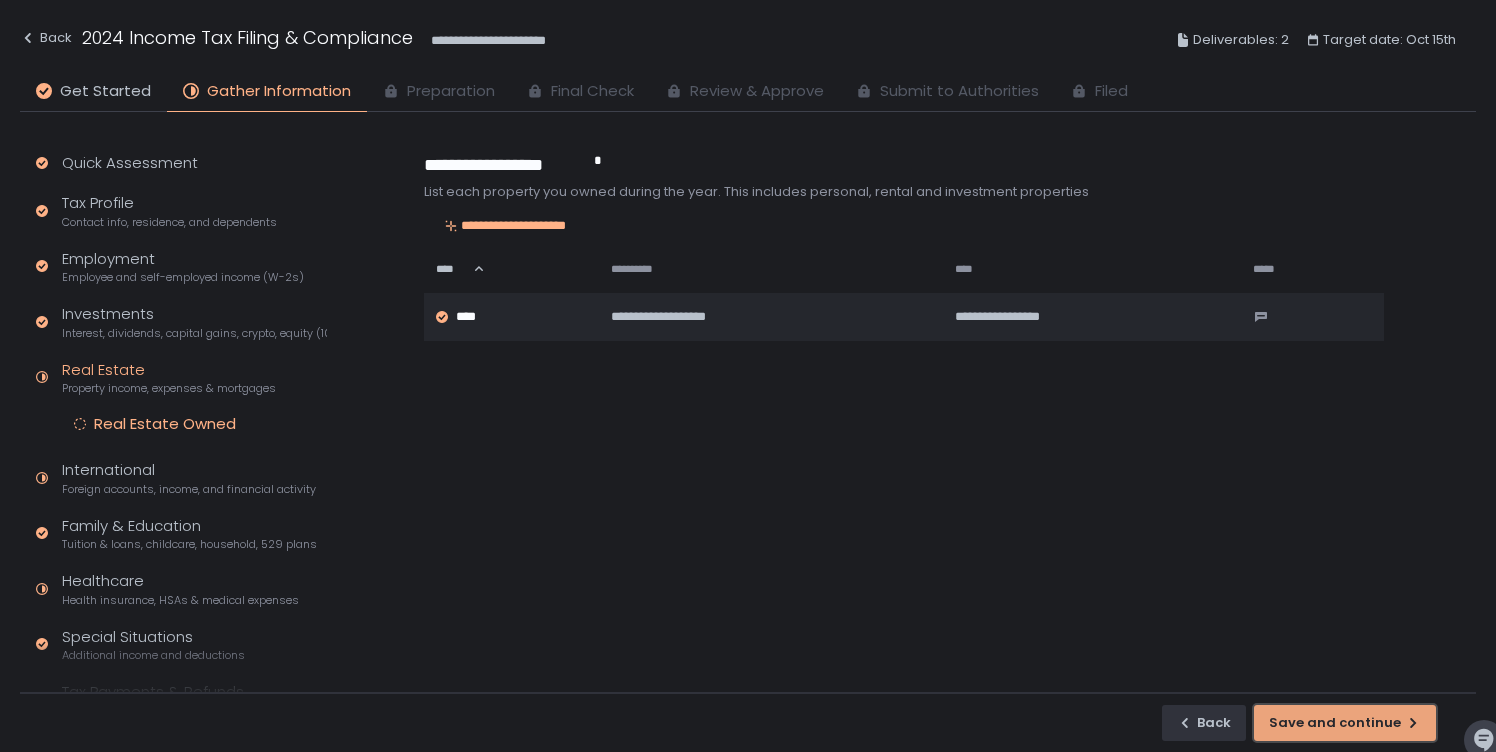 click on "Save and continue" 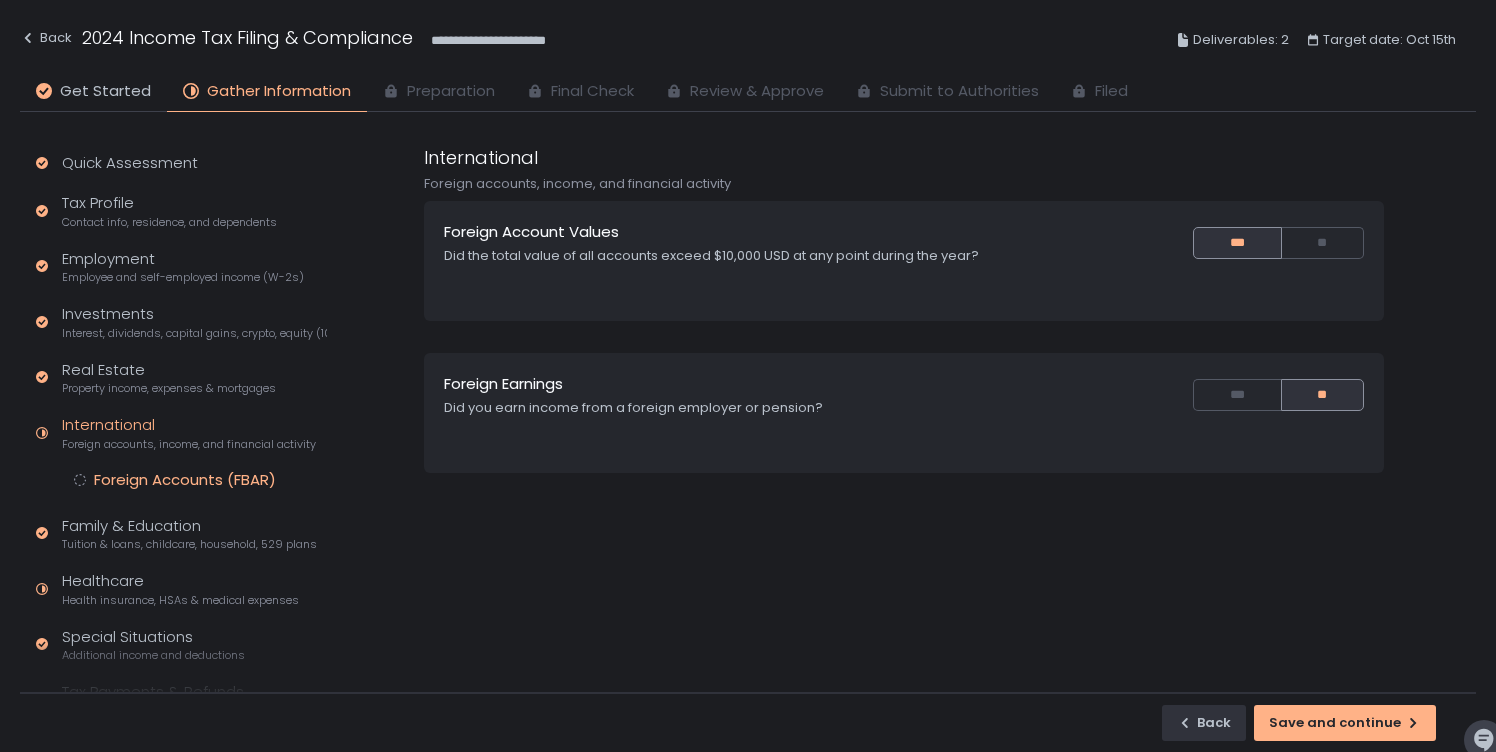 click on "Foreign Accounts (FBAR)" 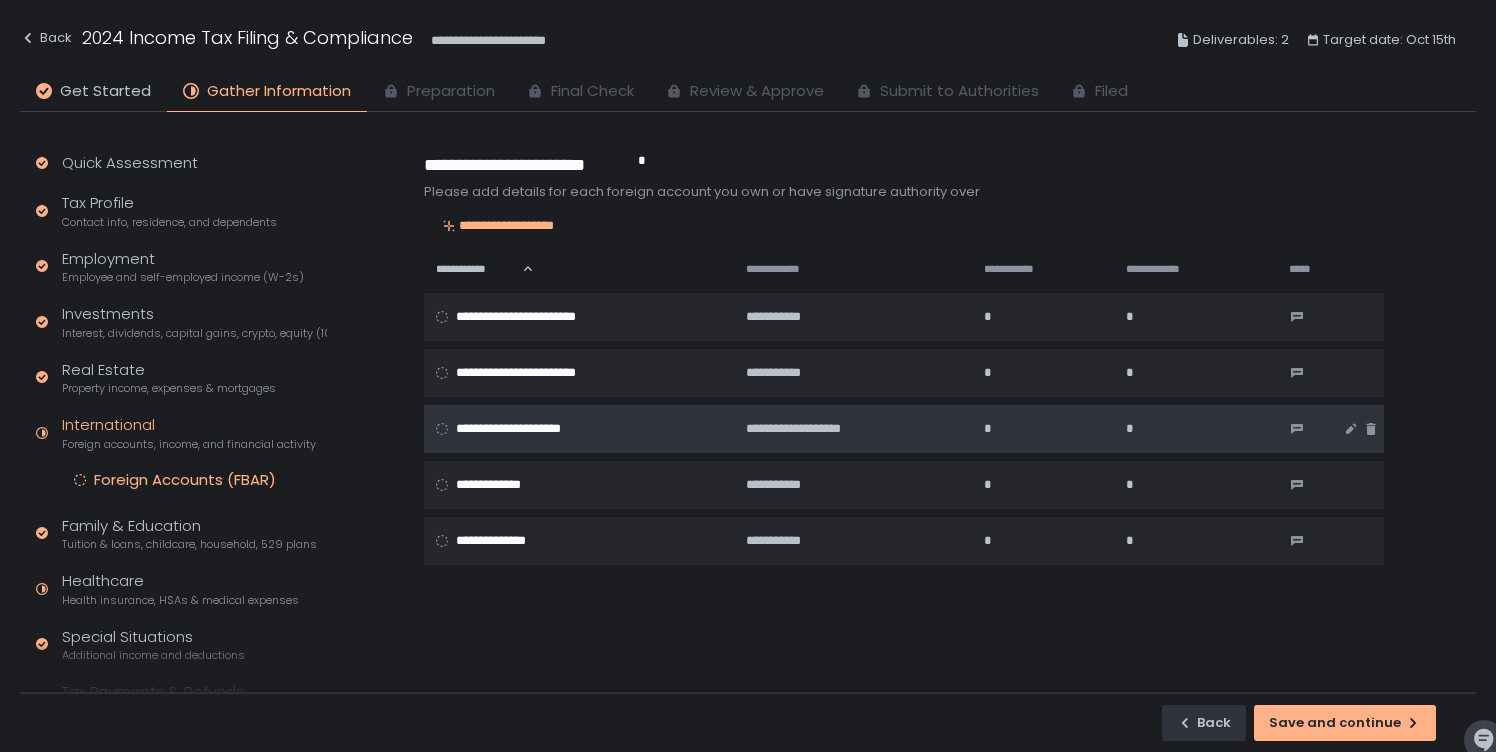 click on "**********" at bounding box center (816, 429) 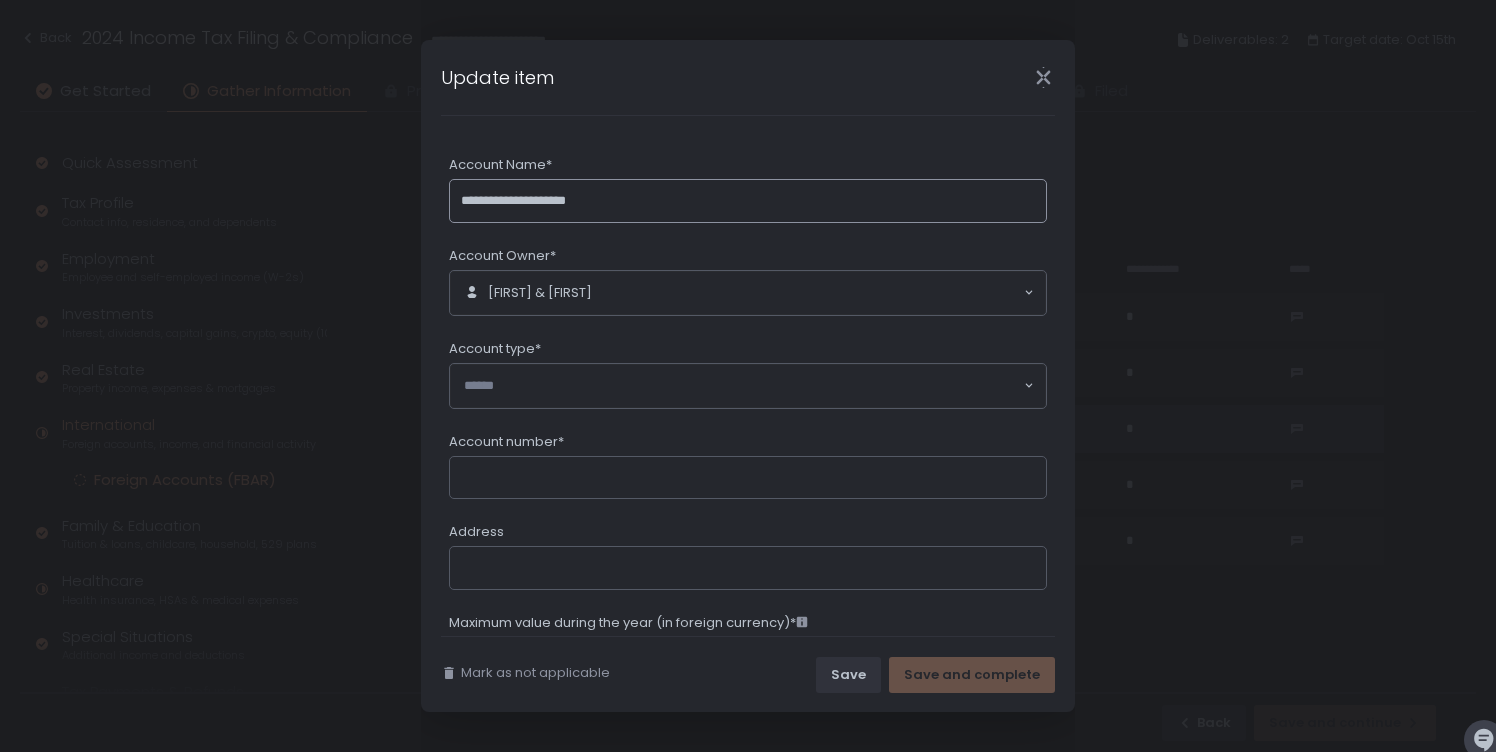 scroll, scrollTop: 248, scrollLeft: 0, axis: vertical 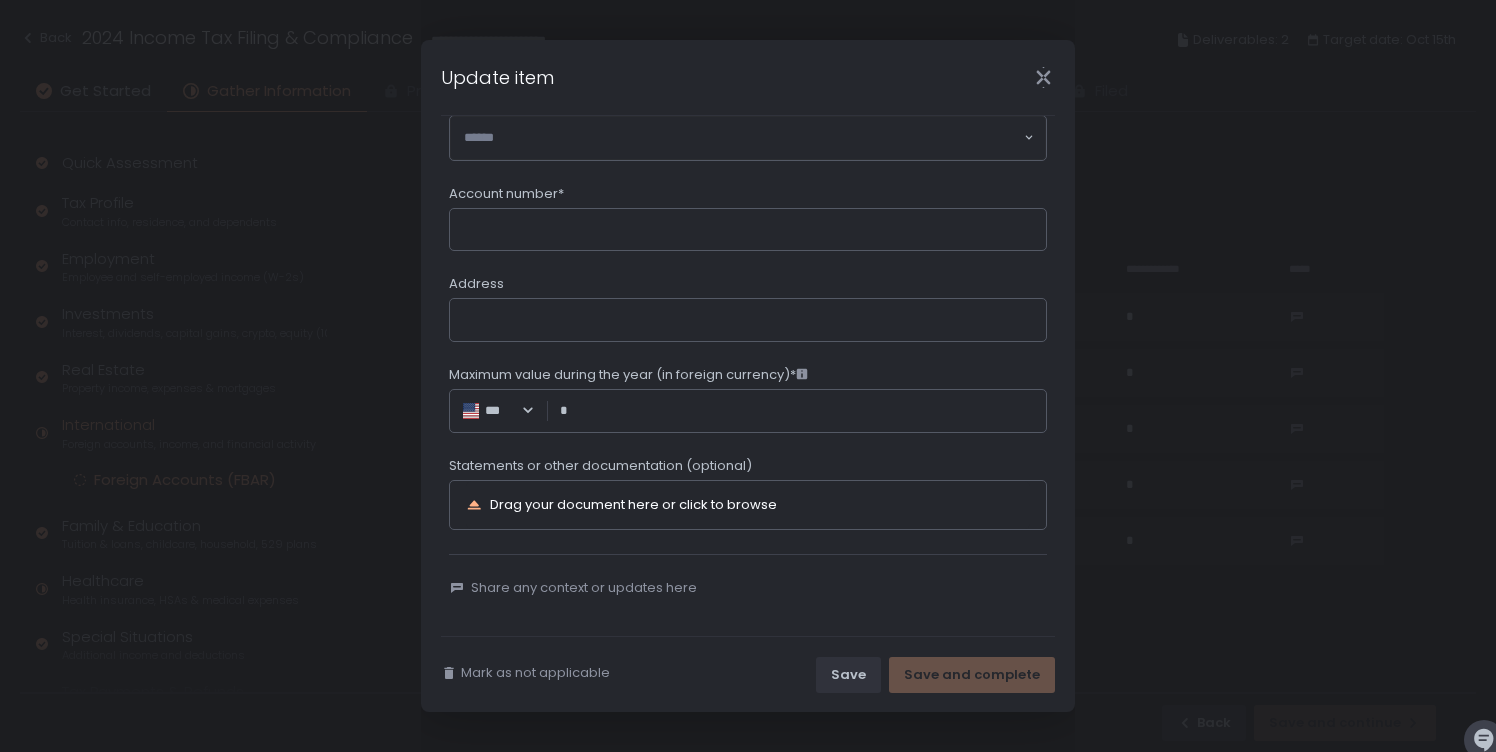 click on "**********" at bounding box center (748, 376) 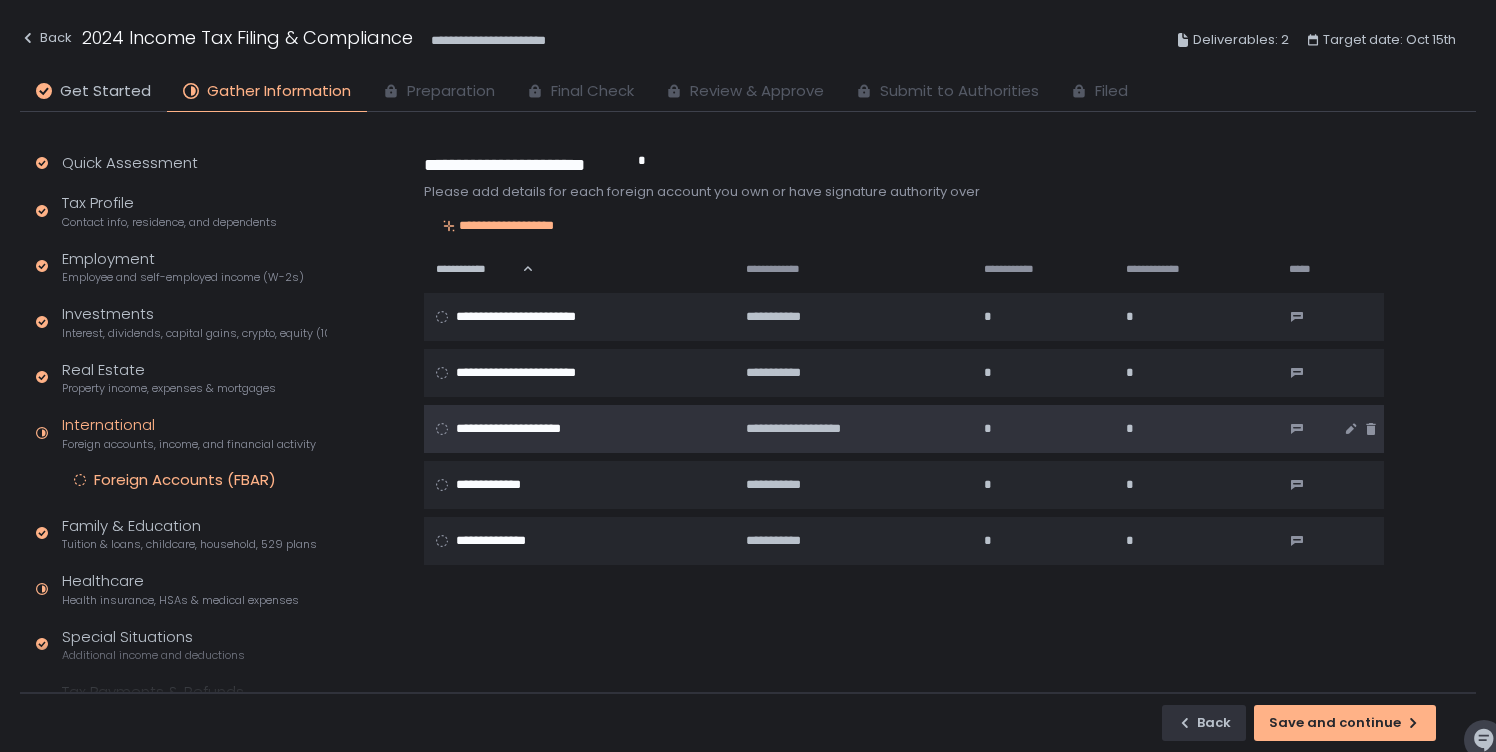click on "**********" at bounding box center [534, 429] 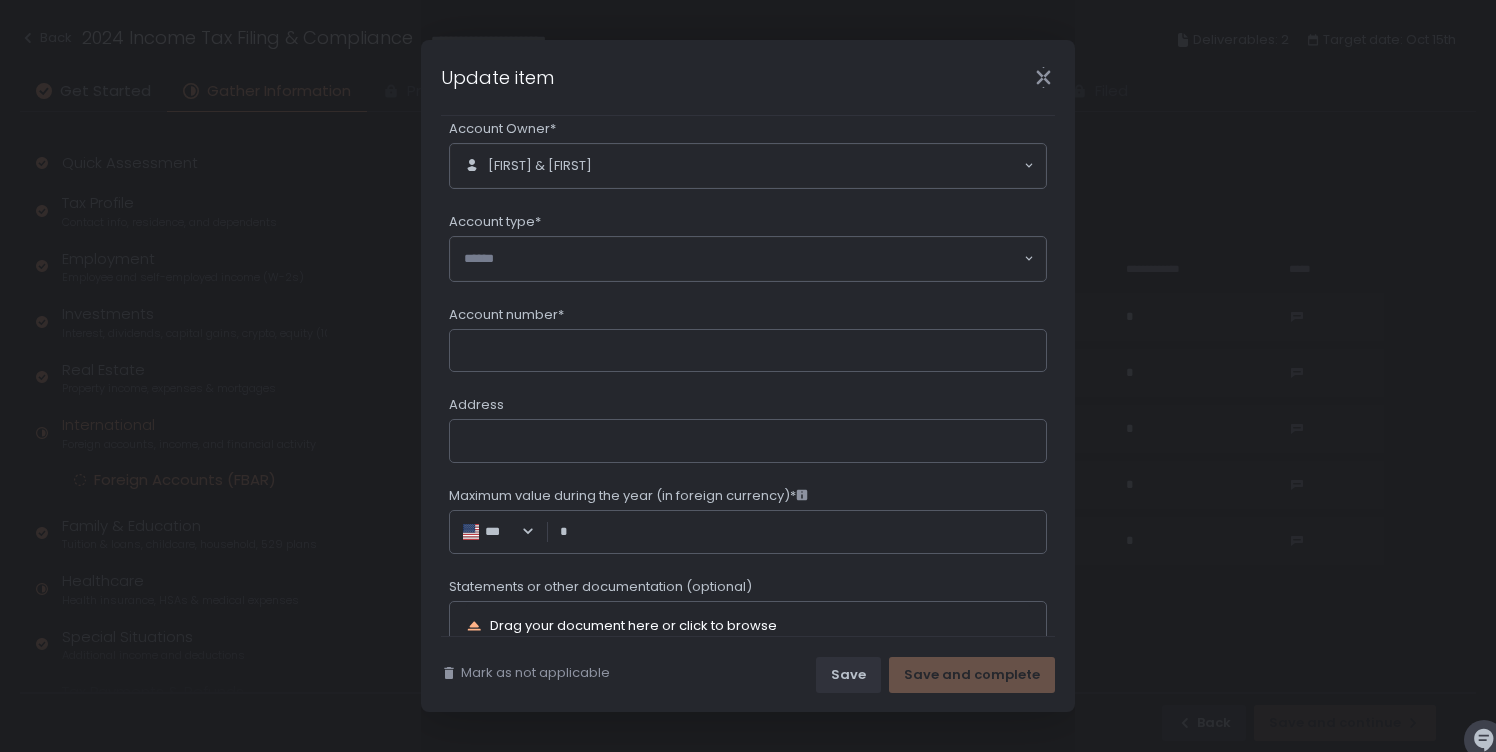 scroll, scrollTop: 248, scrollLeft: 0, axis: vertical 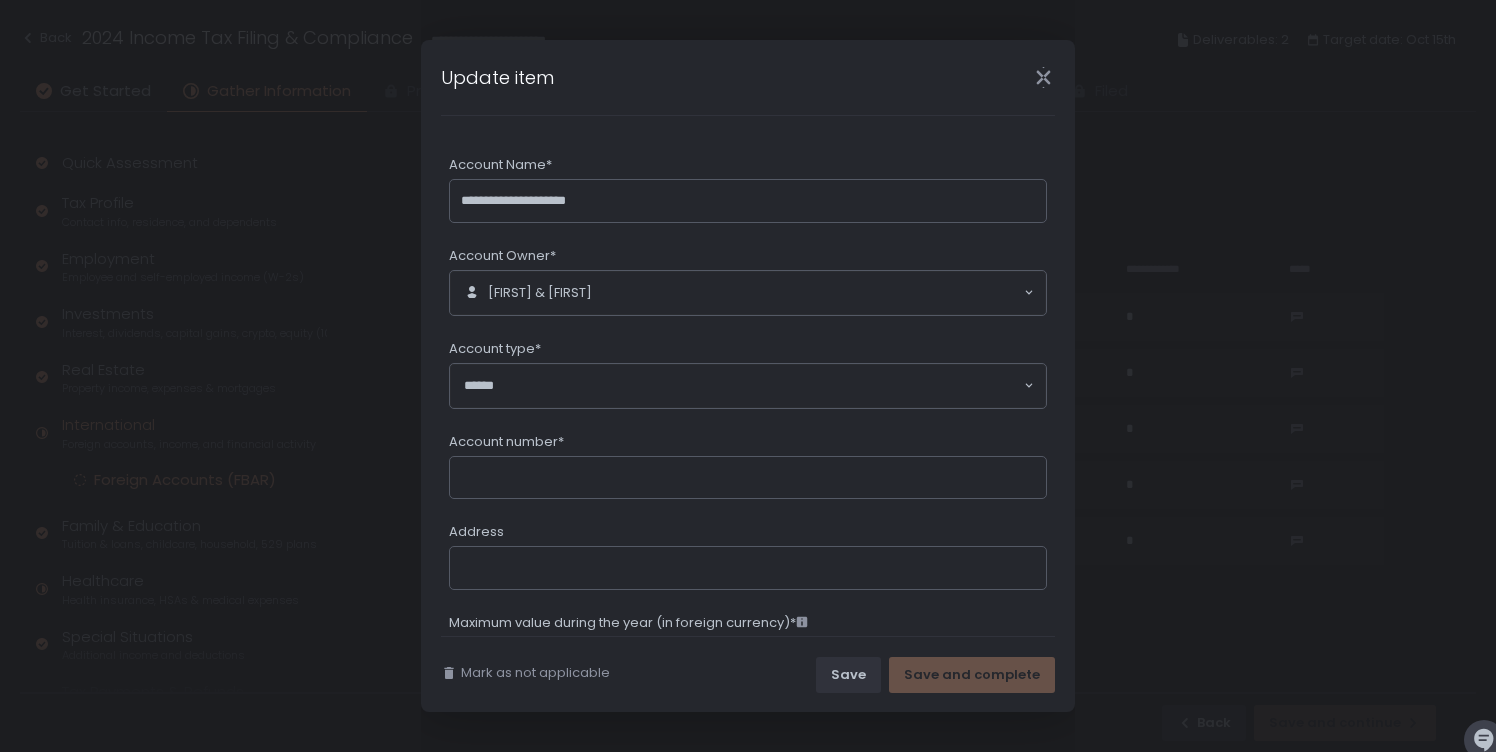 click 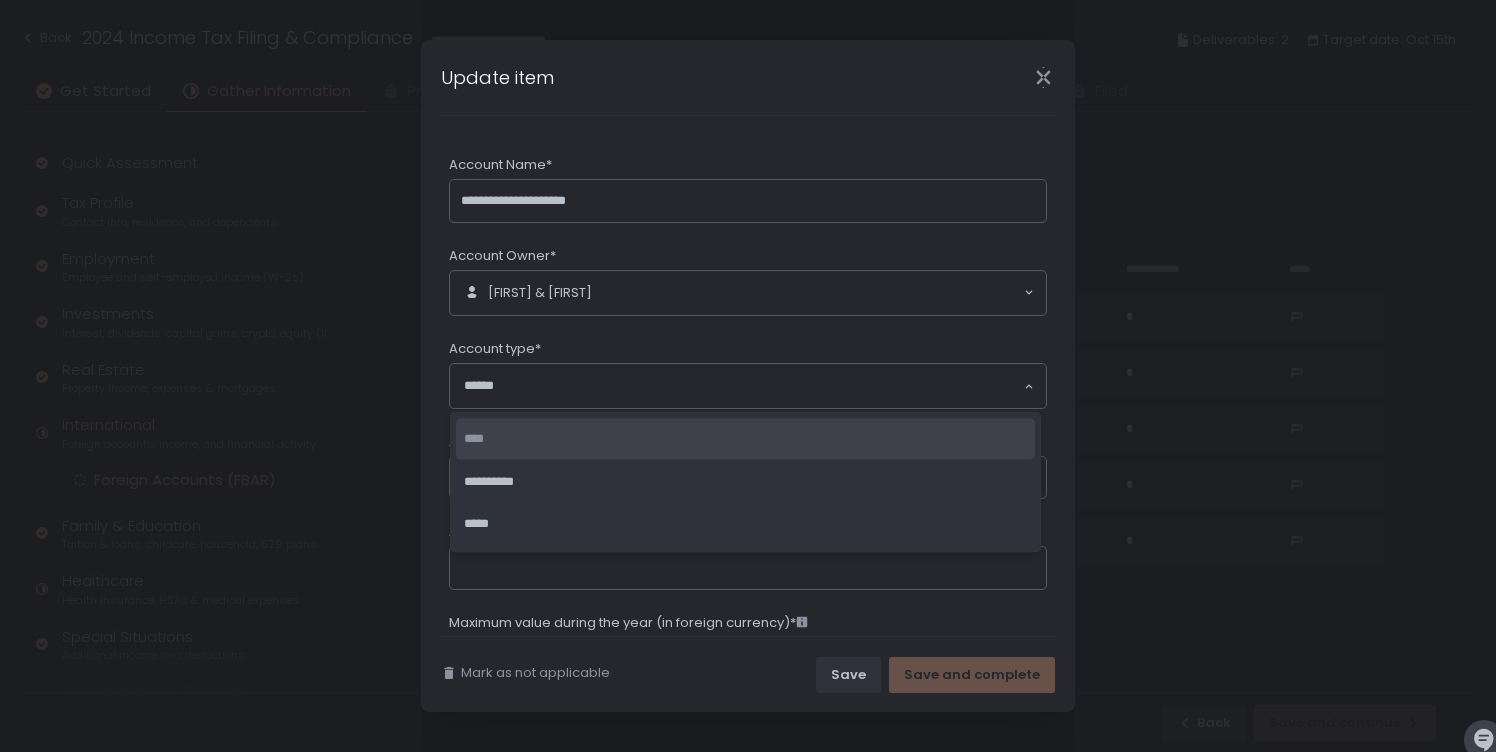 click on "****" 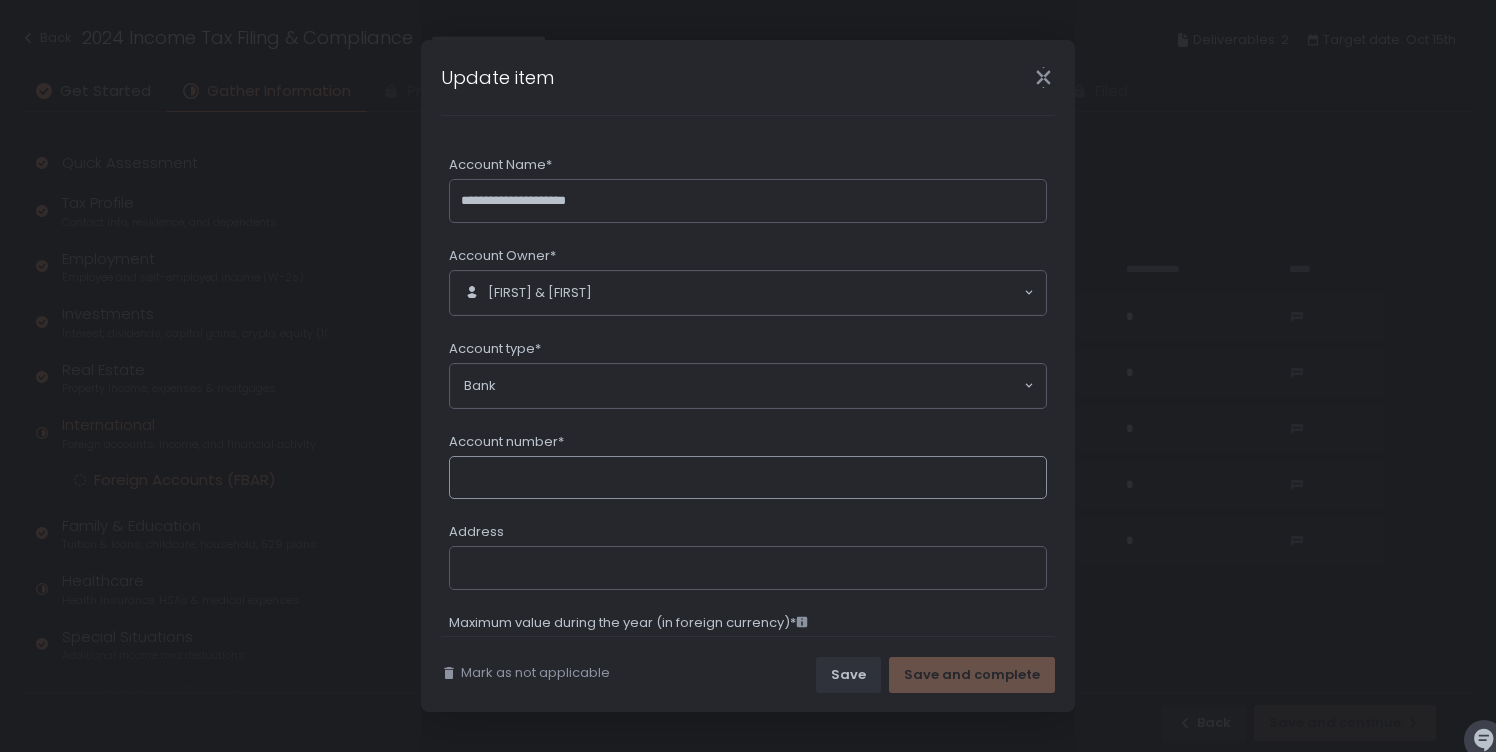 click on "Account number*" 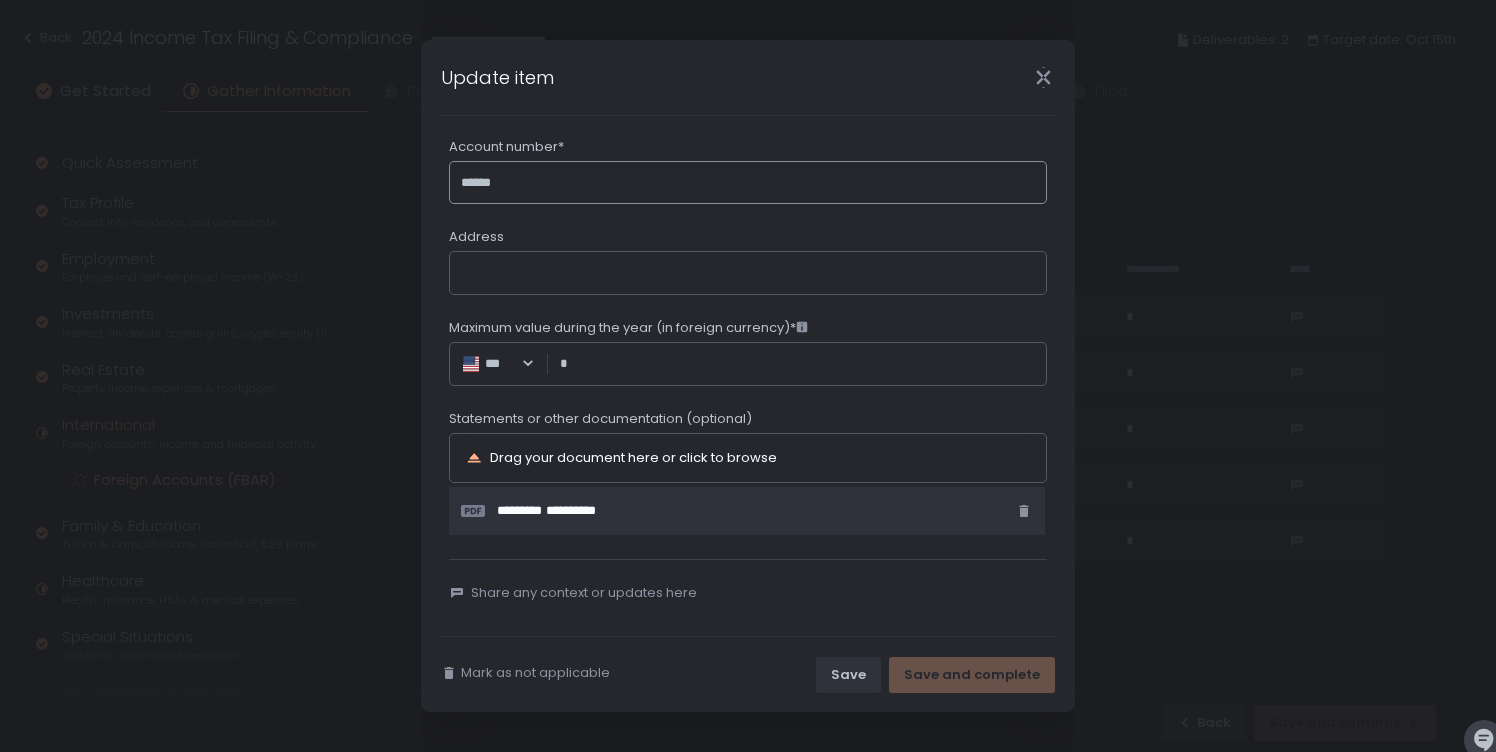 scroll, scrollTop: 296, scrollLeft: 0, axis: vertical 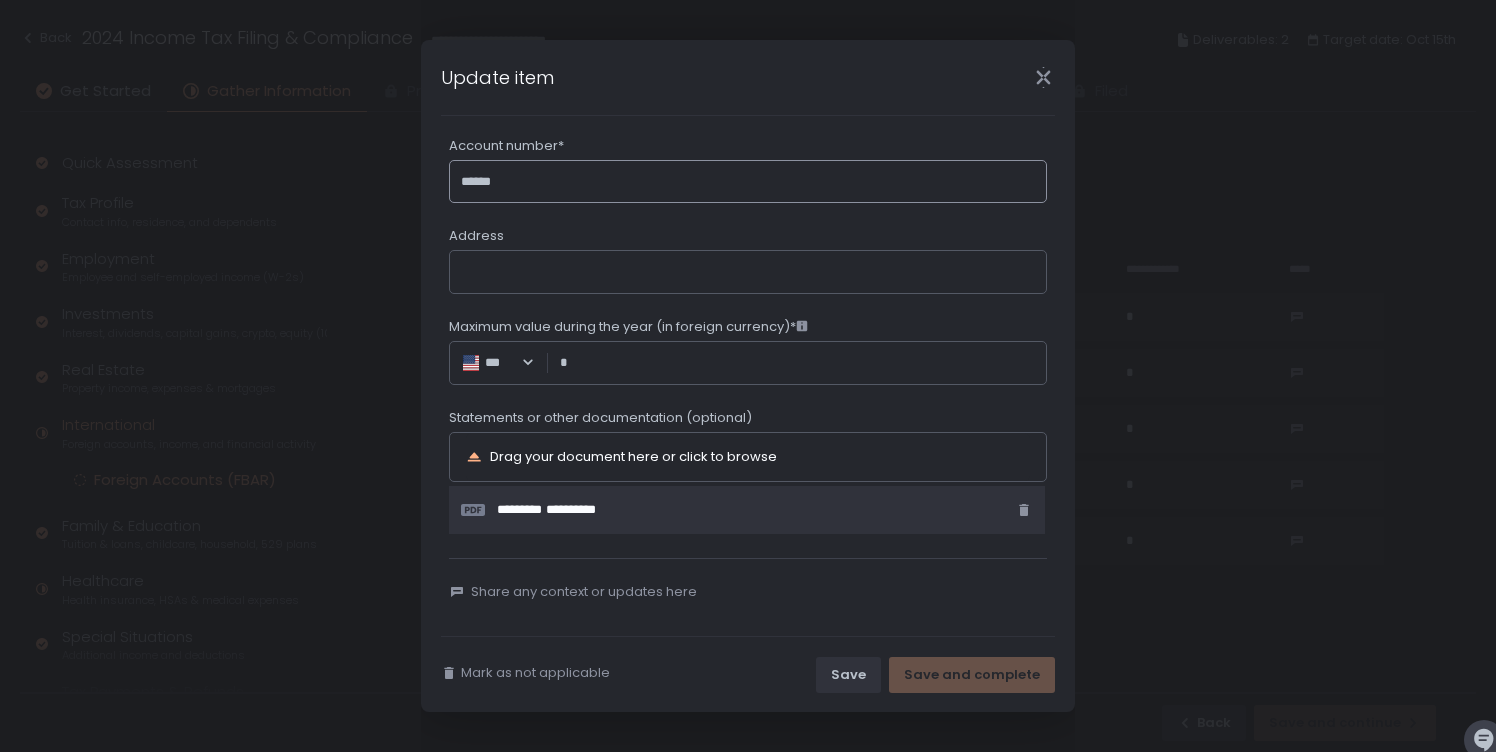 type on "******" 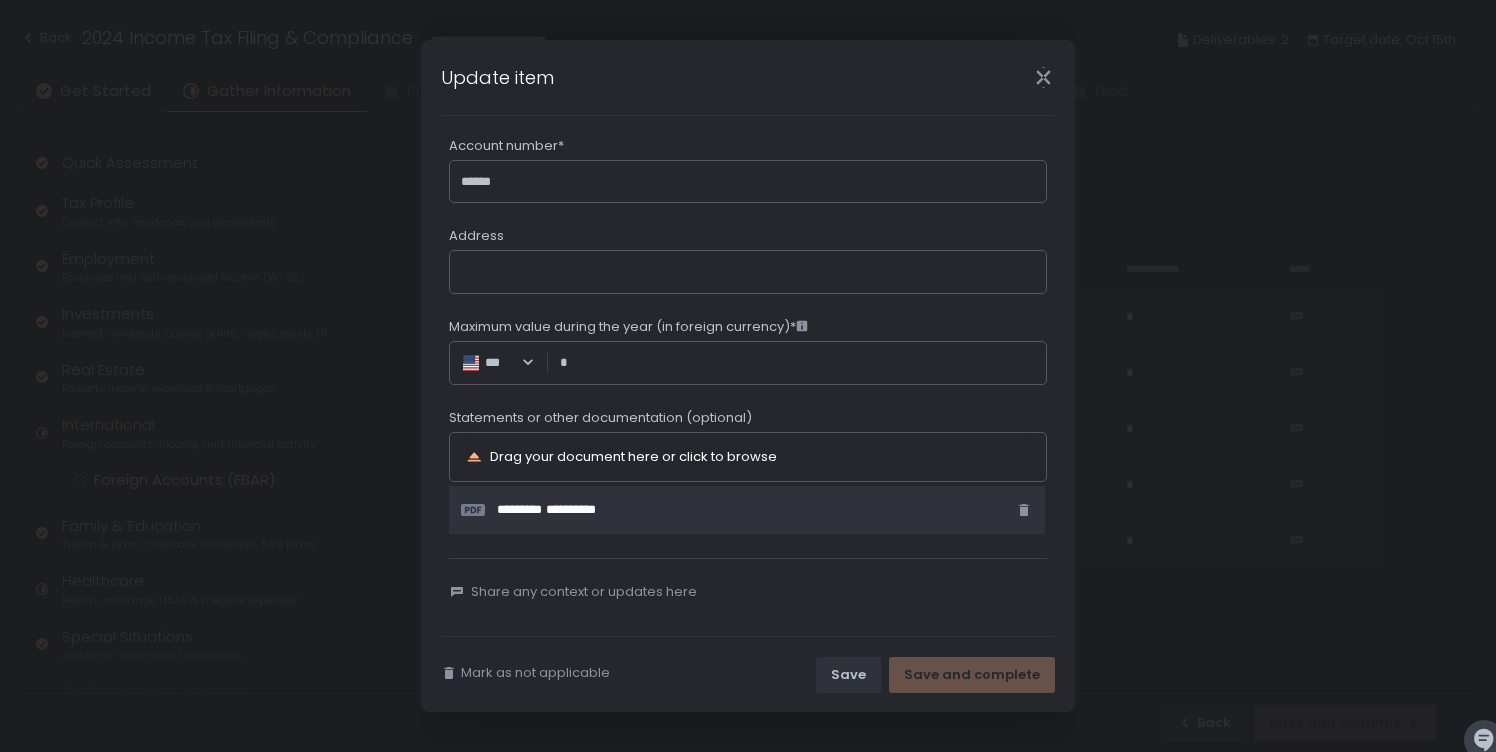 click on "Maximum value during the year (in foreign currency)*" at bounding box center [803, 363] 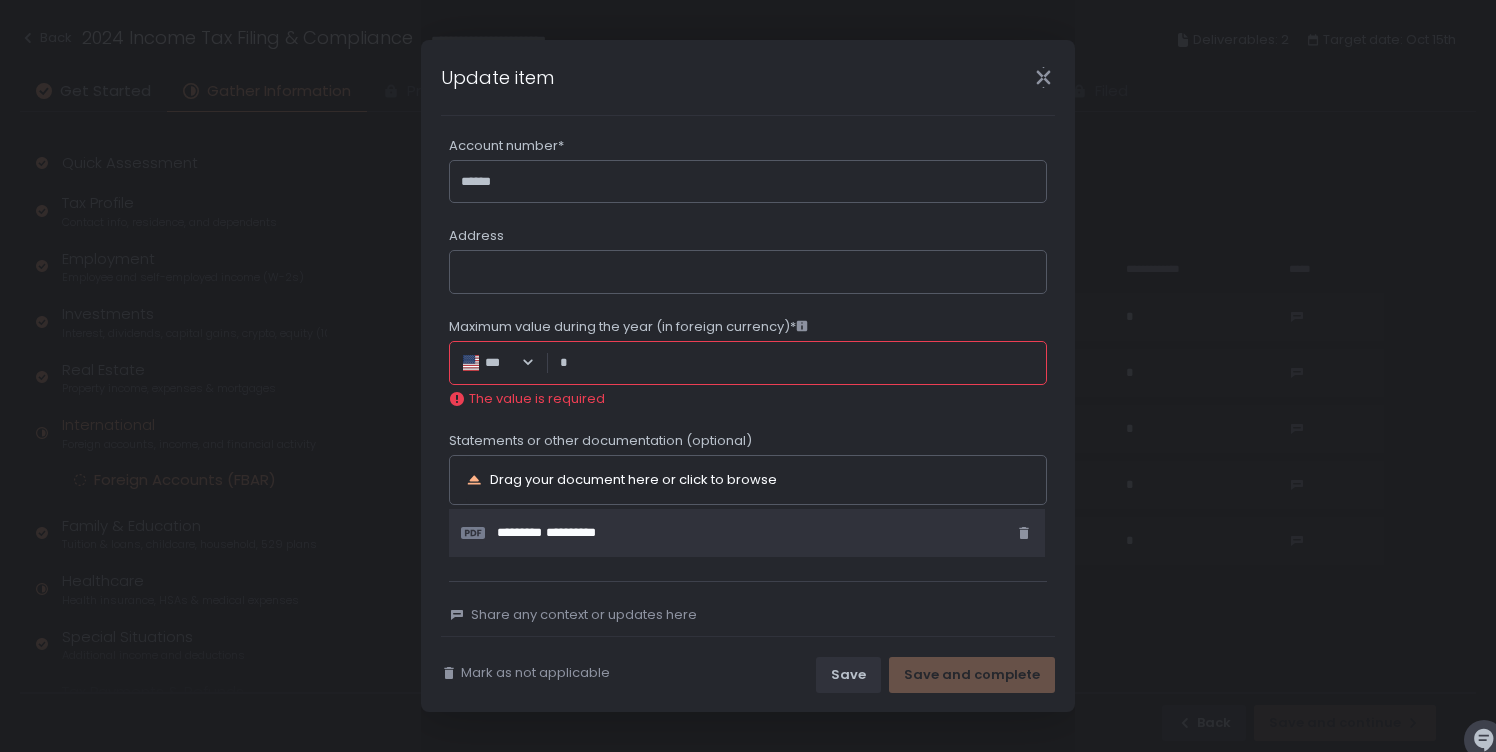click 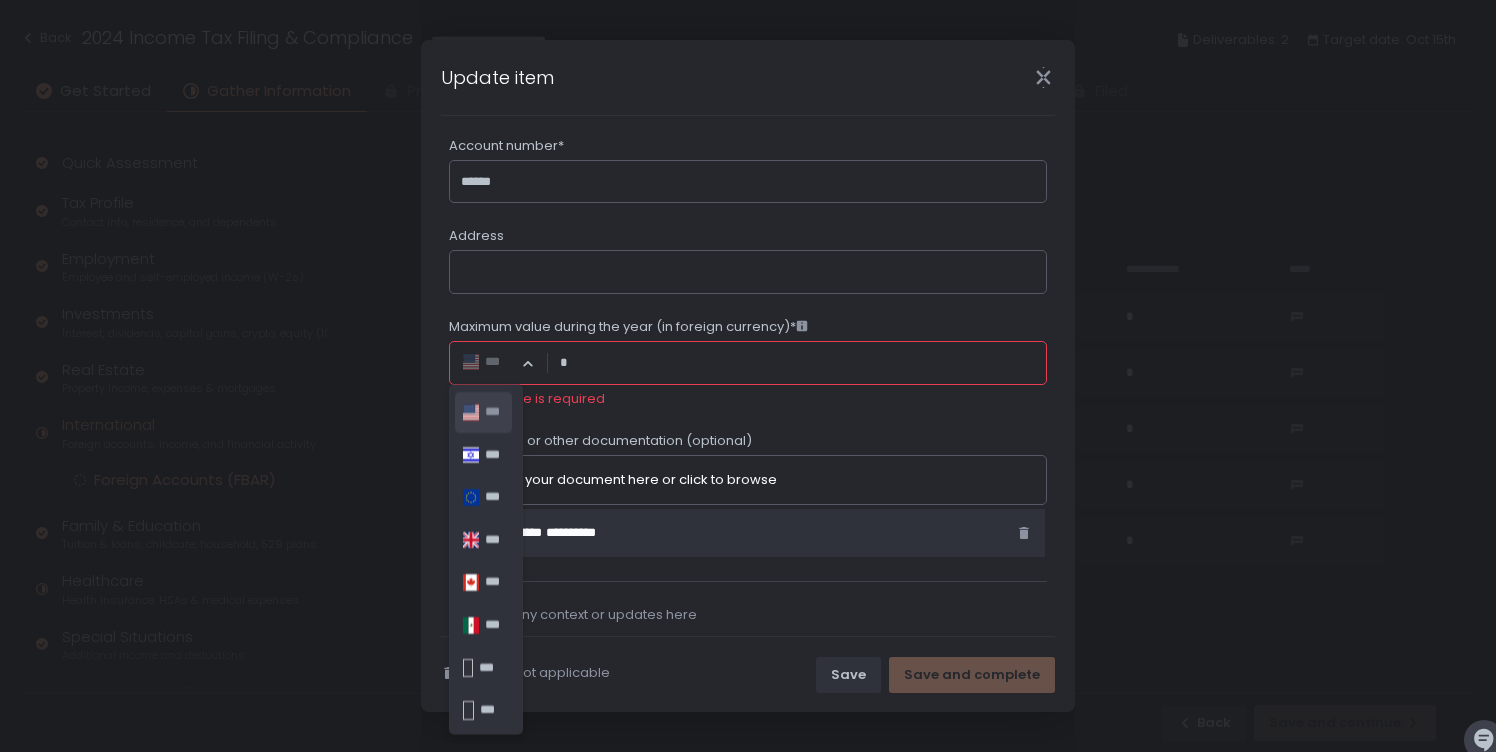 type on "*" 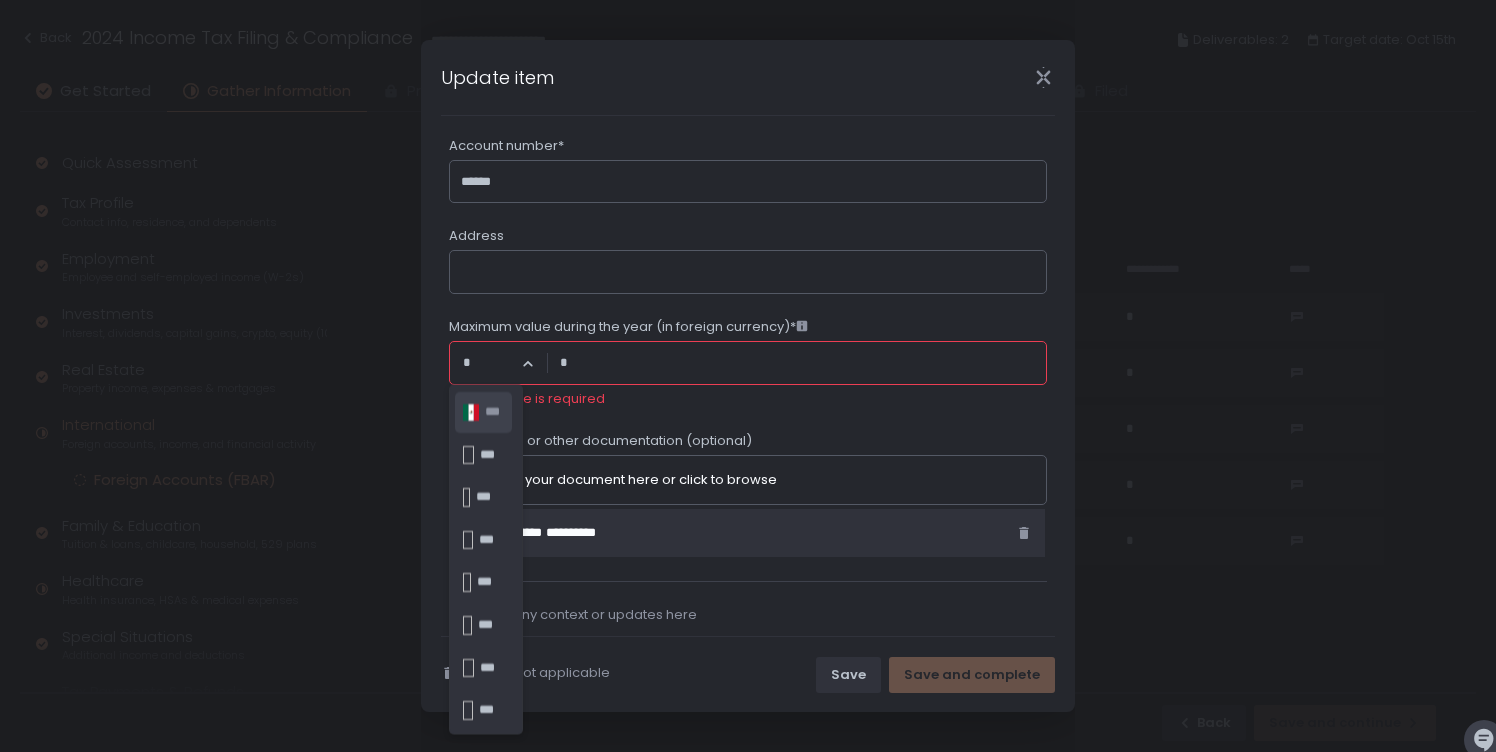 type 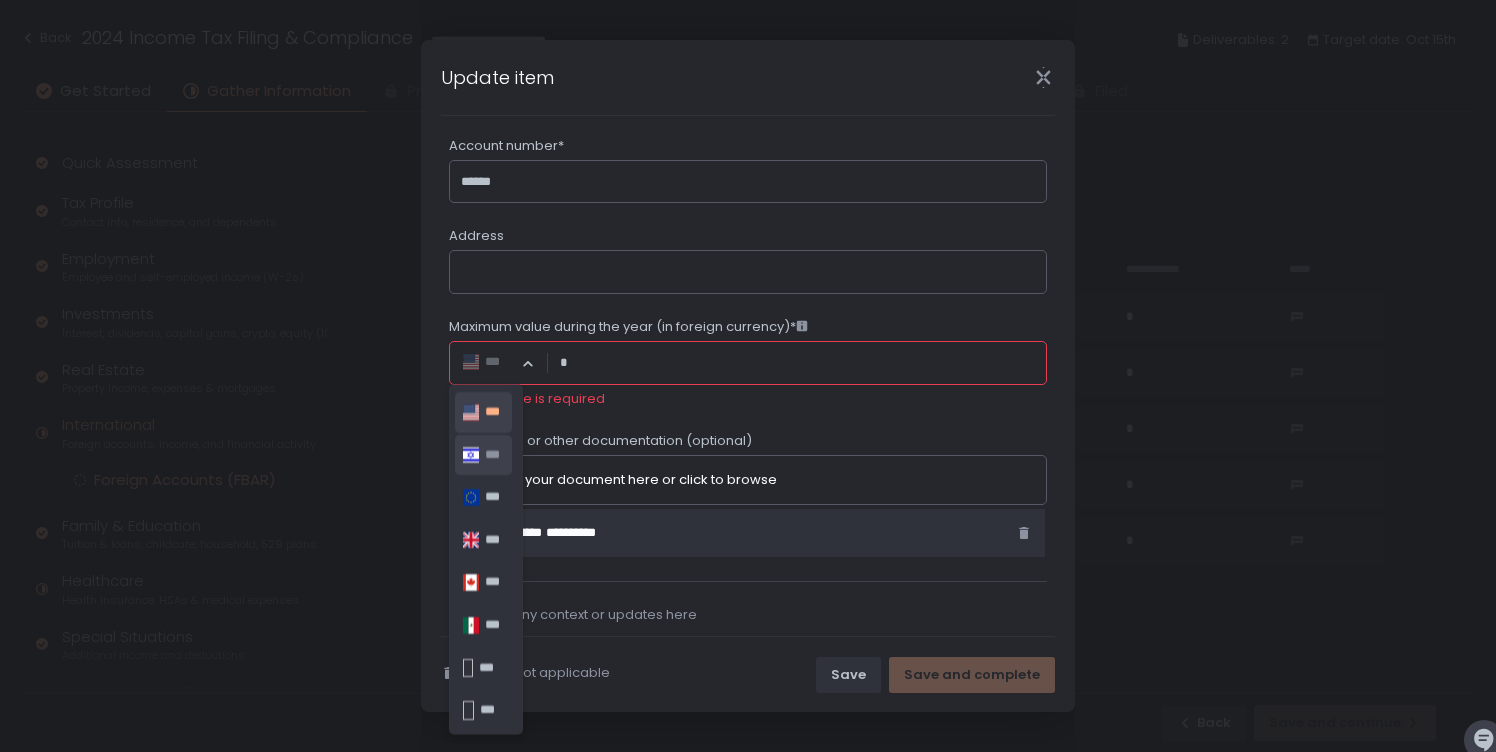 click on "***" at bounding box center [493, 454] 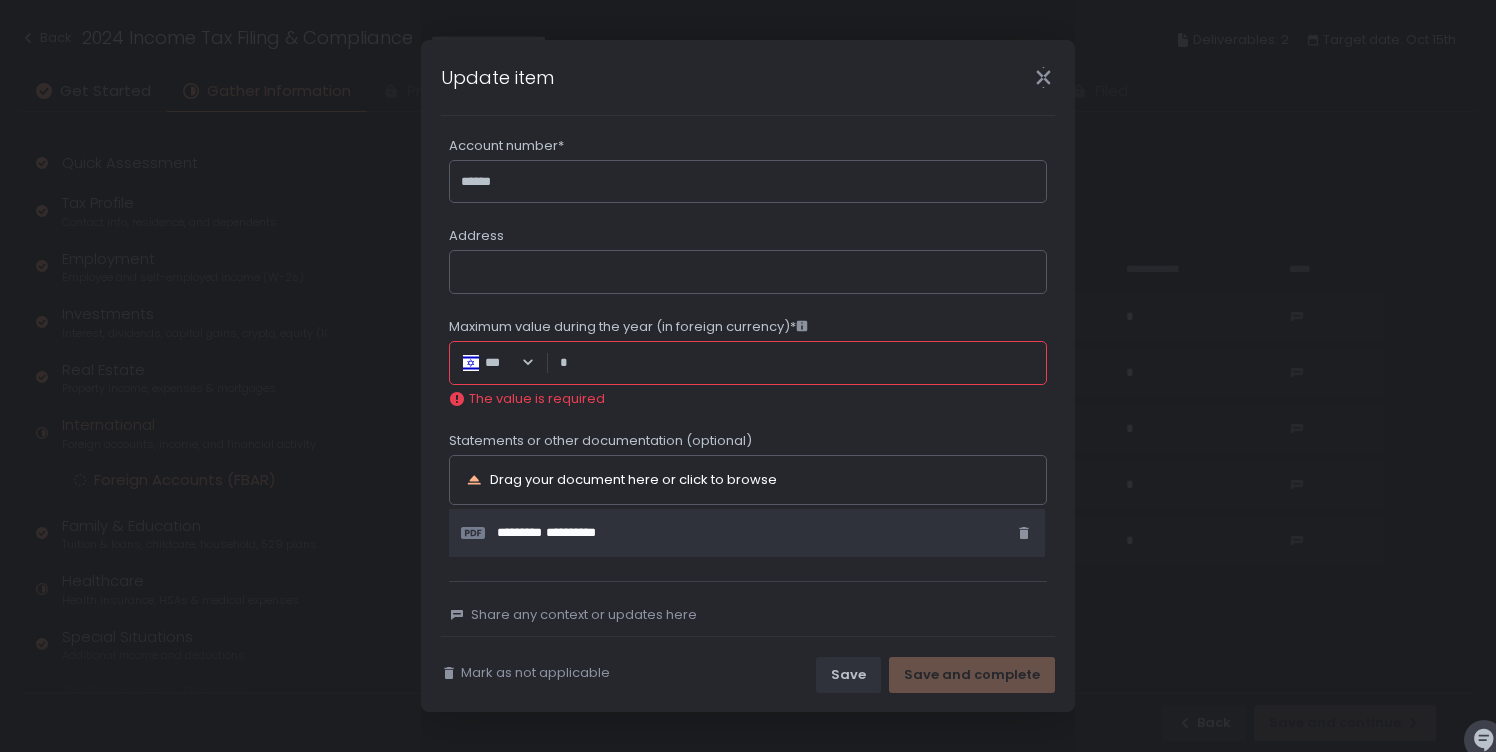 click on "Maximum value during the year (in foreign currency)*" at bounding box center [804, 363] 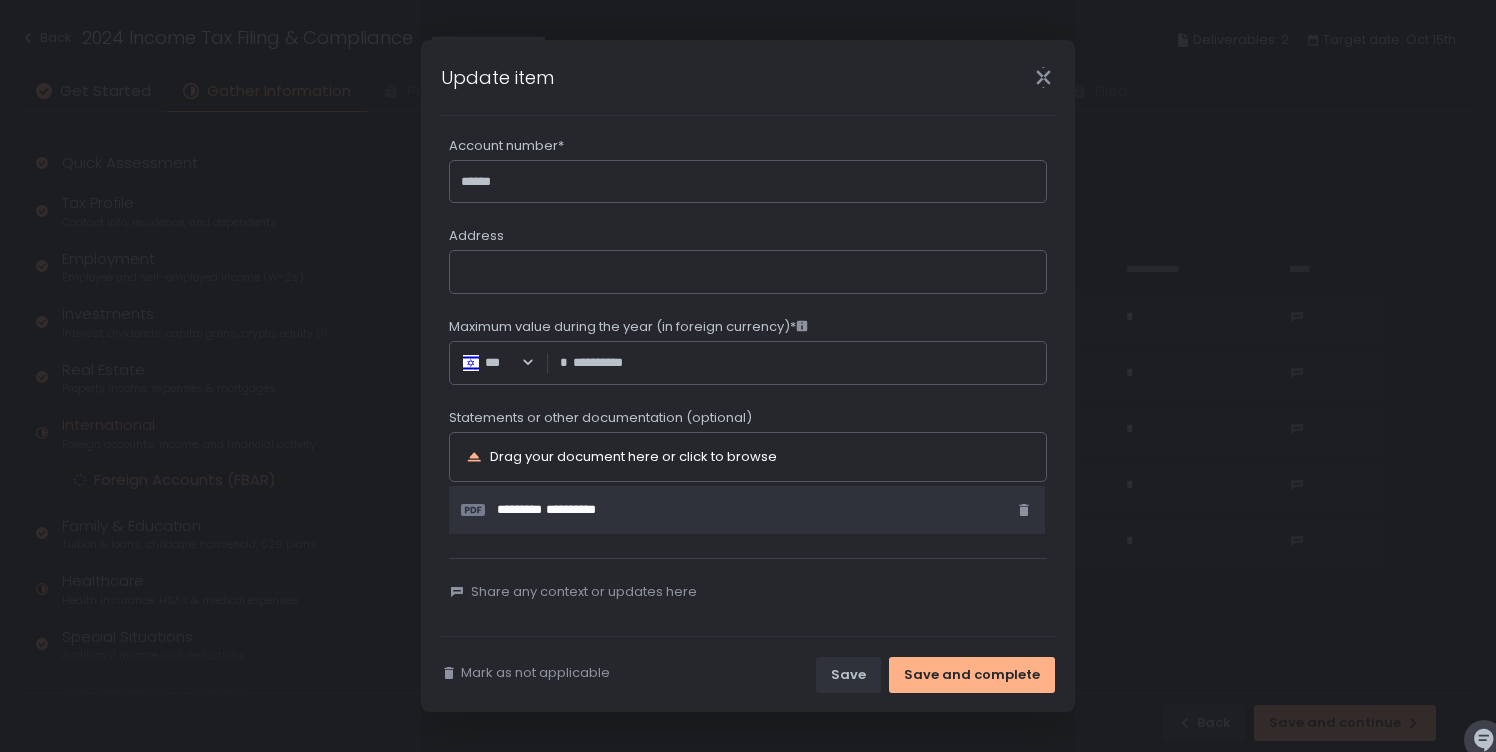 click on "**********" at bounding box center (804, 363) 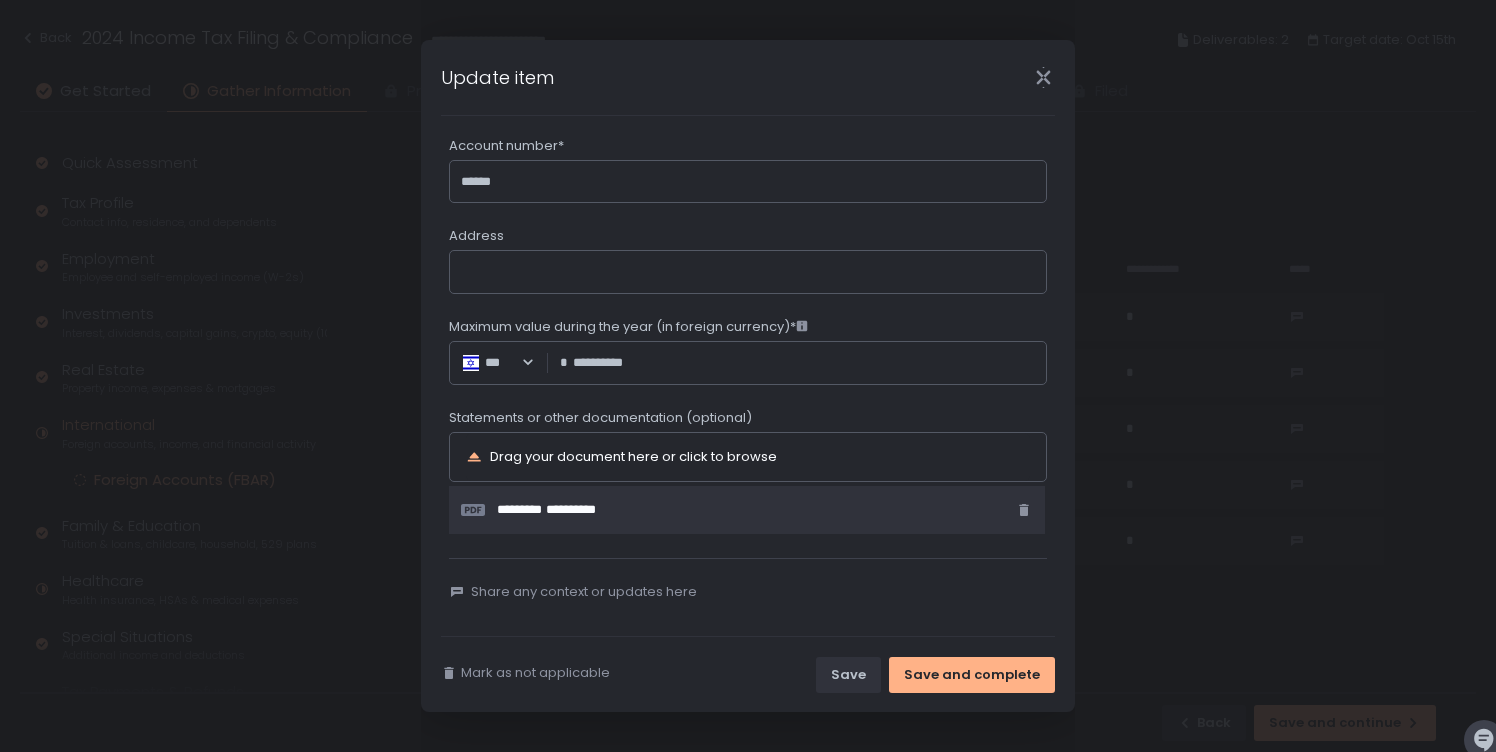 scroll, scrollTop: 300, scrollLeft: 0, axis: vertical 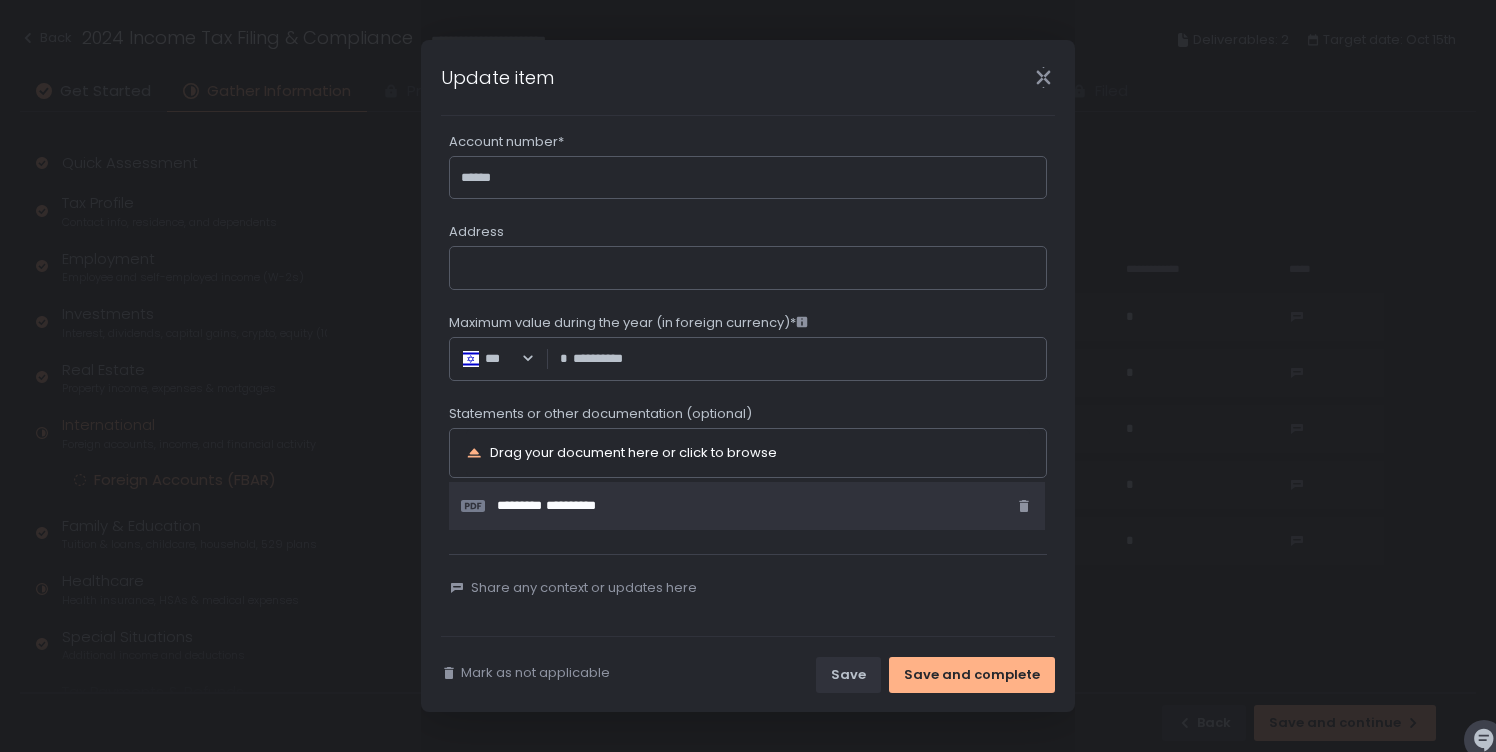 click on "**********" at bounding box center [748, 226] 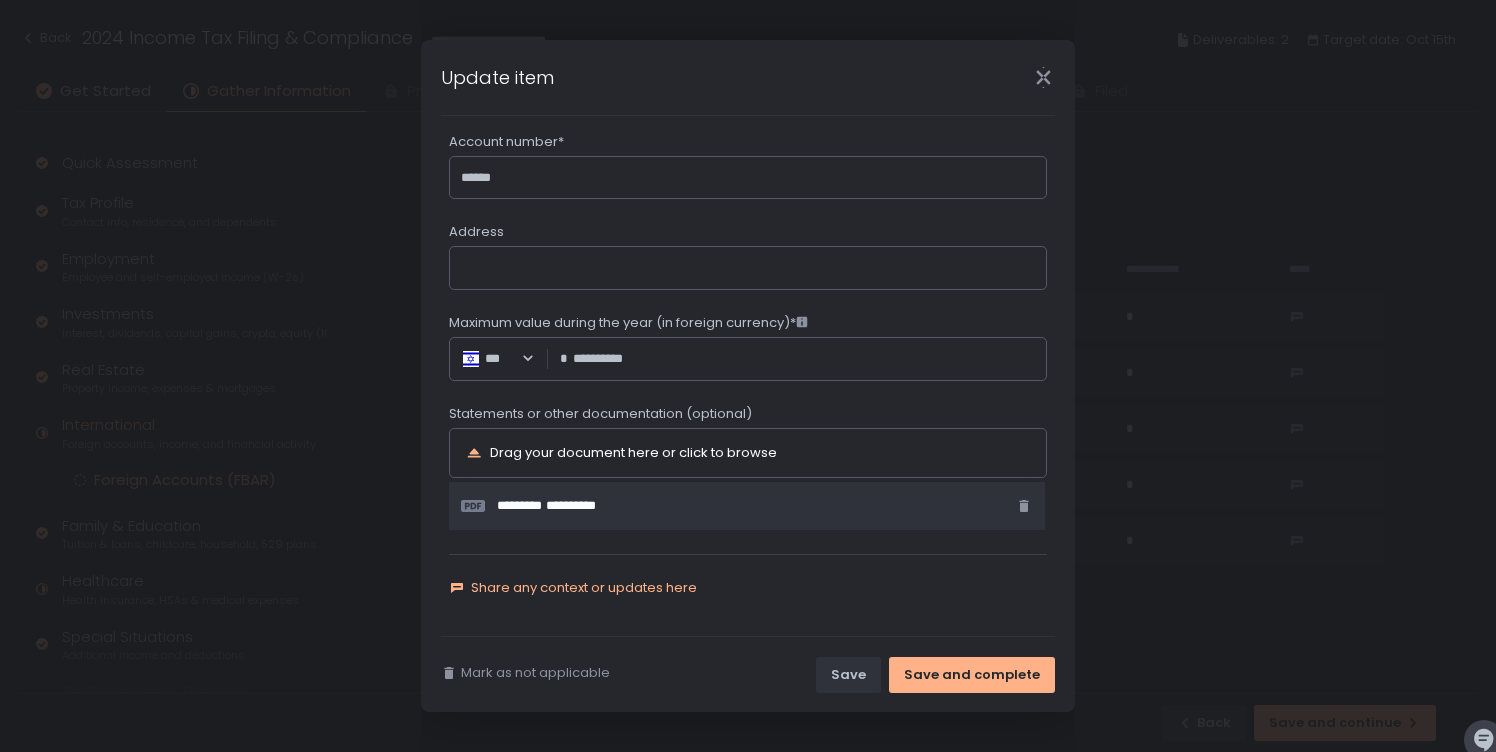 click on "Share any context or updates here" 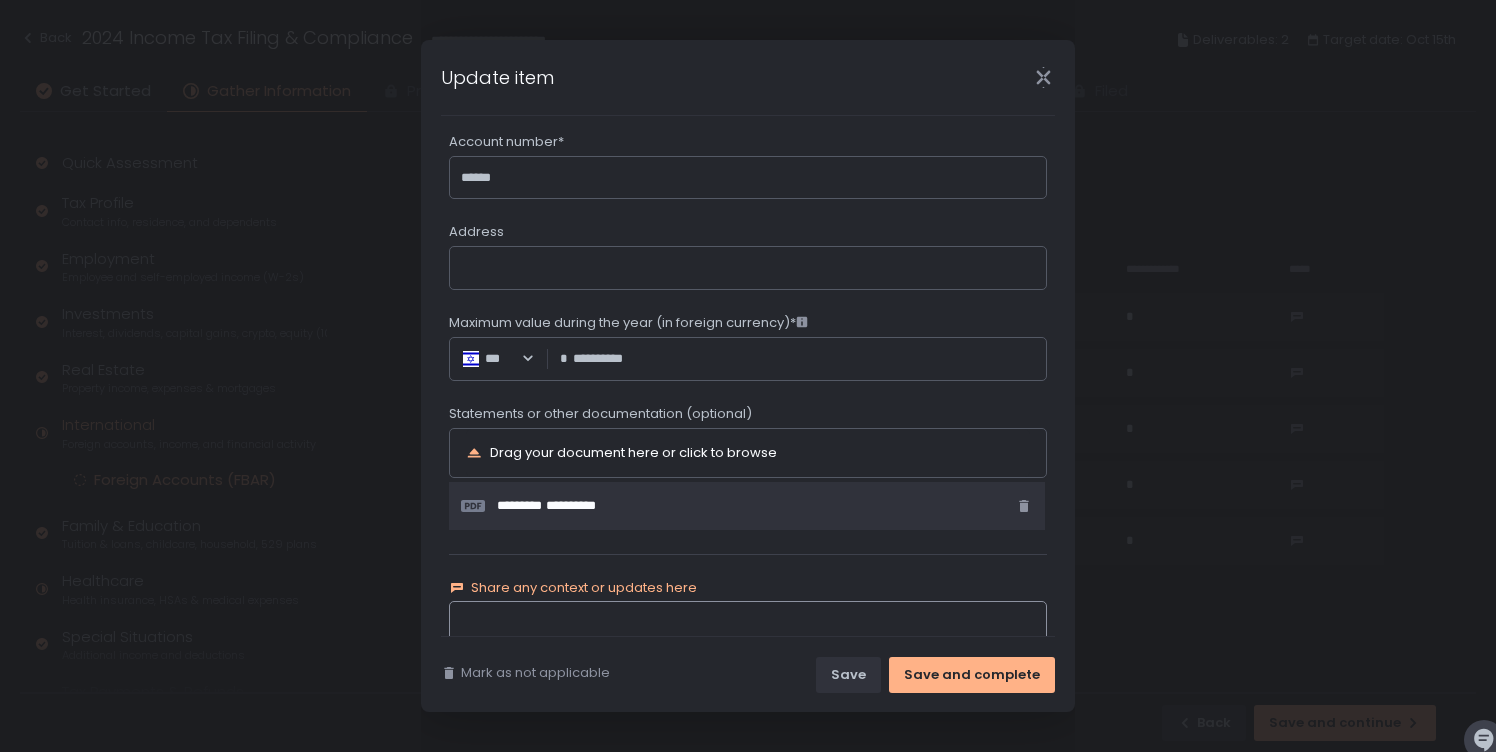 type on "**********" 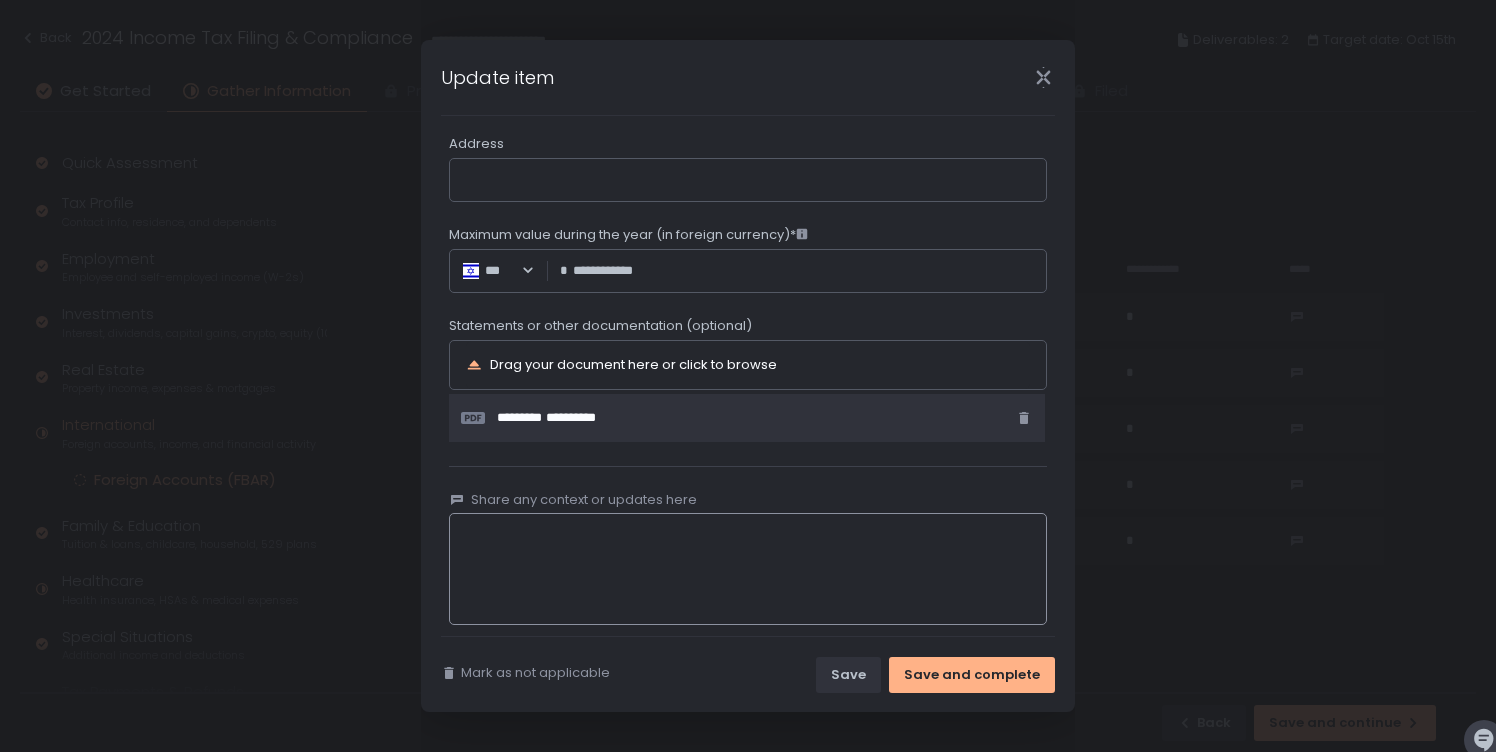 scroll, scrollTop: 416, scrollLeft: 0, axis: vertical 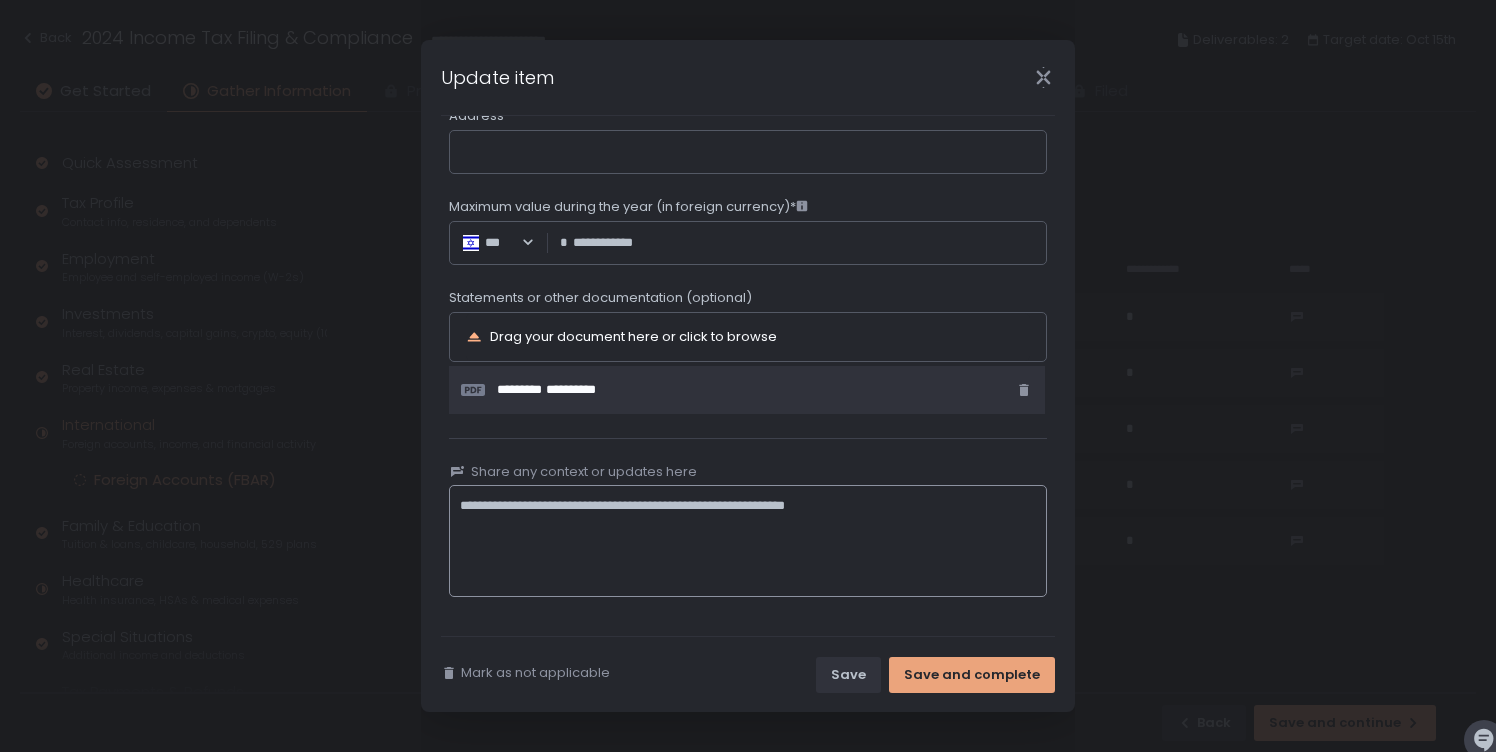type on "**********" 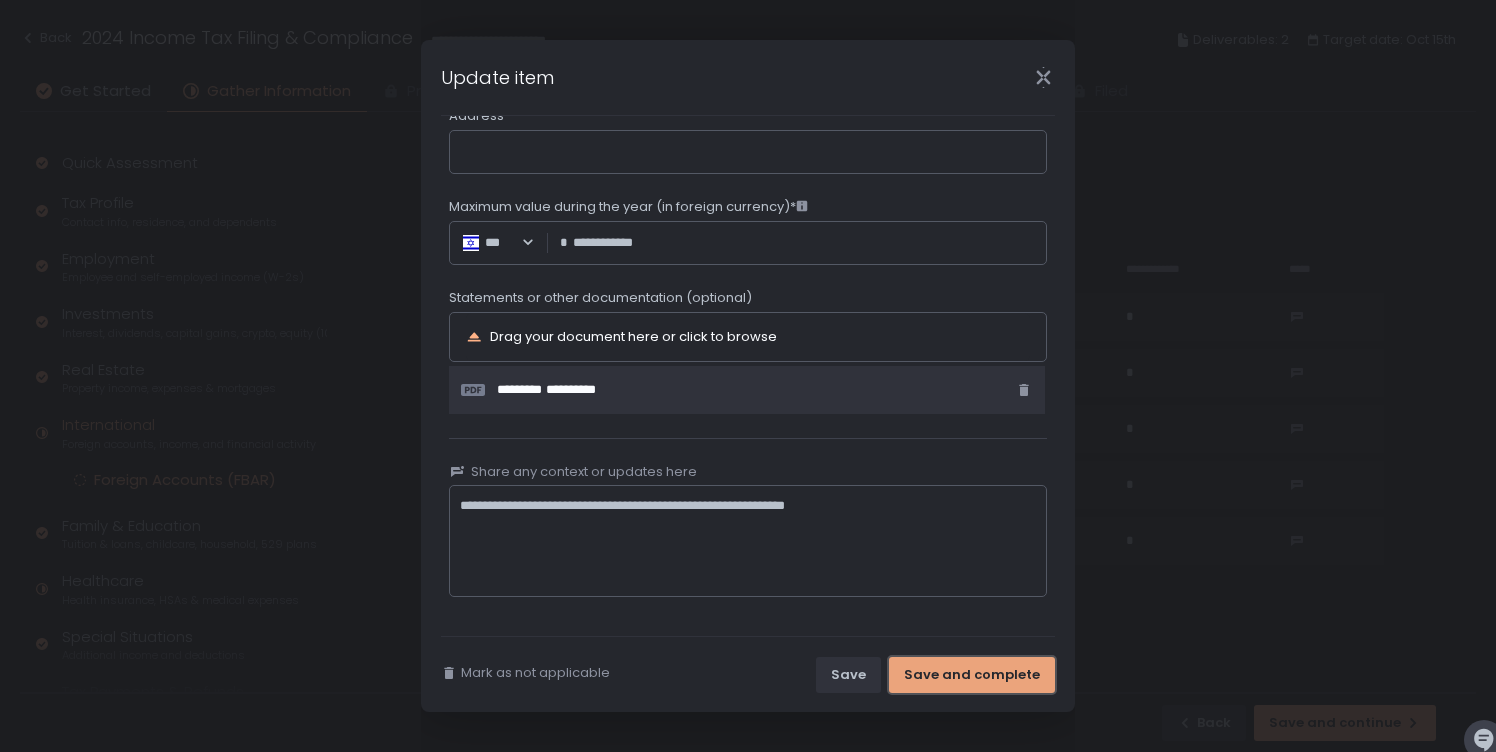 click on "Save and complete" at bounding box center [972, 675] 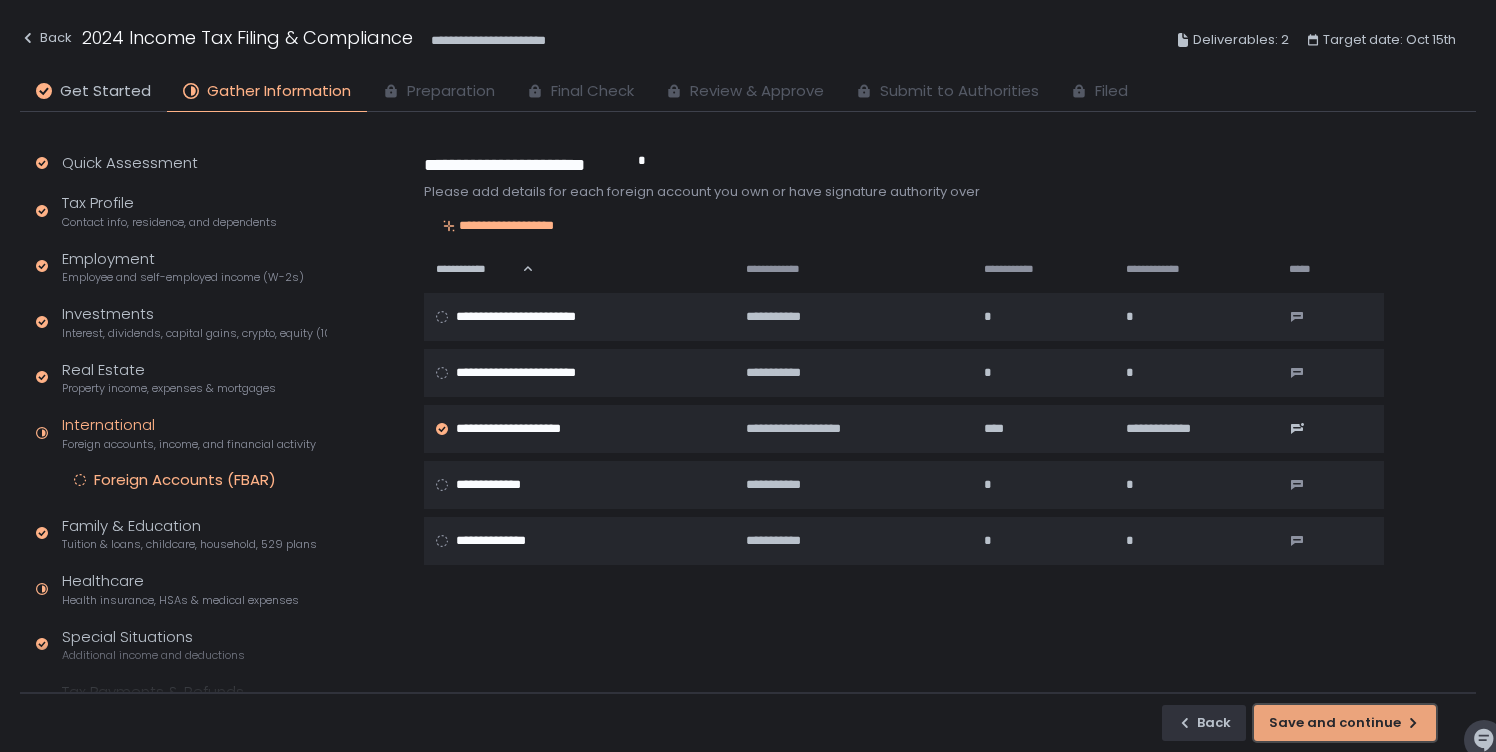 click on "Save and continue" 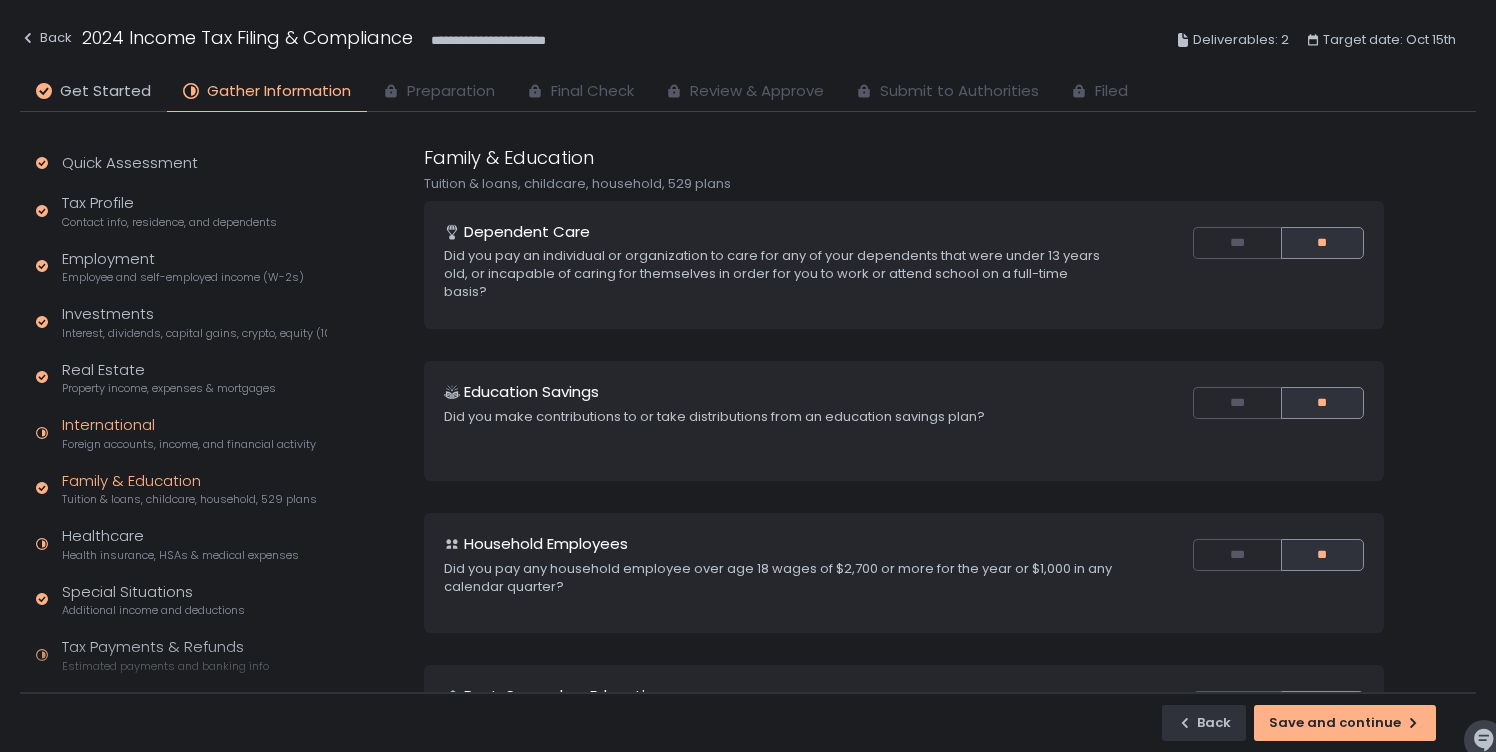click on "International Foreign accounts, income, and financial activity" 